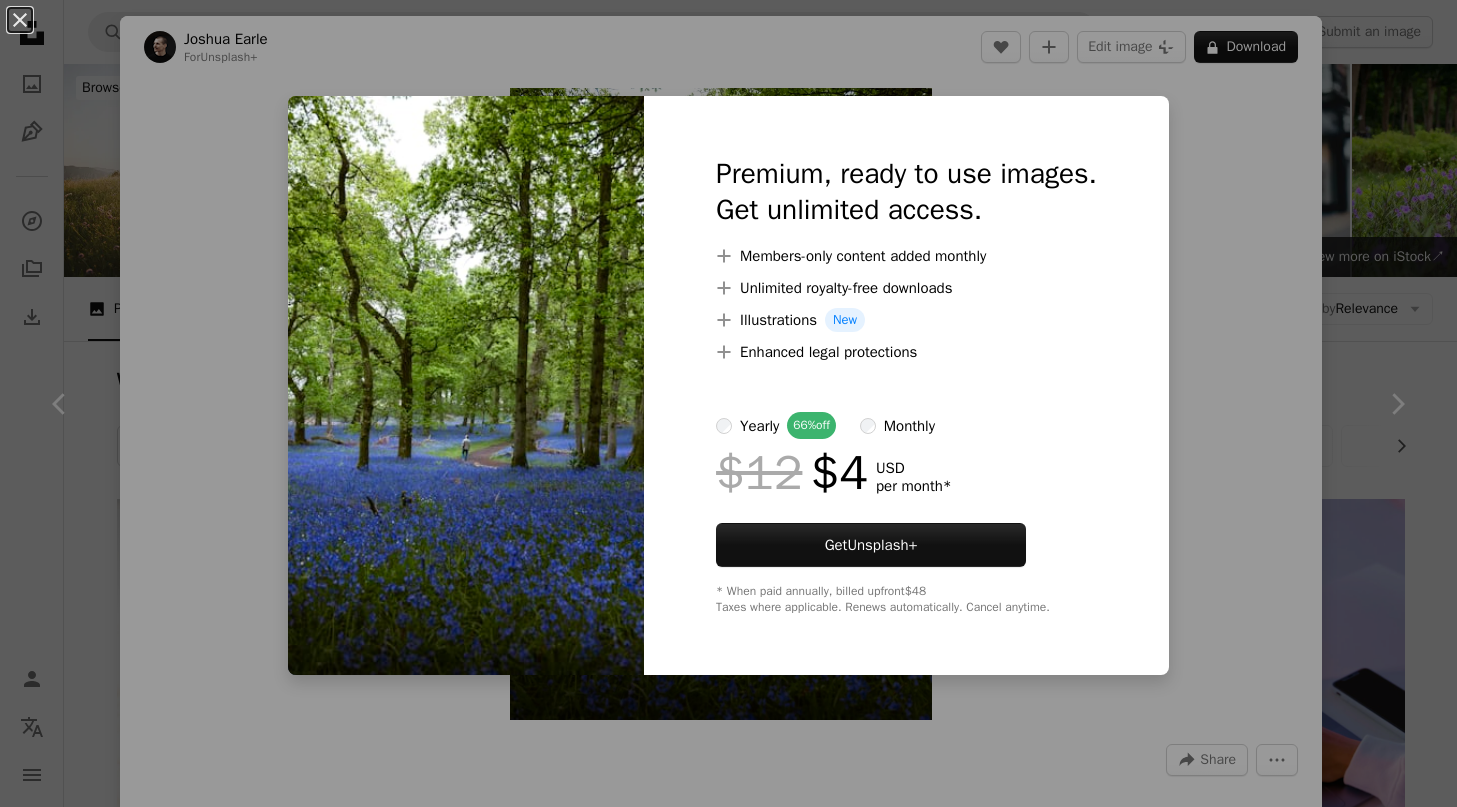 scroll, scrollTop: 1016, scrollLeft: 0, axis: vertical 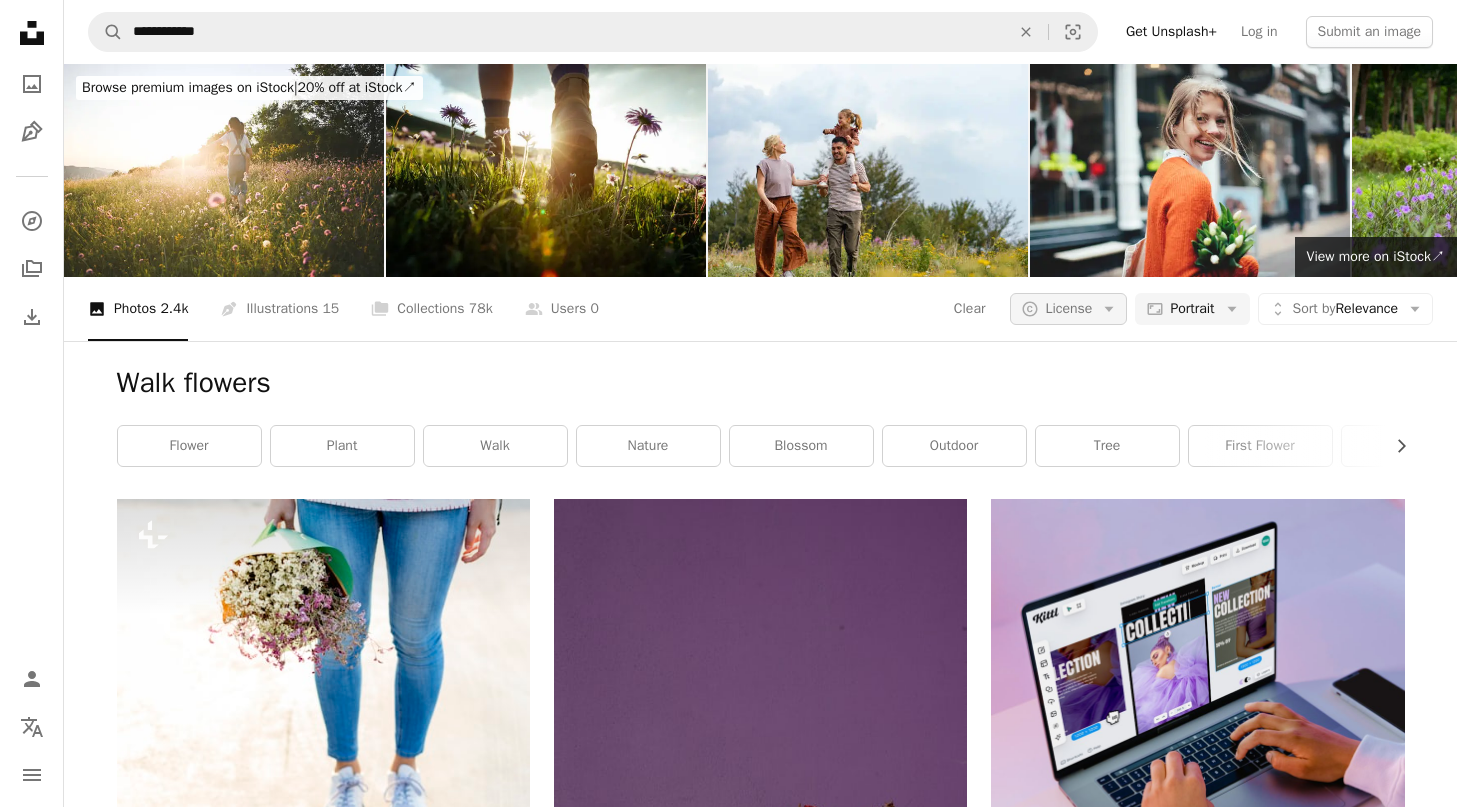 click on "License" at bounding box center (1068, 308) 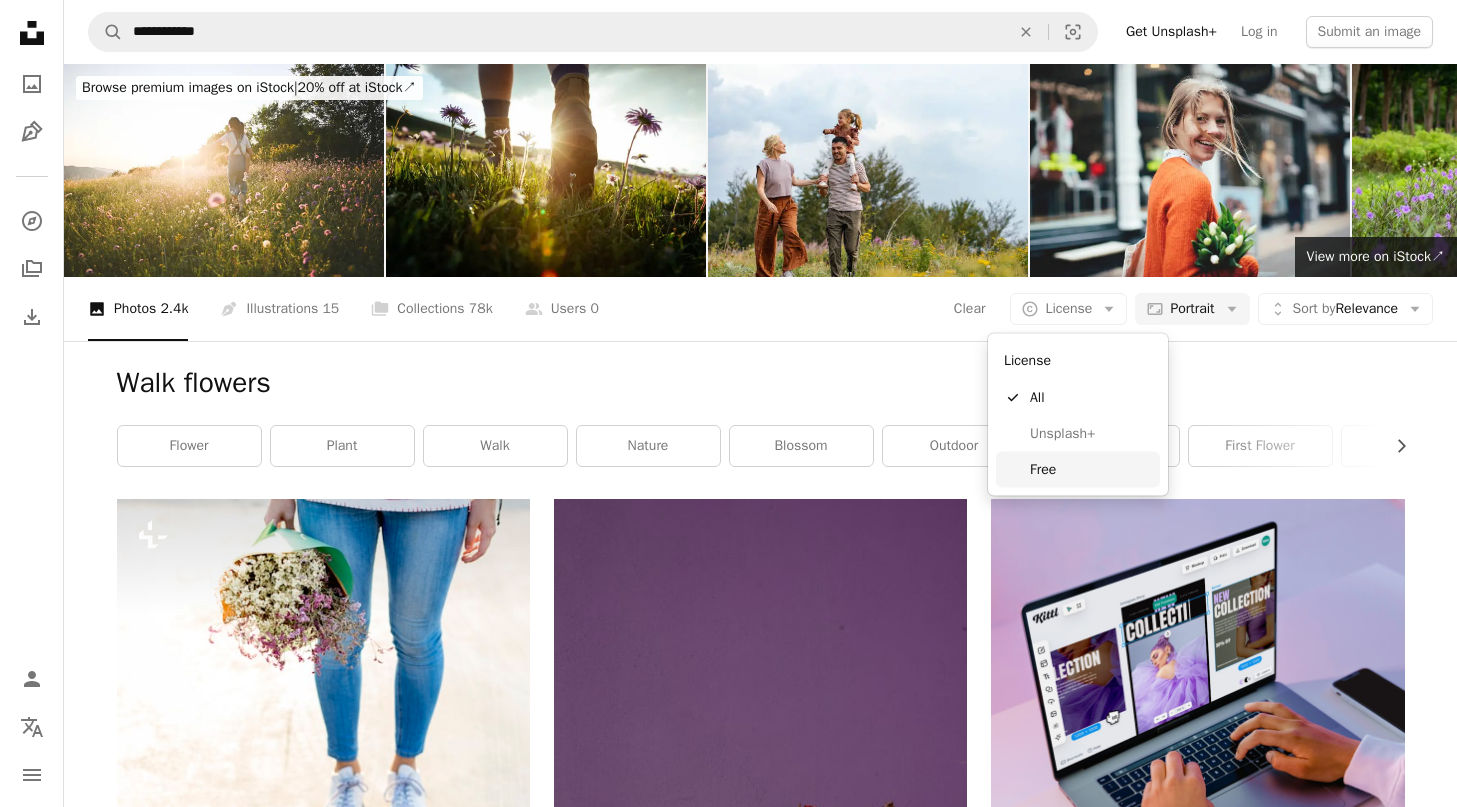 click on "Free" at bounding box center [1091, 469] 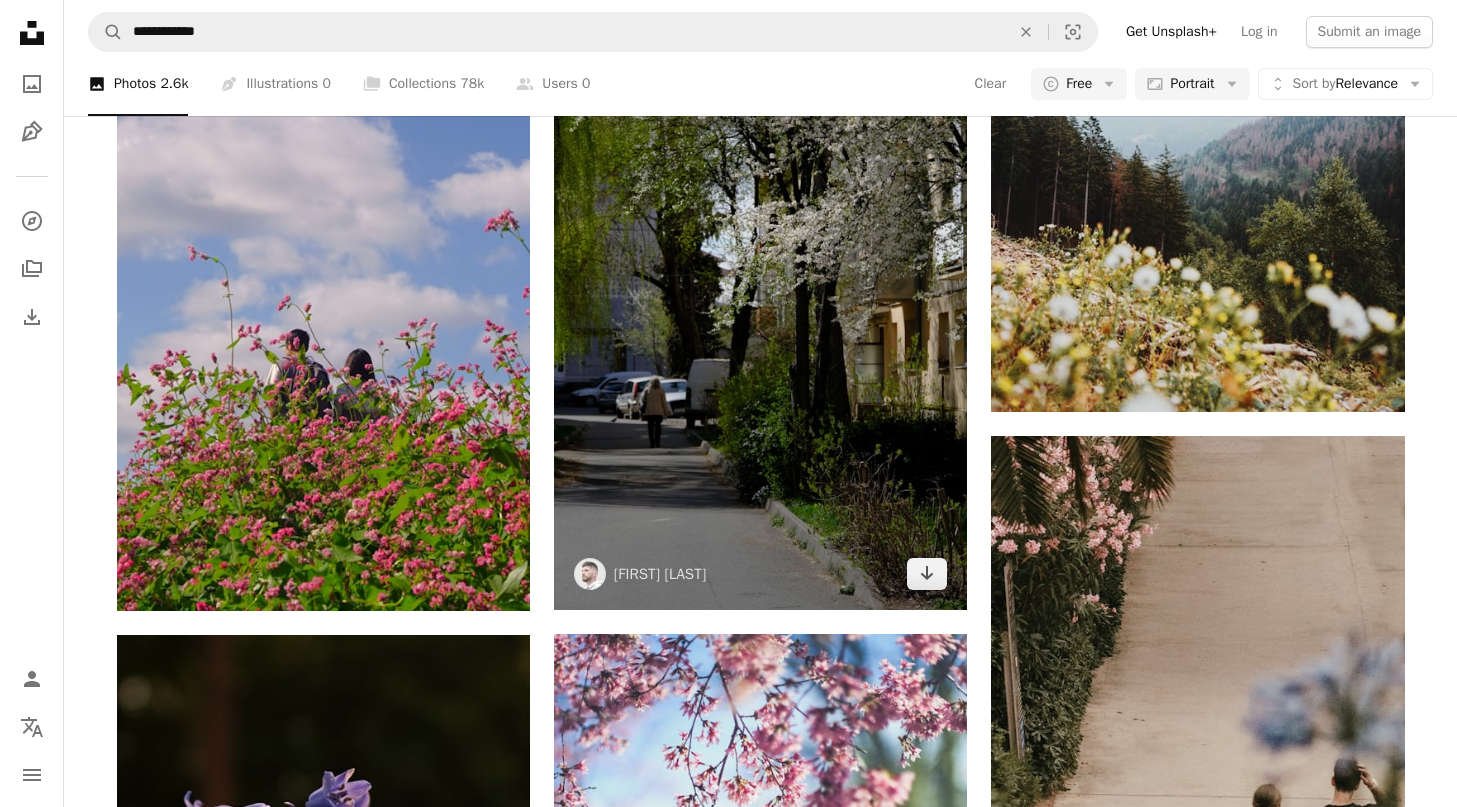 scroll, scrollTop: 1904, scrollLeft: 0, axis: vertical 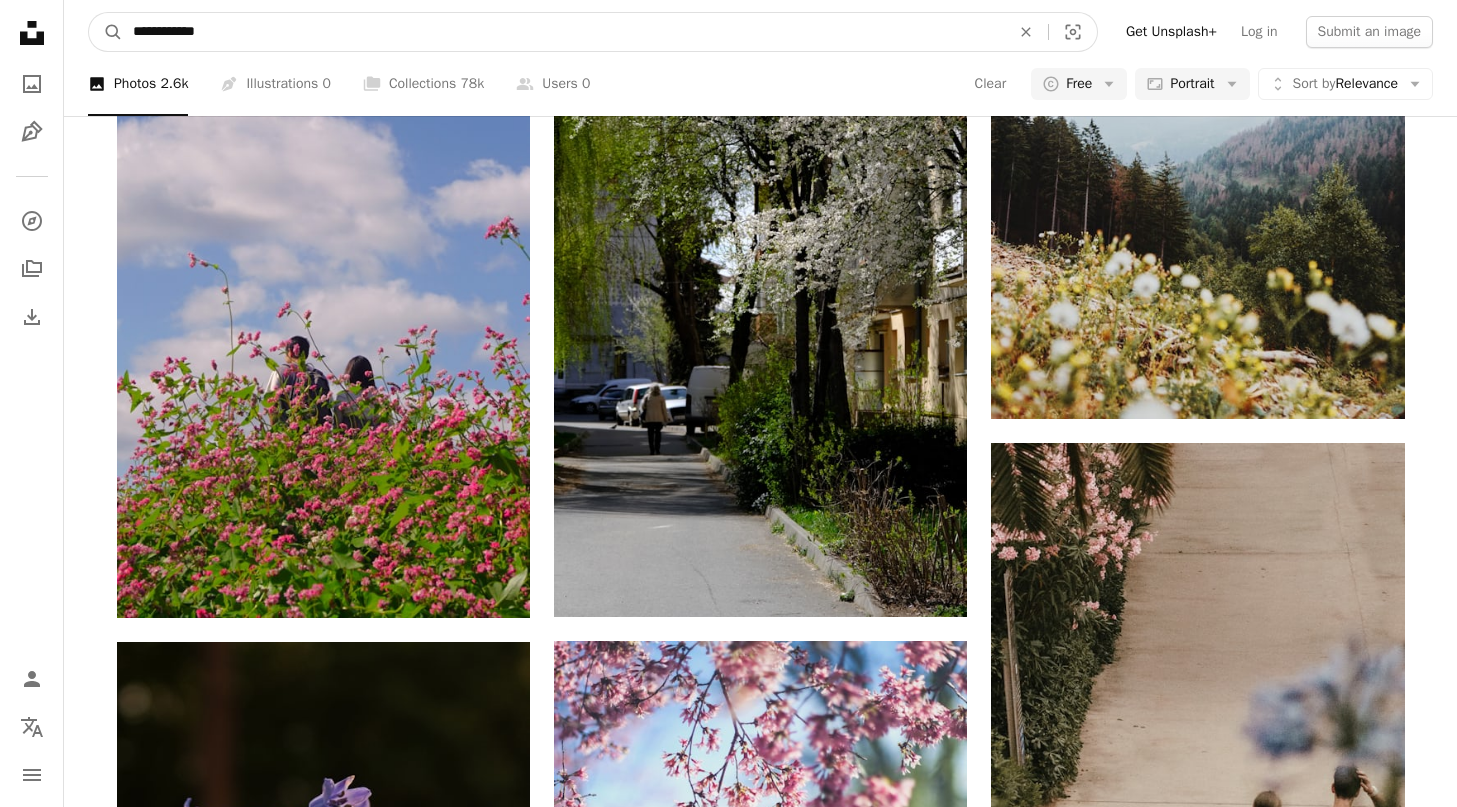 click on "**********" at bounding box center [563, 32] 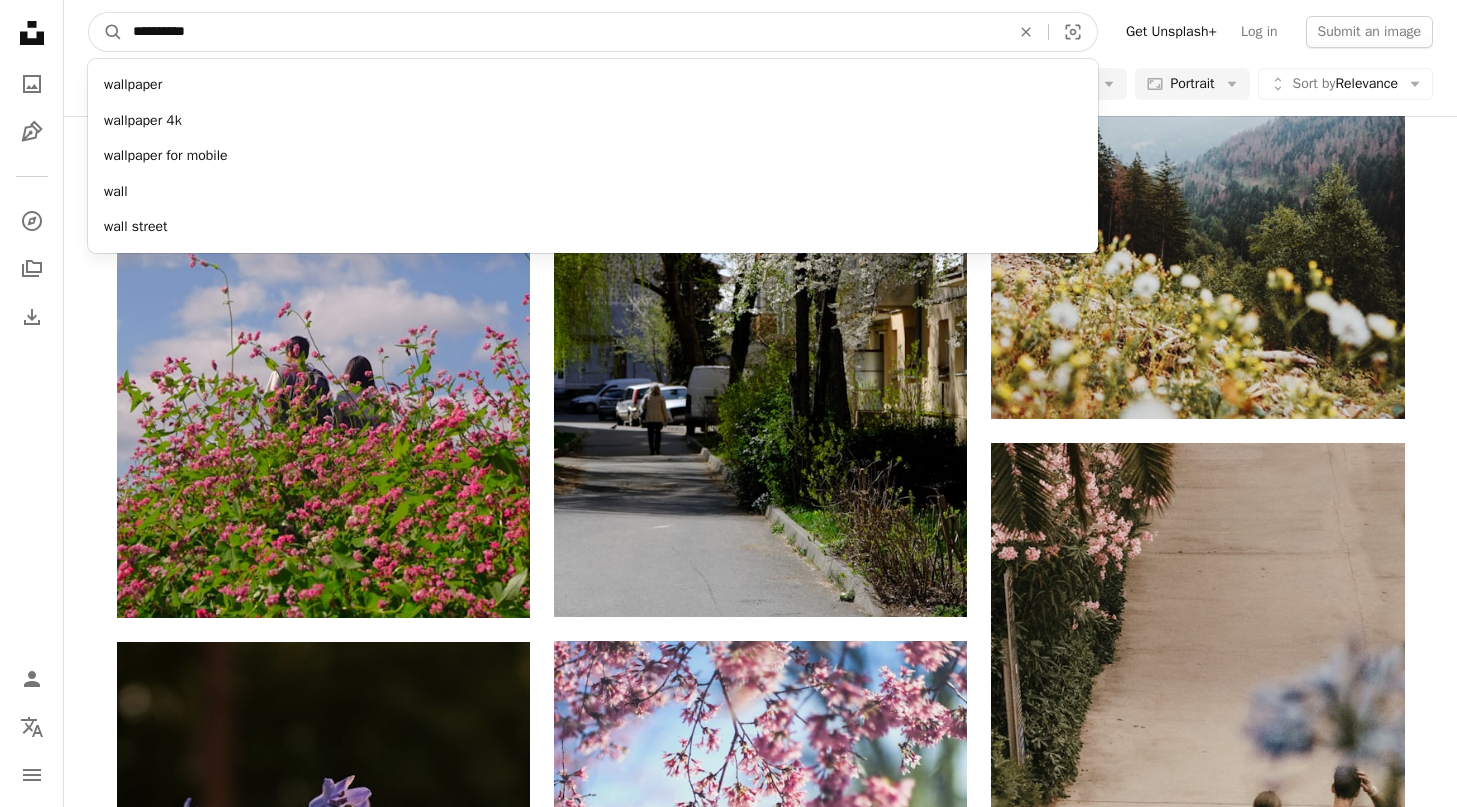 type on "**********" 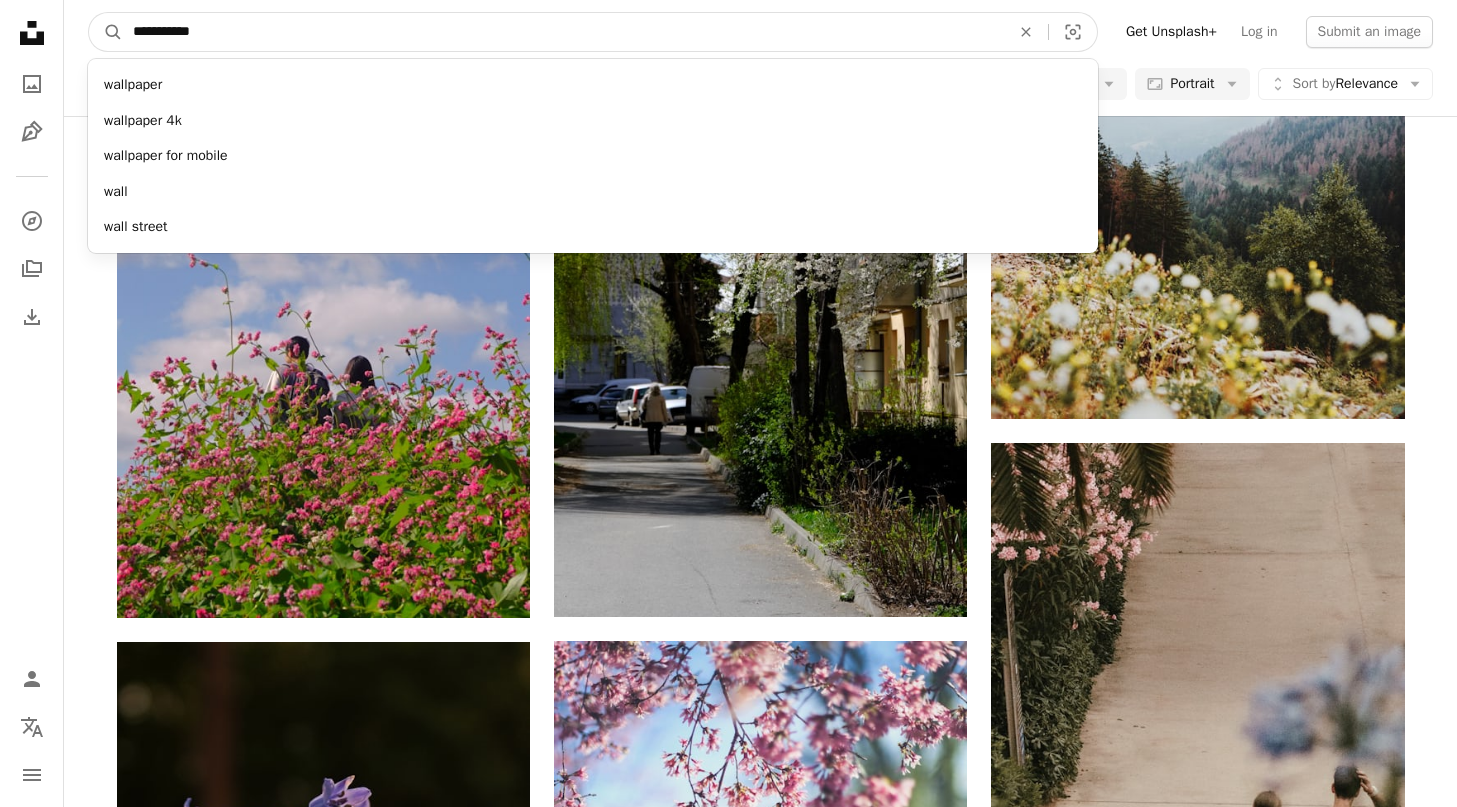 click on "A magnifying glass" at bounding box center [106, 32] 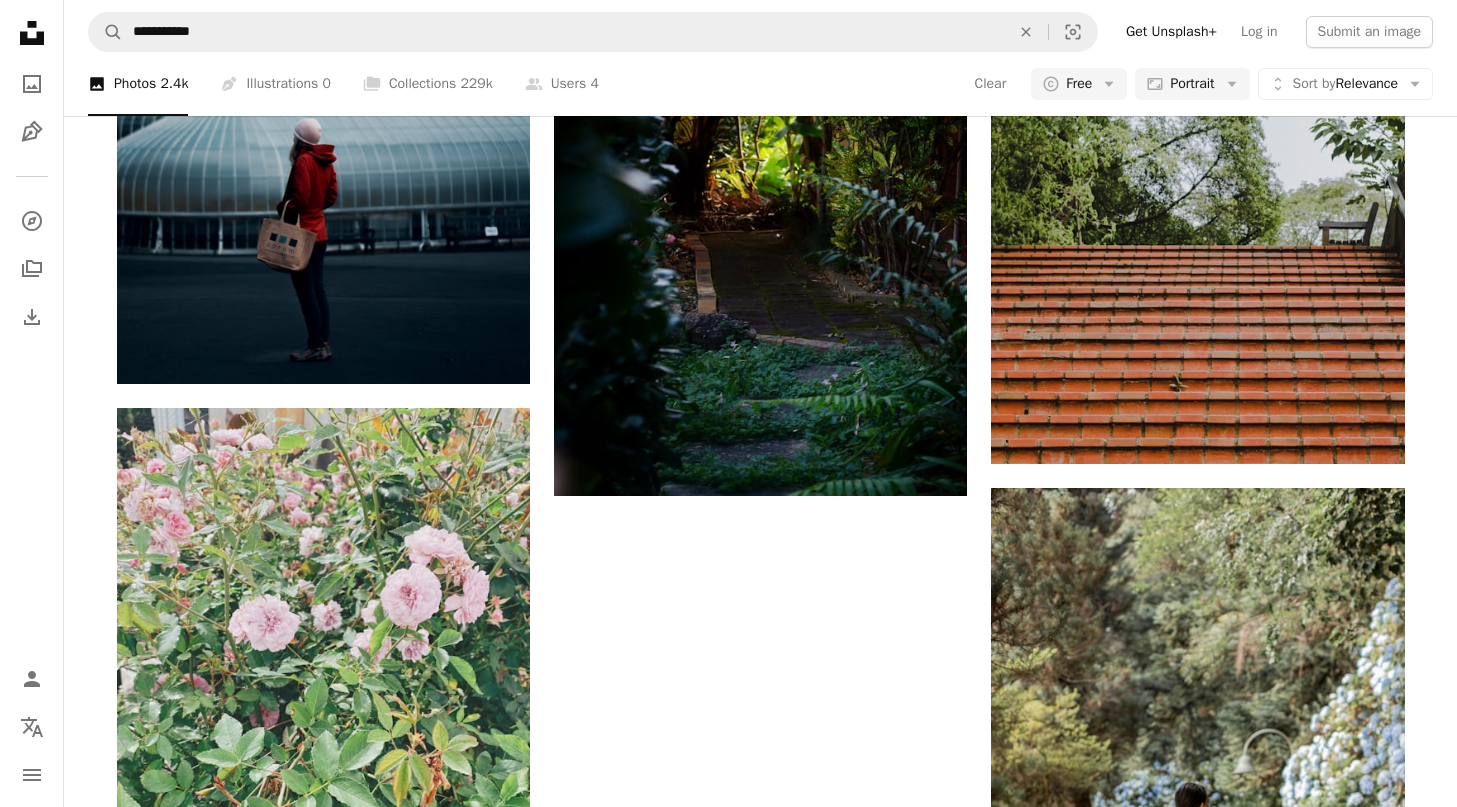 scroll, scrollTop: 4609, scrollLeft: 0, axis: vertical 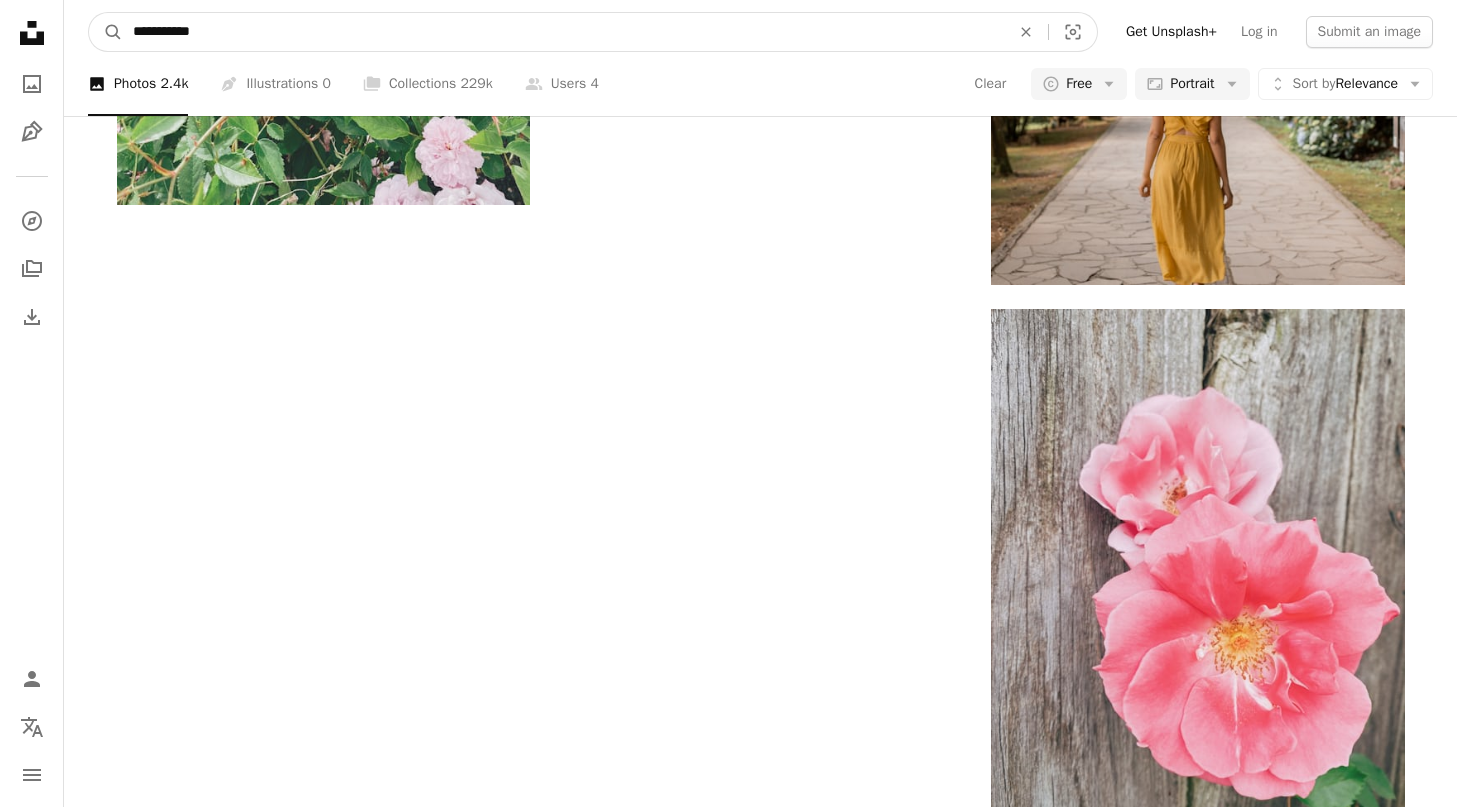 click on "**********" at bounding box center [563, 32] 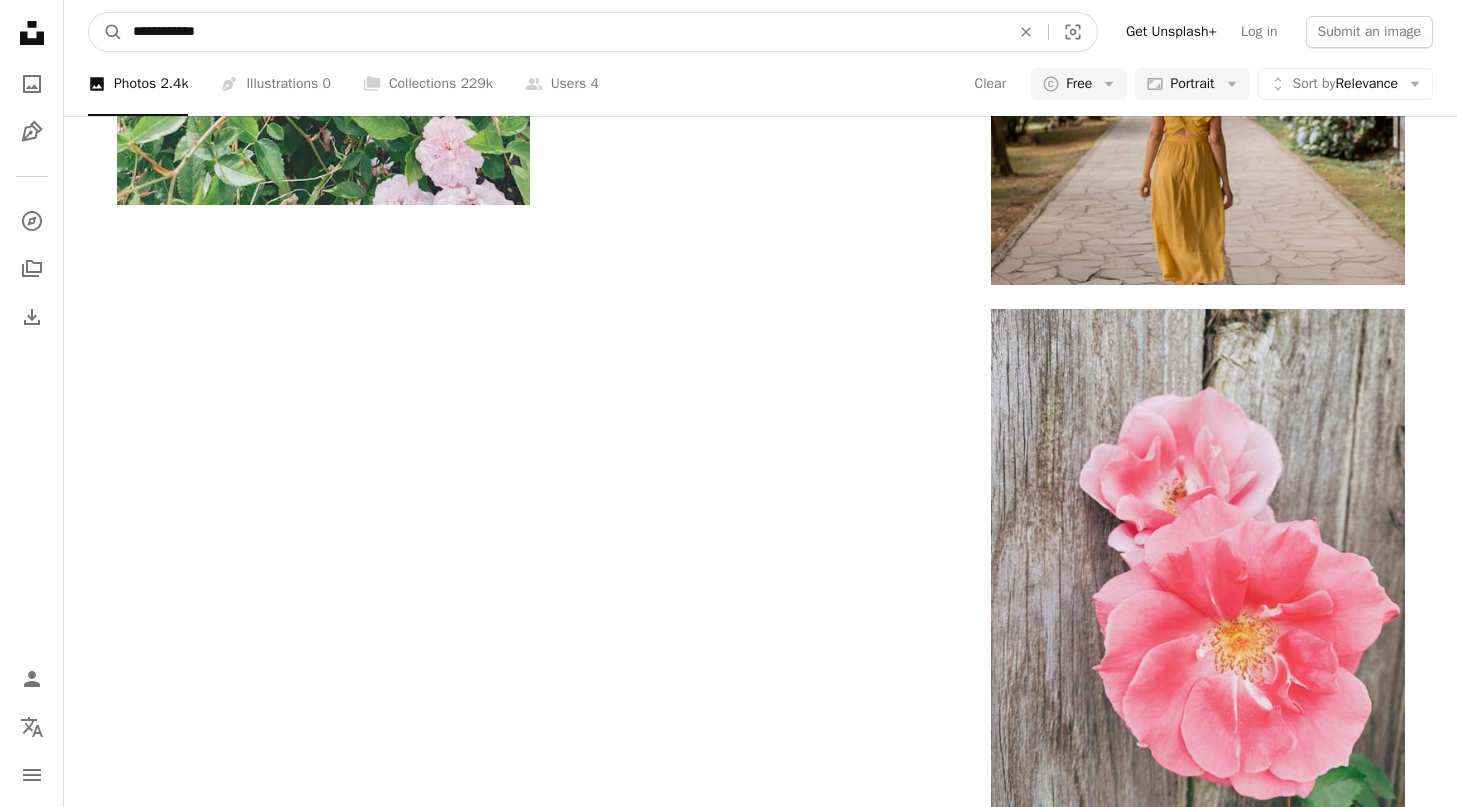 click on "A magnifying glass" at bounding box center [106, 32] 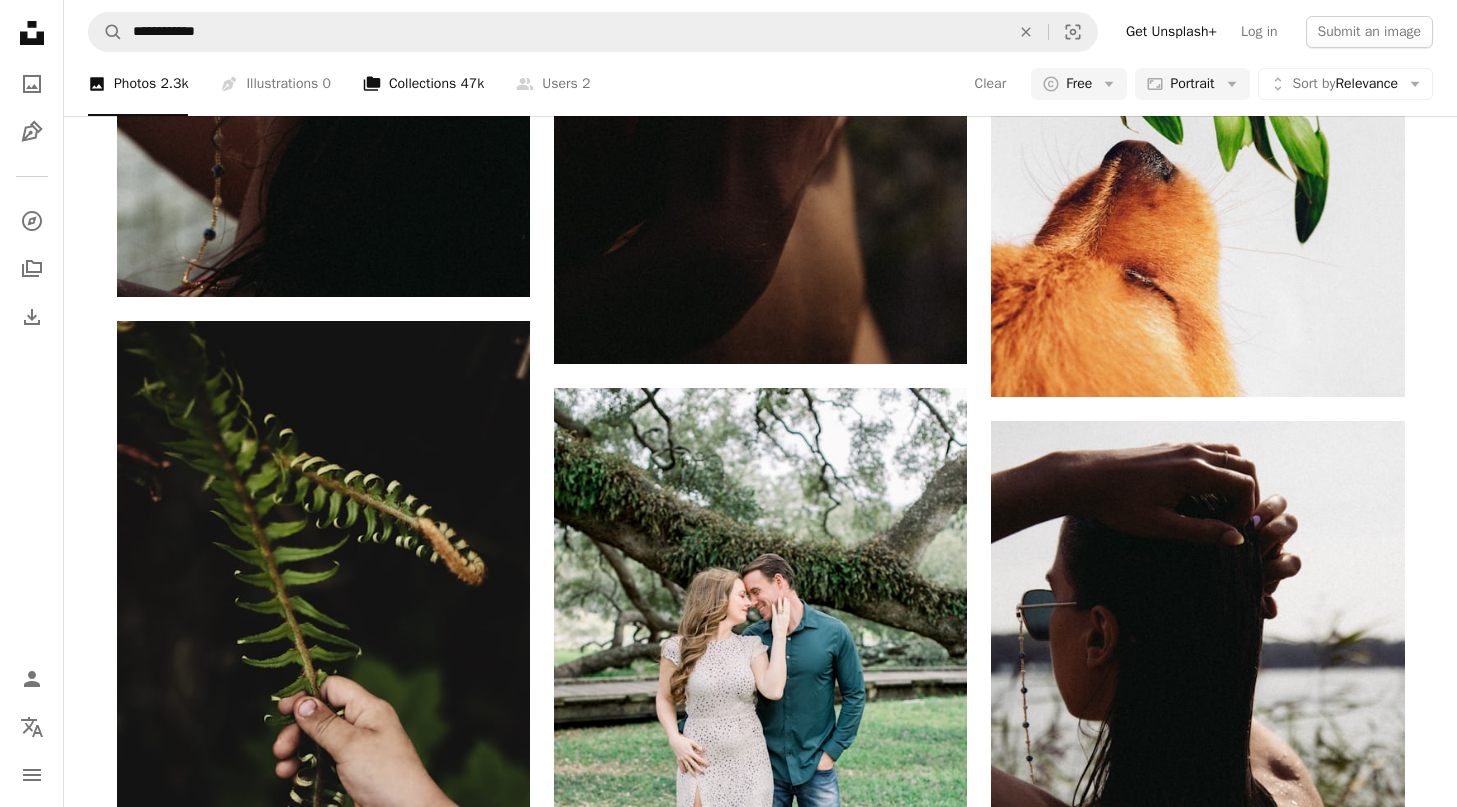 scroll, scrollTop: 3901, scrollLeft: 0, axis: vertical 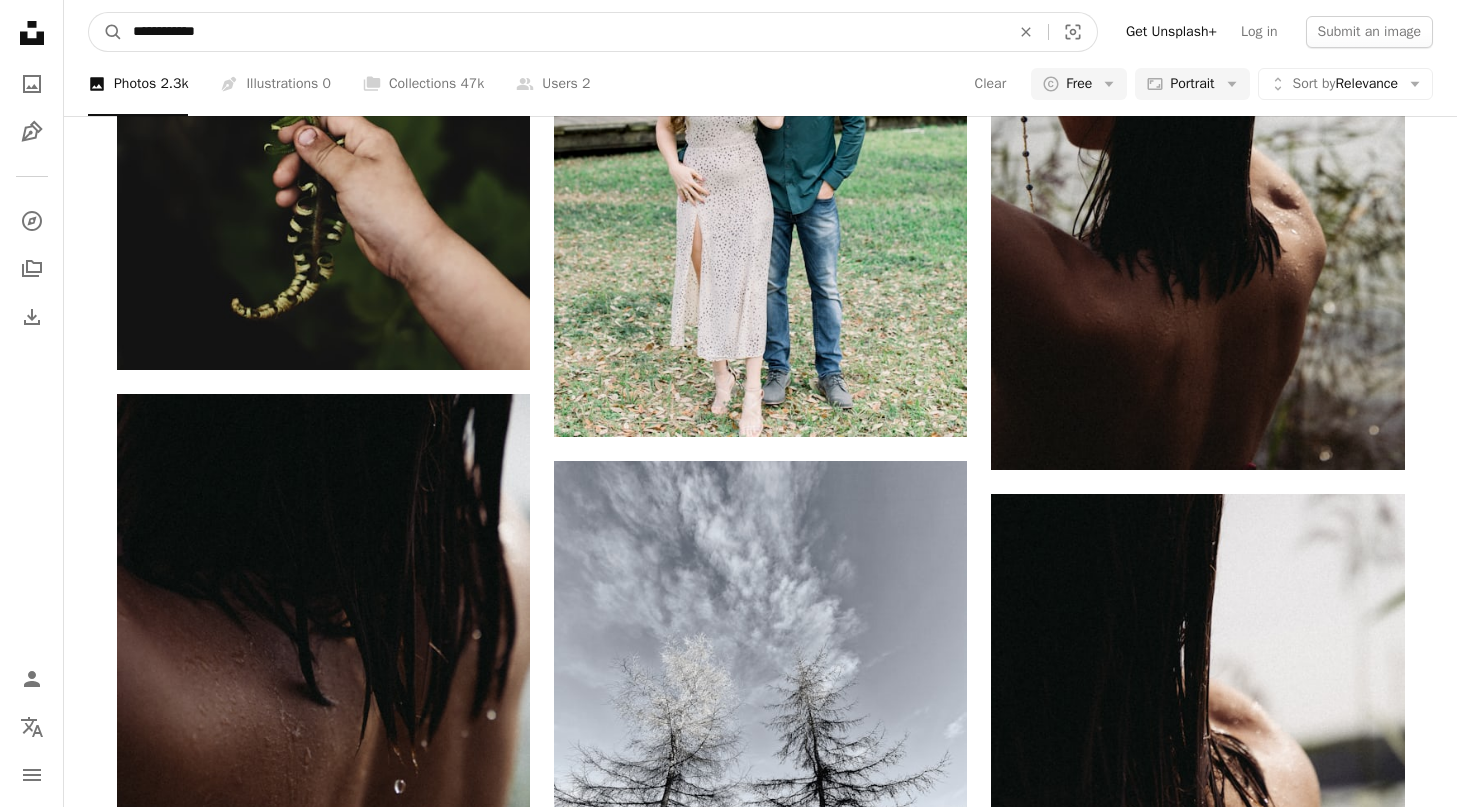 click on "**********" at bounding box center [563, 32] 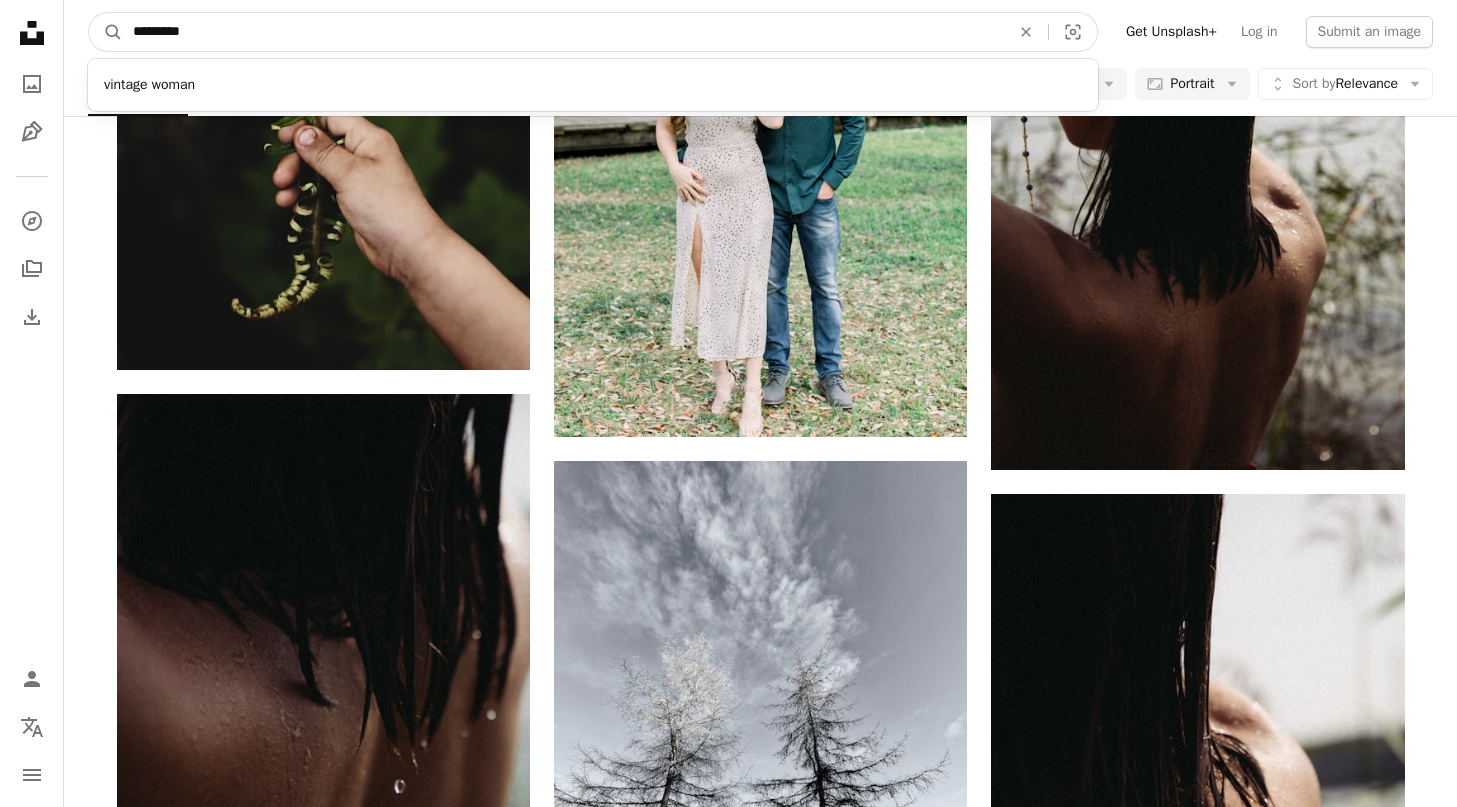 type on "**********" 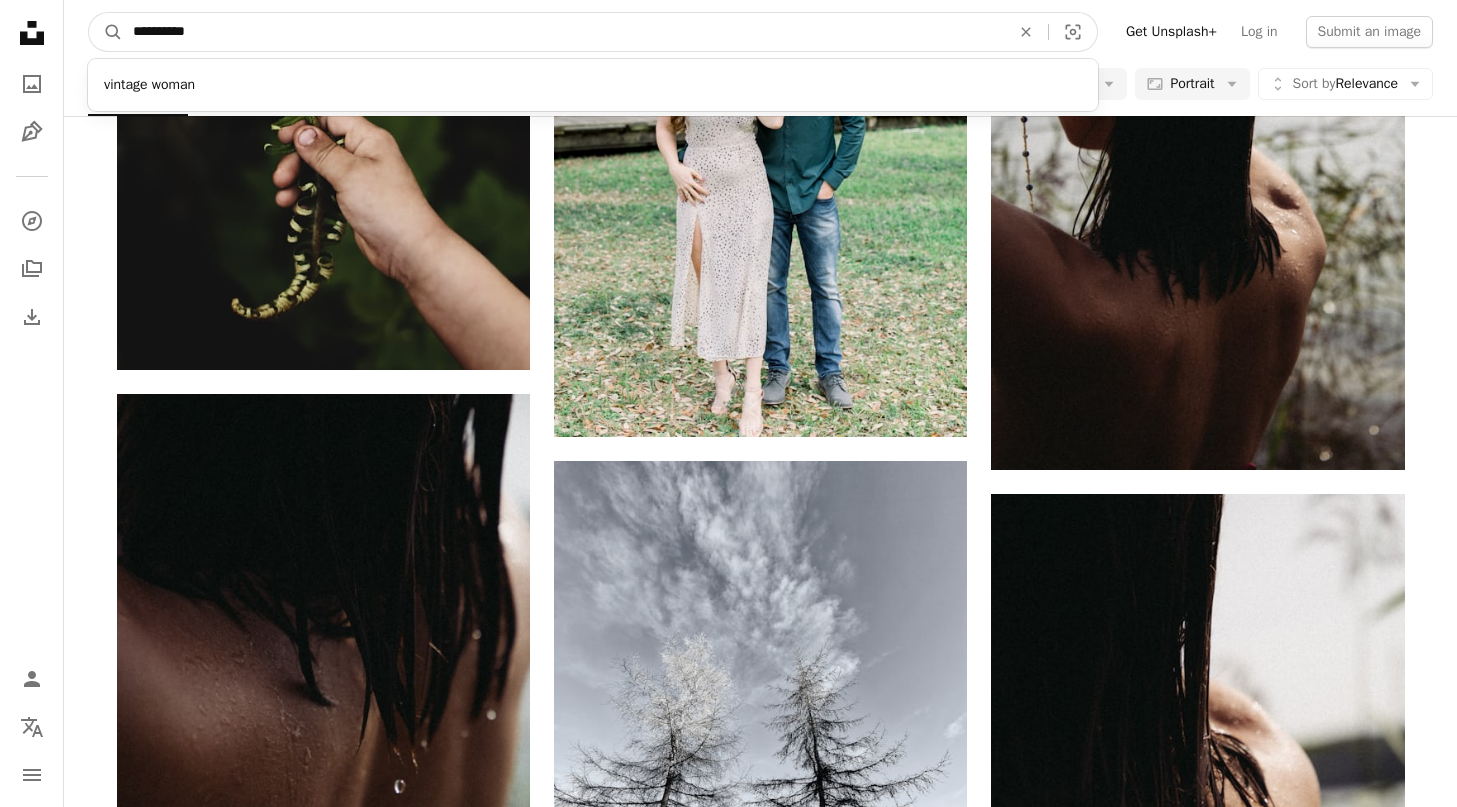 click on "A magnifying glass" at bounding box center (106, 32) 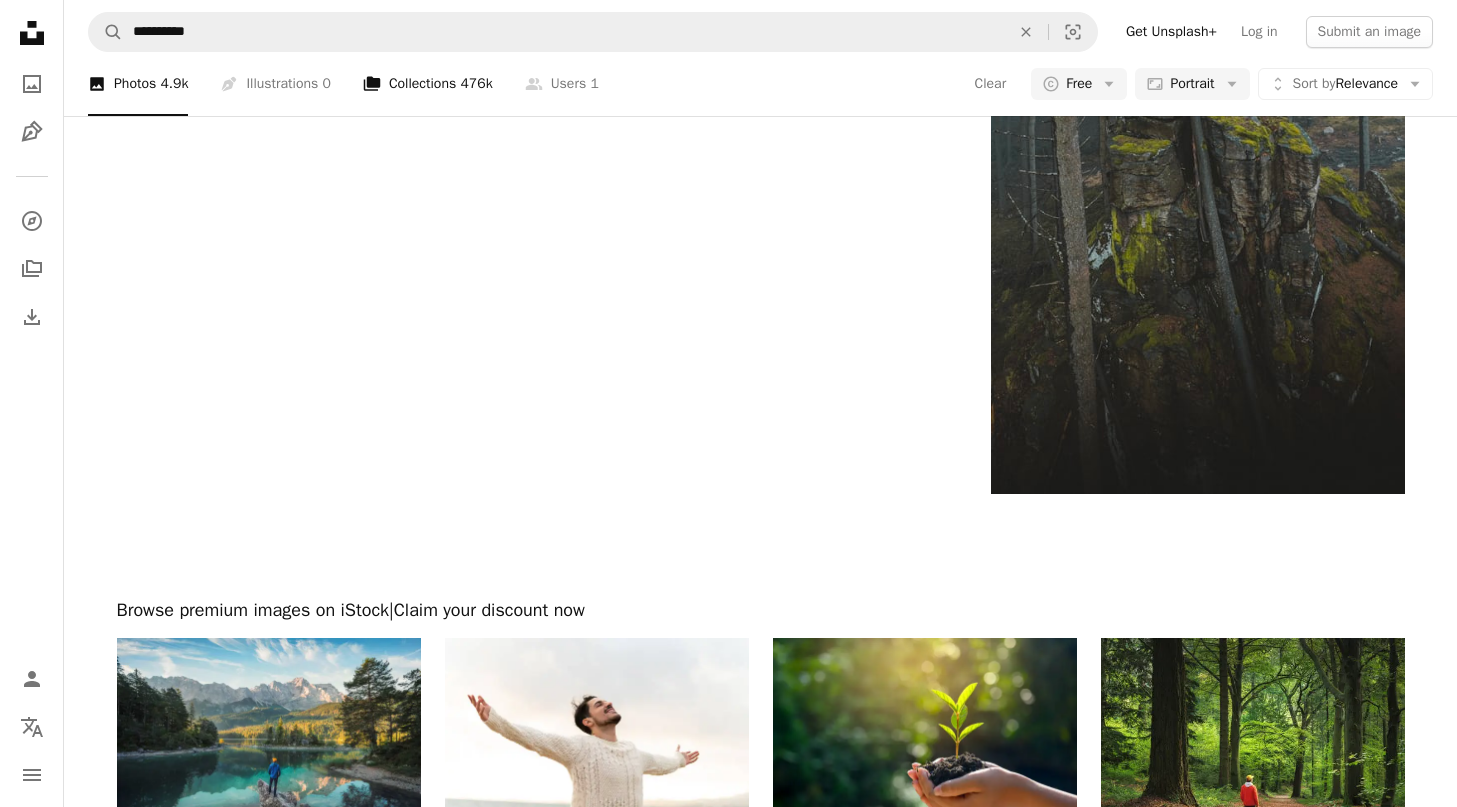 scroll, scrollTop: 5205, scrollLeft: 0, axis: vertical 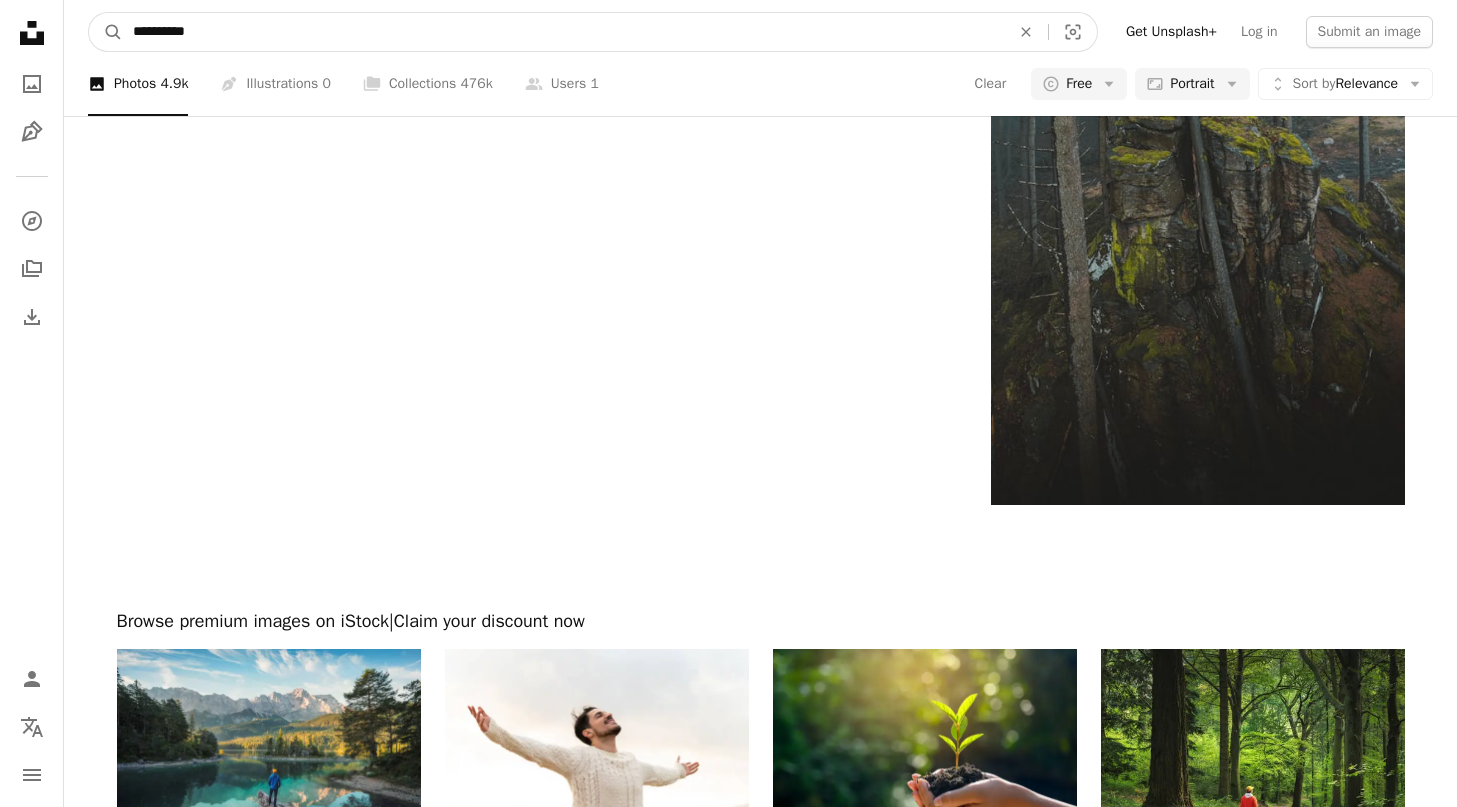 click on "**********" at bounding box center (563, 32) 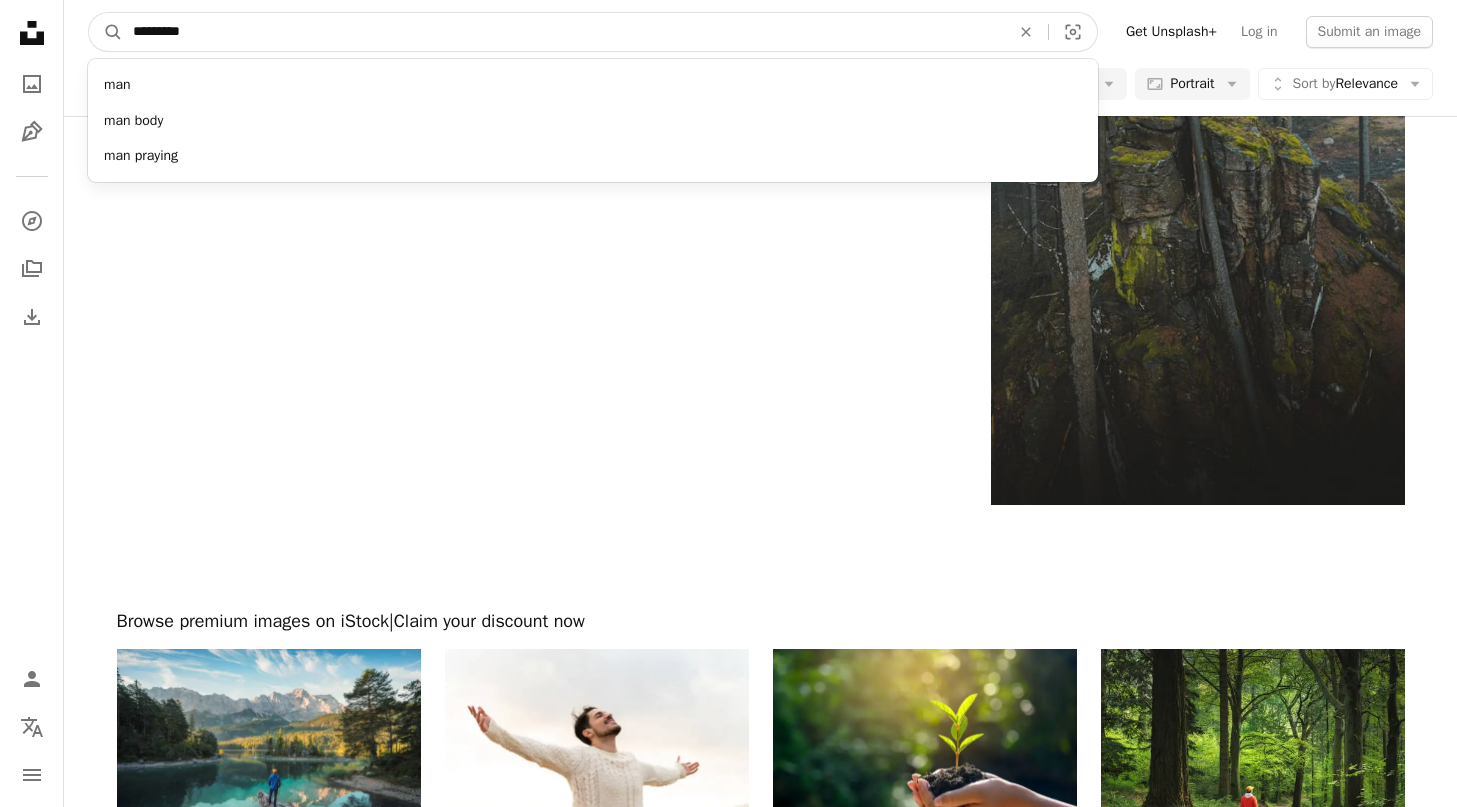 type on "**********" 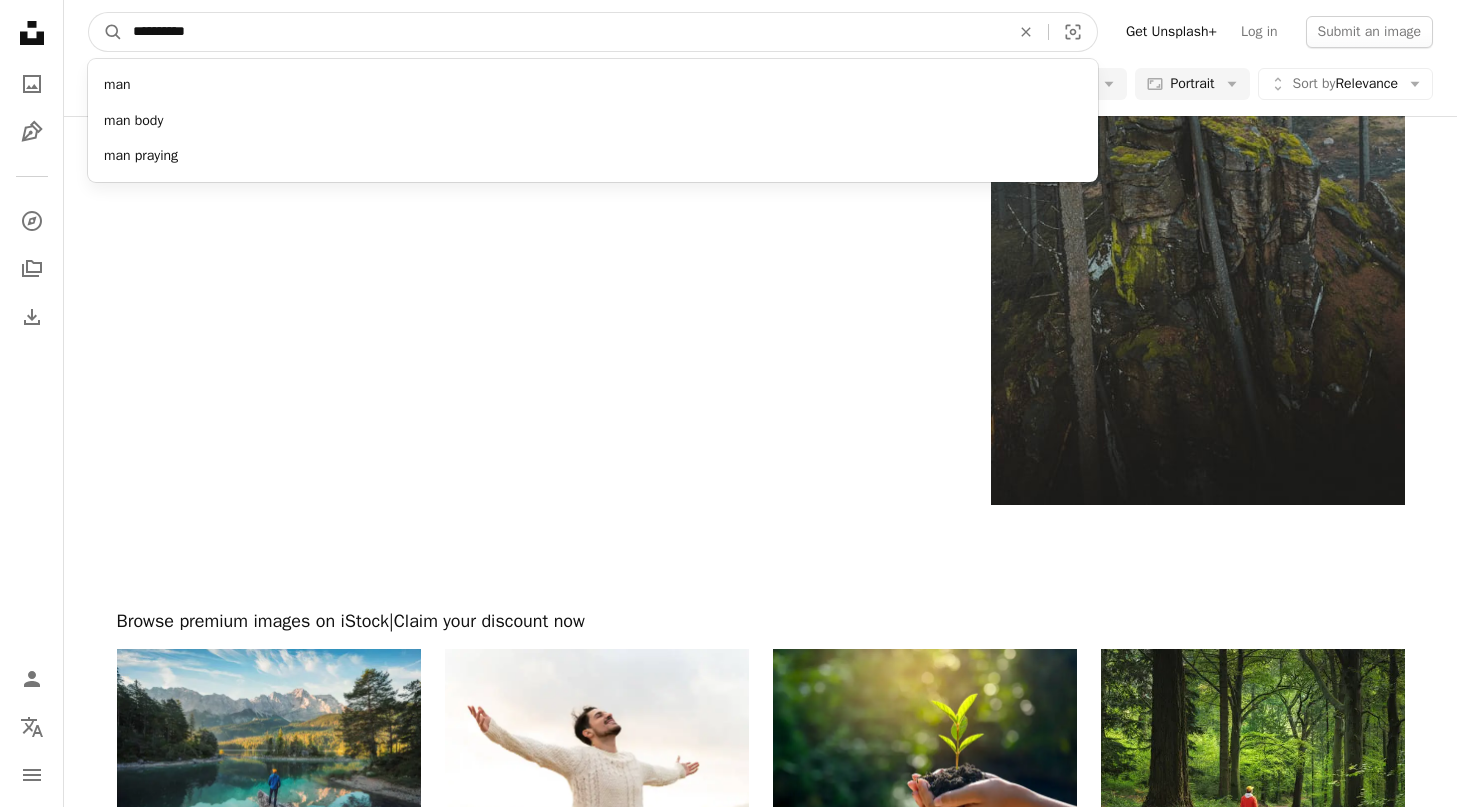 click on "A magnifying glass" at bounding box center (106, 32) 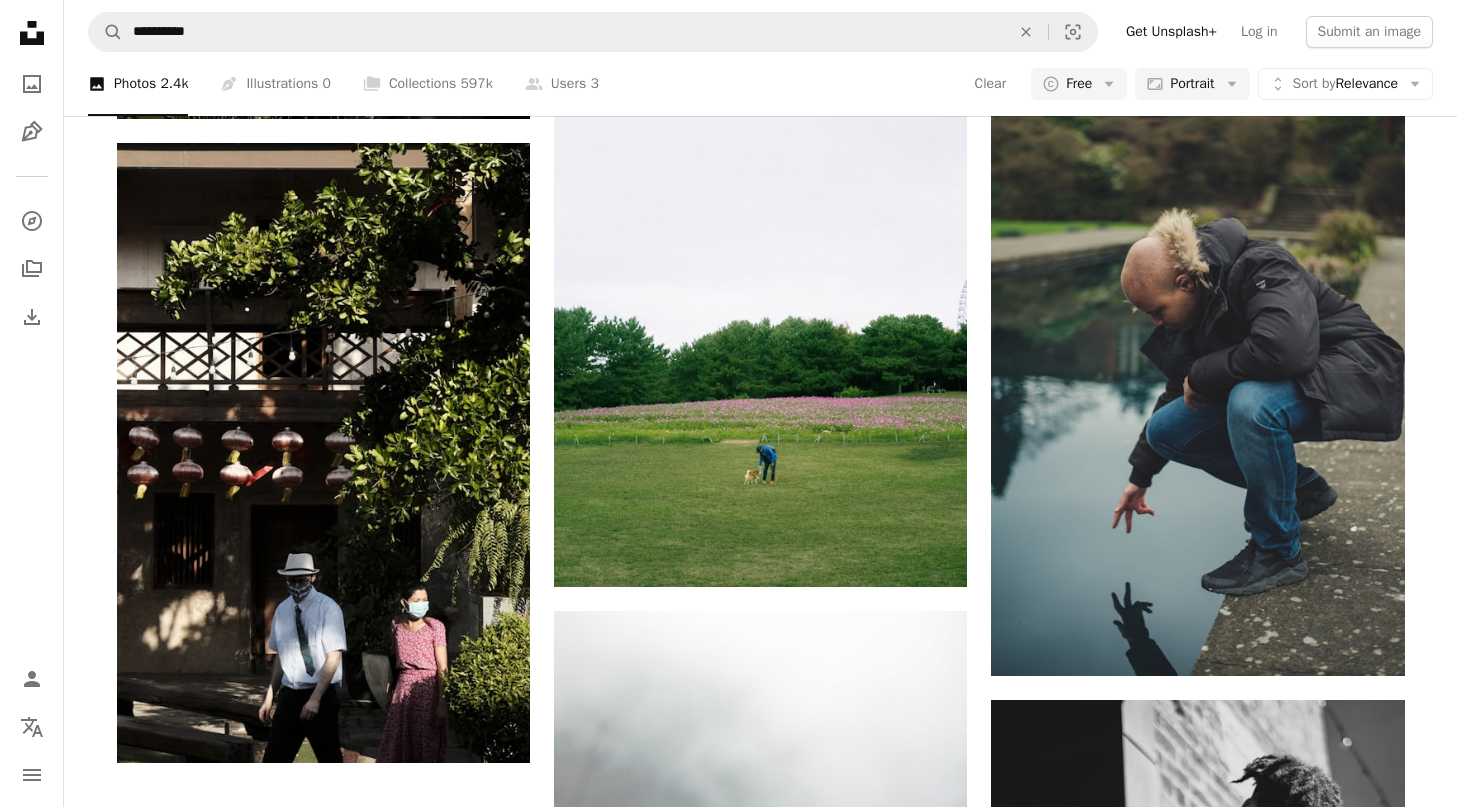scroll, scrollTop: 3953, scrollLeft: 0, axis: vertical 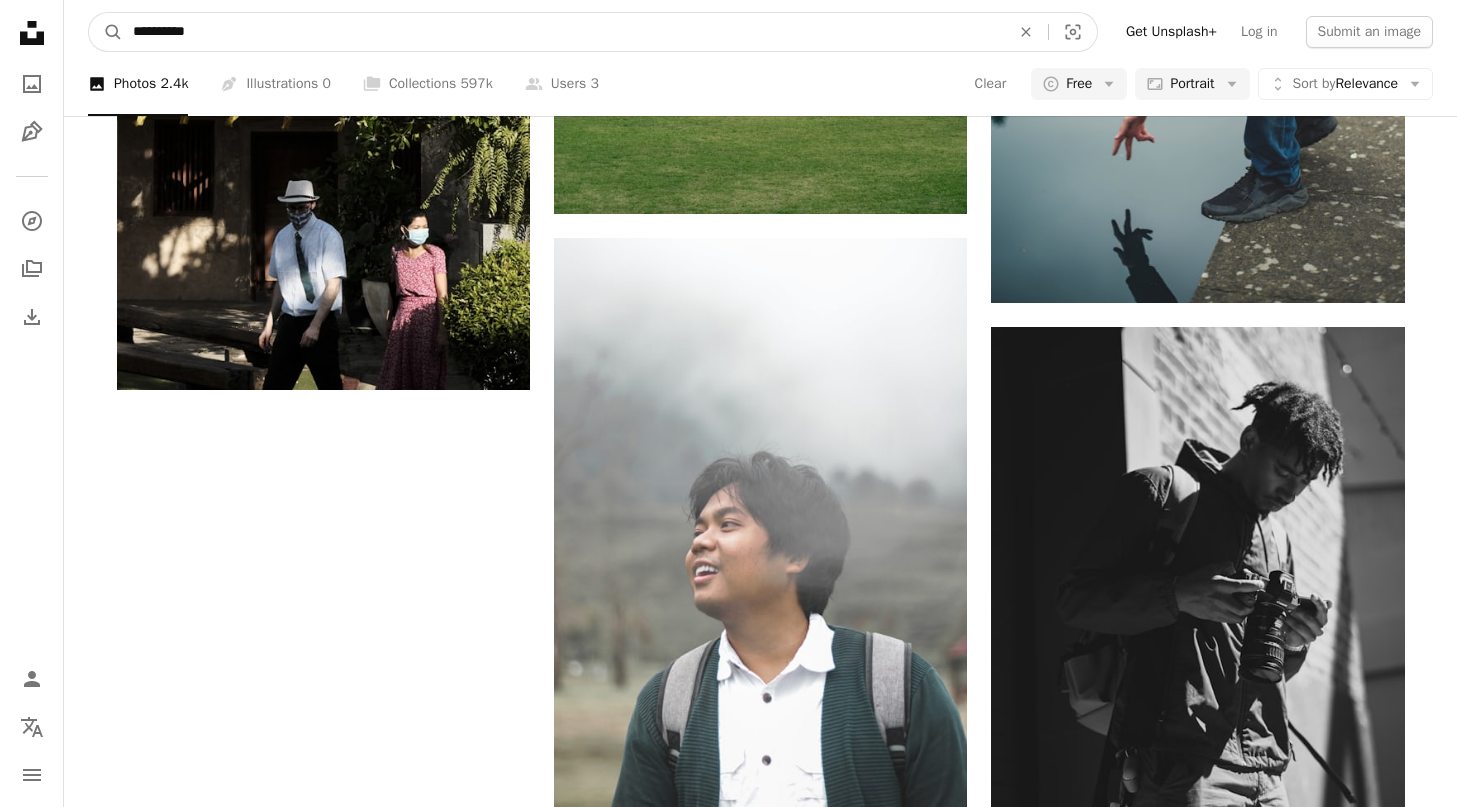 click on "**********" at bounding box center [563, 32] 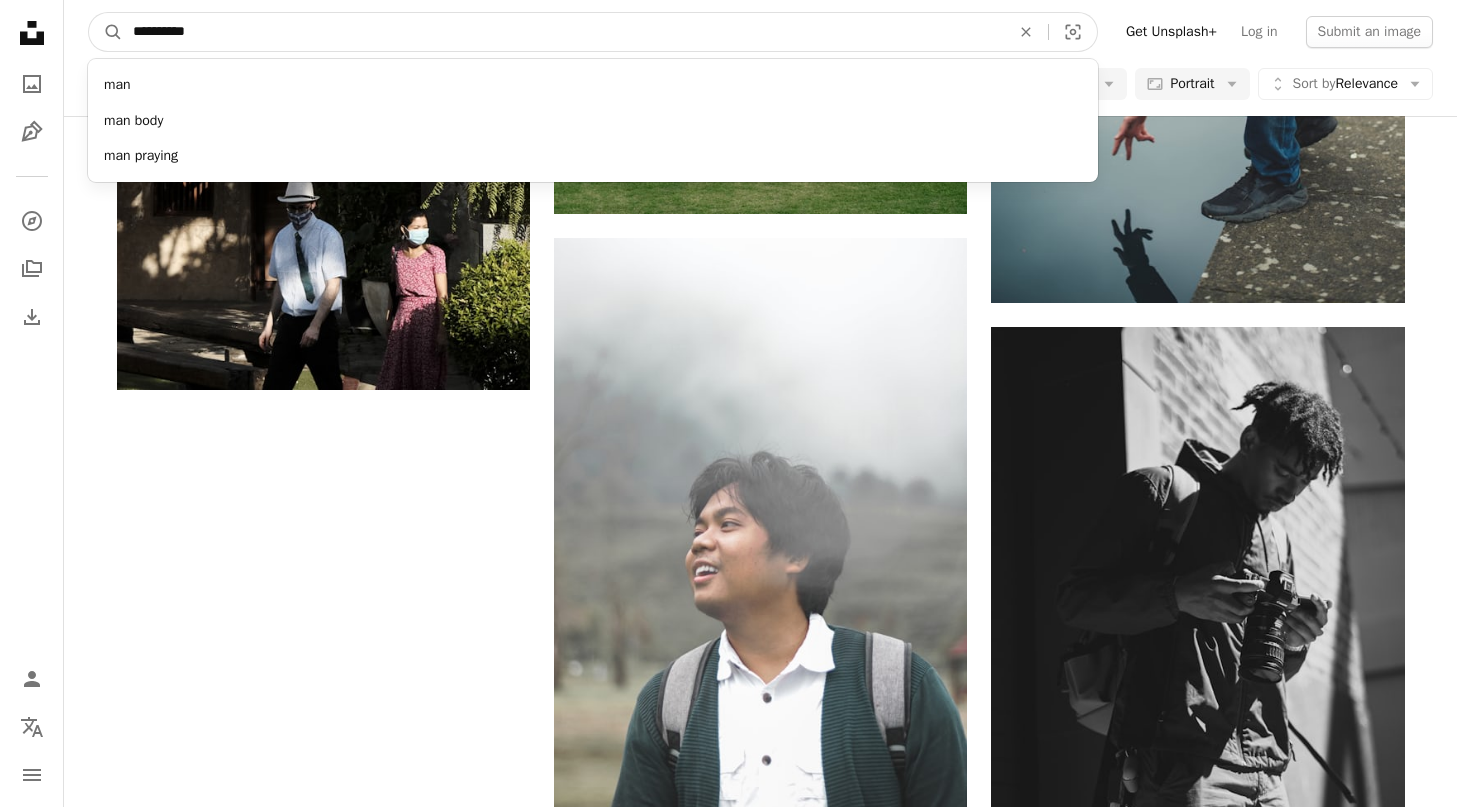 type on "**********" 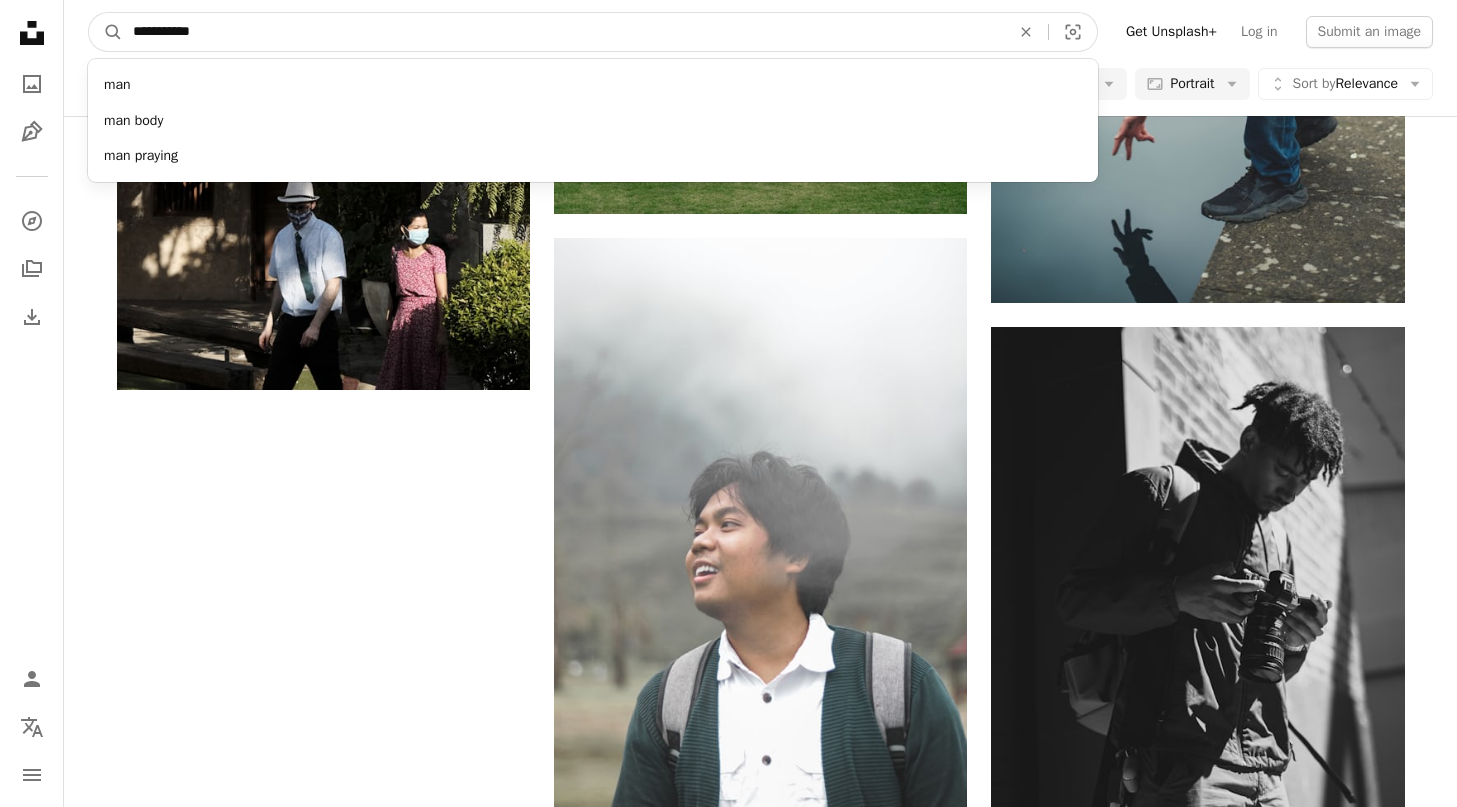click on "A magnifying glass" at bounding box center [106, 32] 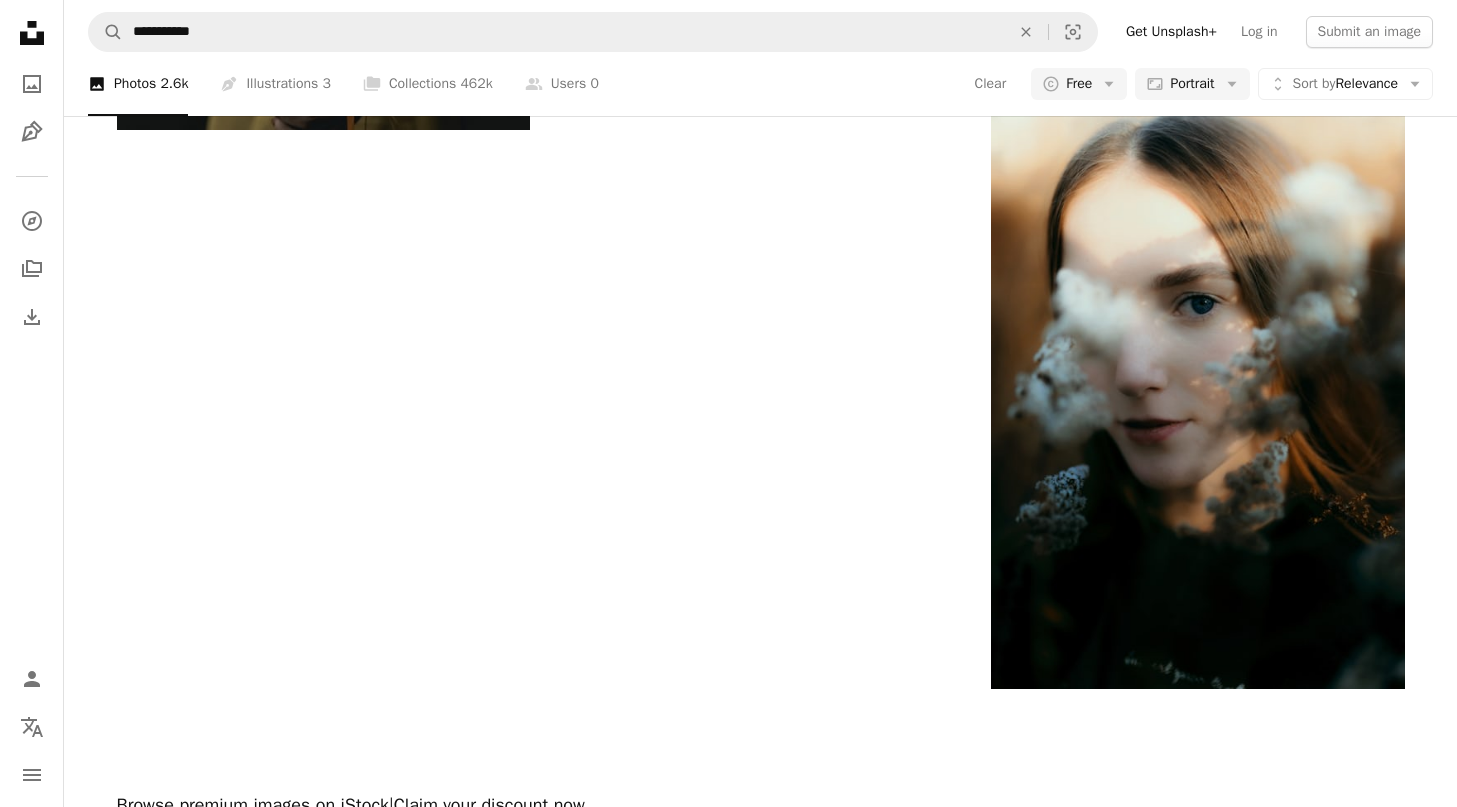 scroll, scrollTop: 4483, scrollLeft: 0, axis: vertical 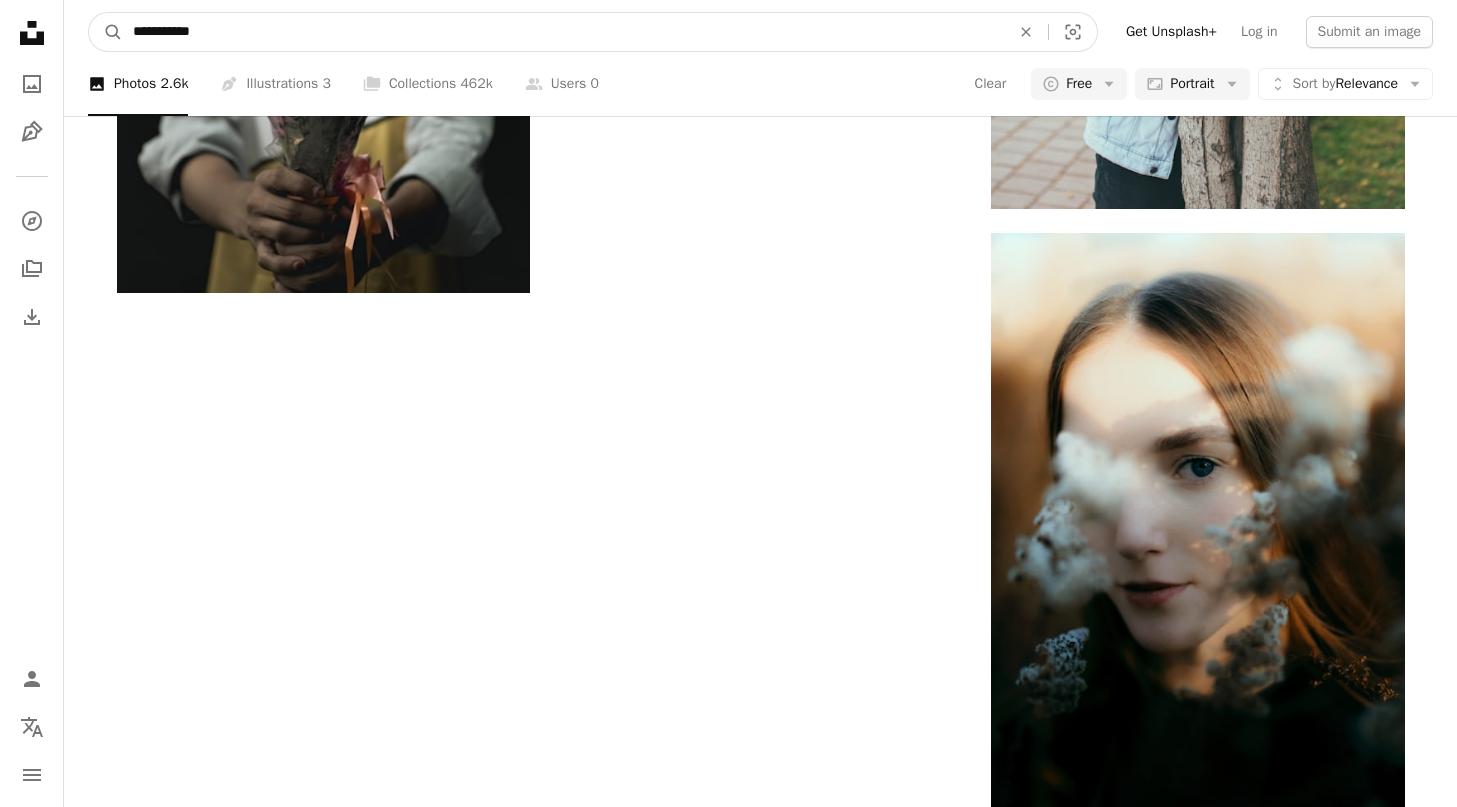 click on "**********" at bounding box center [563, 32] 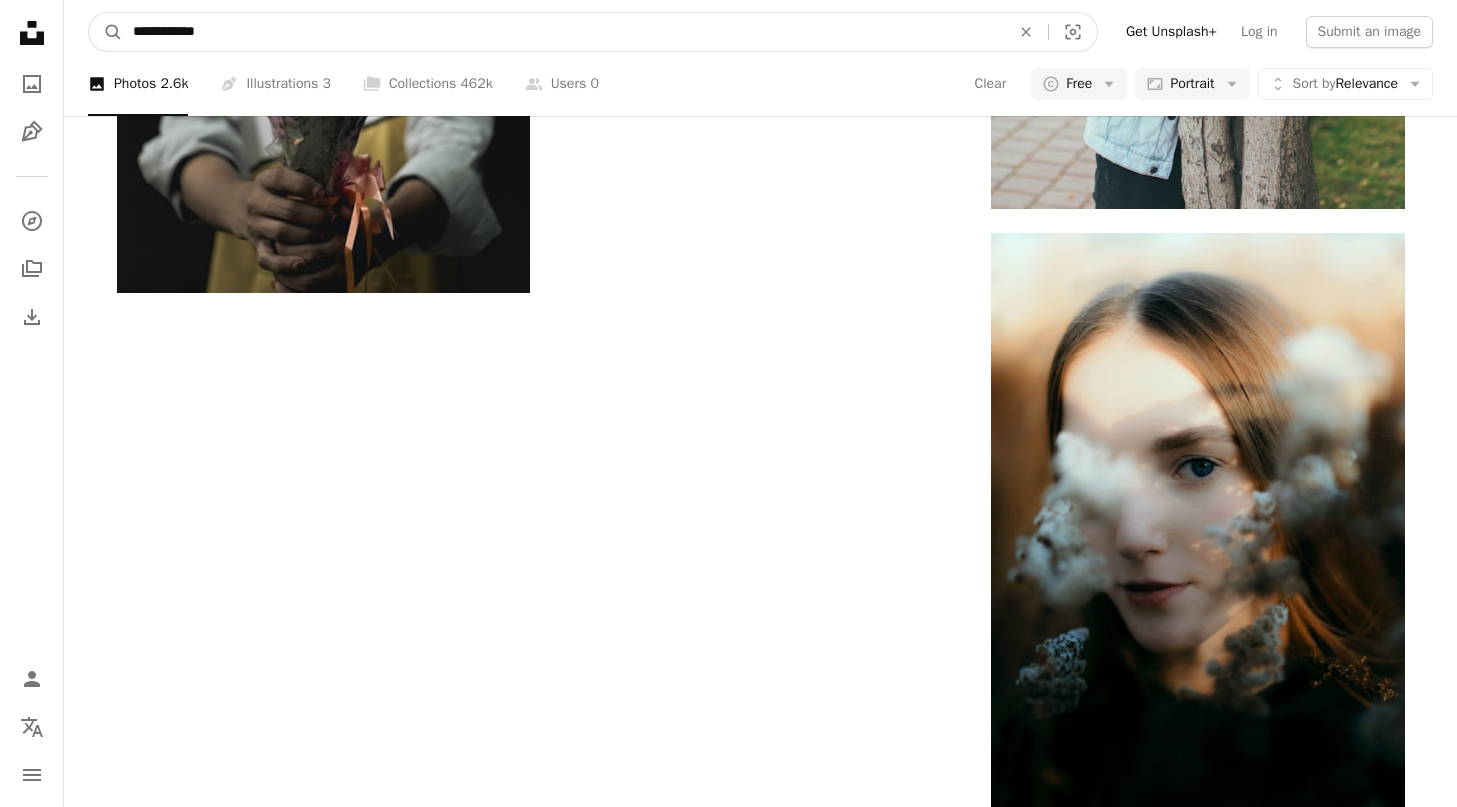 type on "**********" 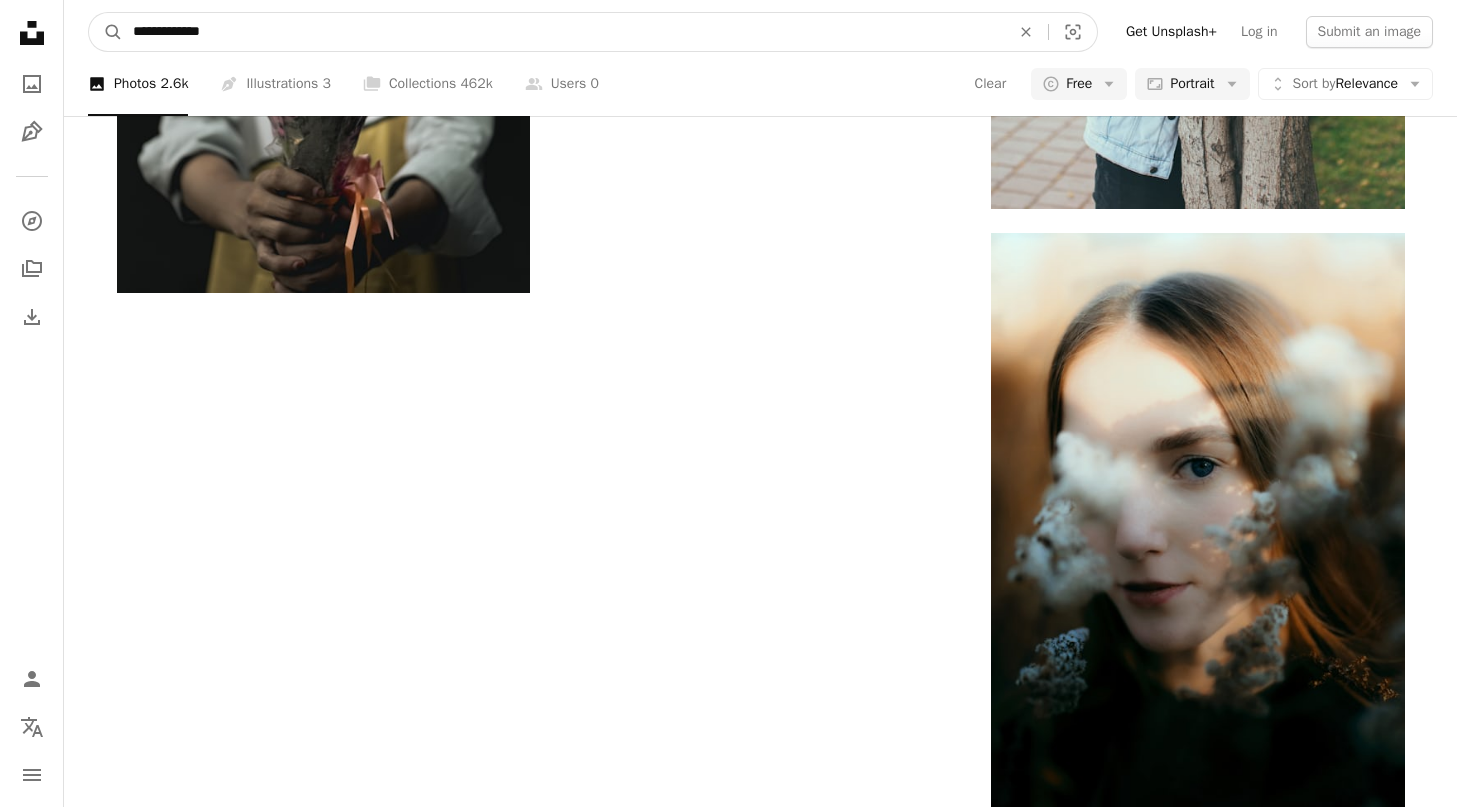 click on "A magnifying glass" at bounding box center [106, 32] 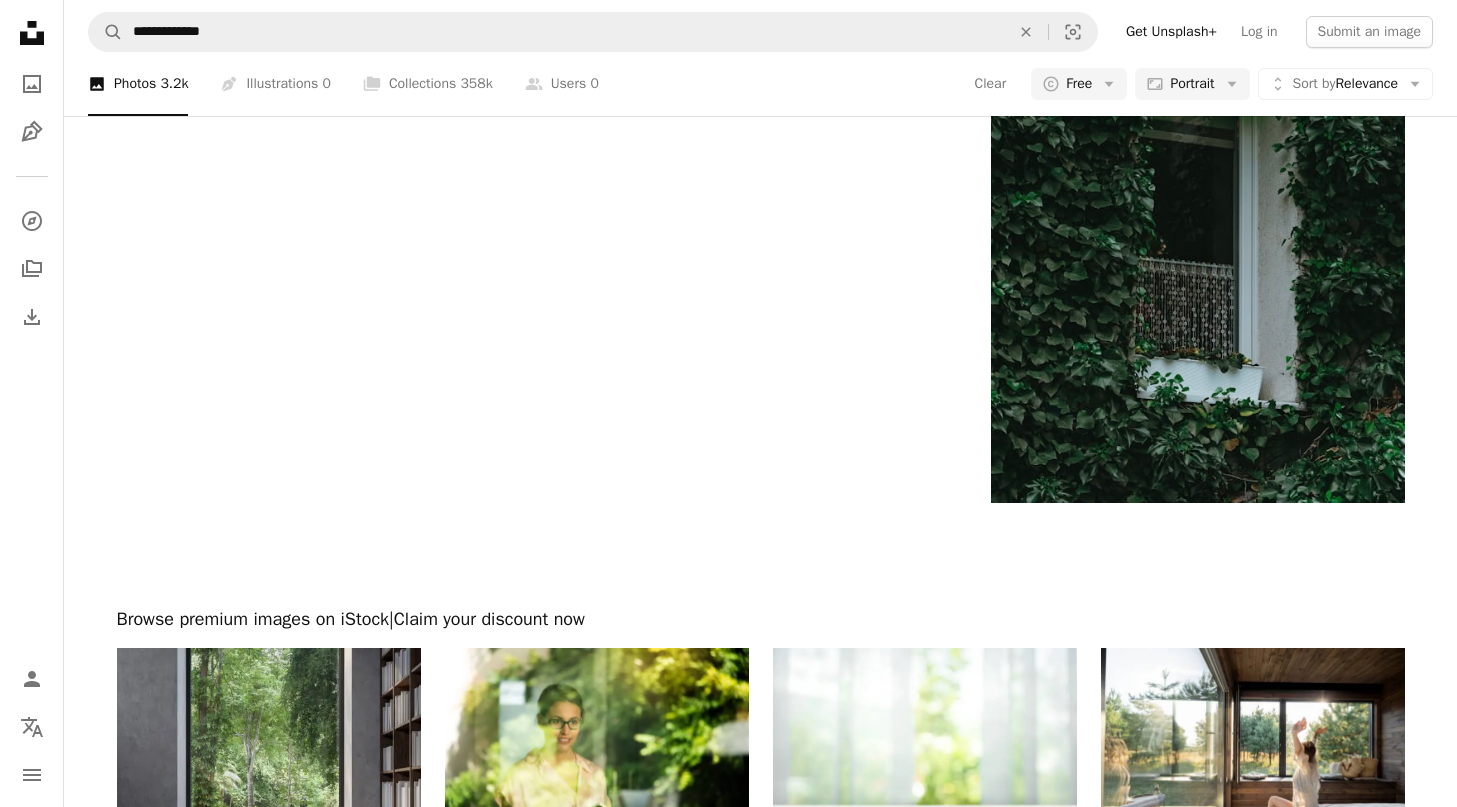 scroll, scrollTop: 5066, scrollLeft: 0, axis: vertical 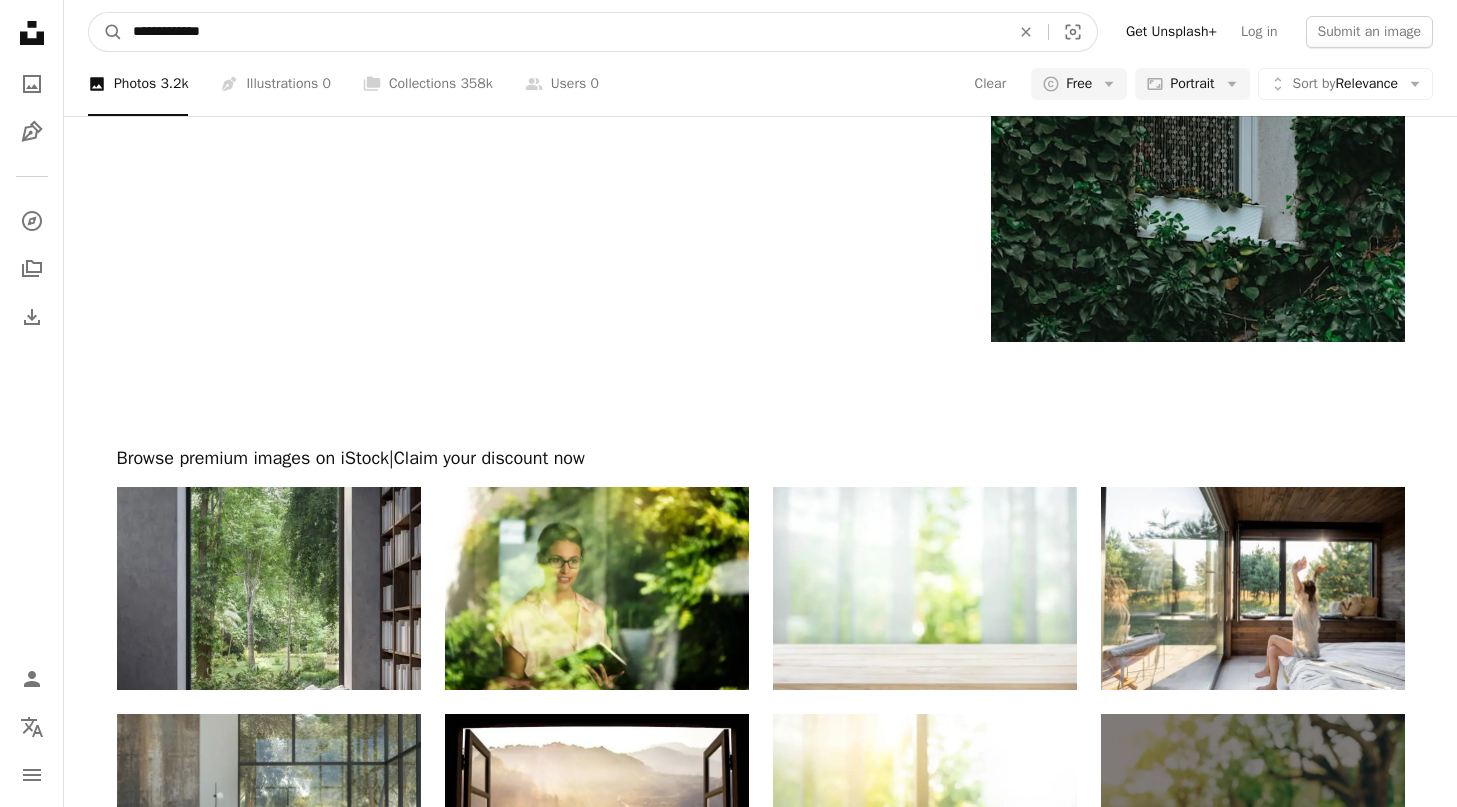 click on "**********" at bounding box center [563, 32] 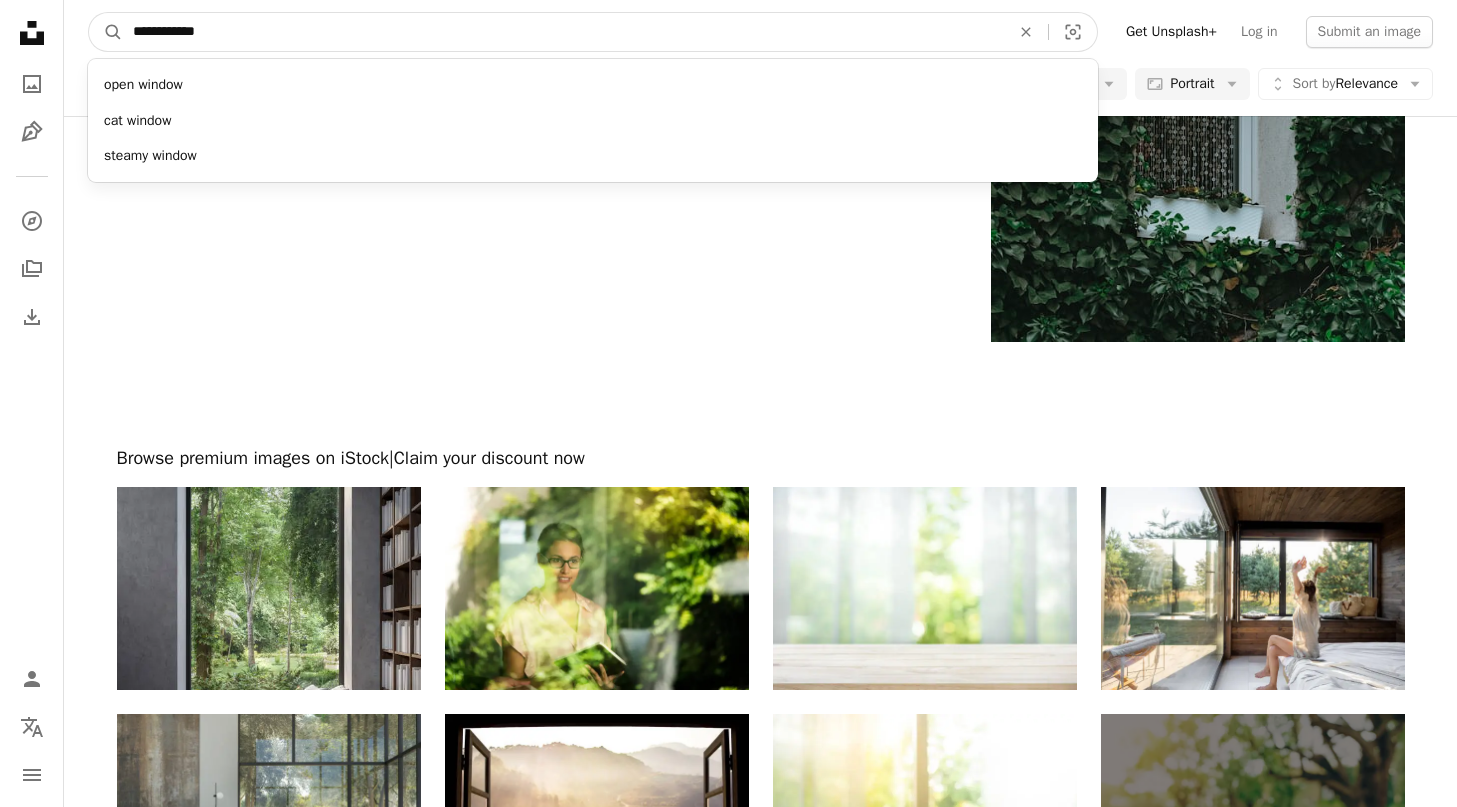 type on "**********" 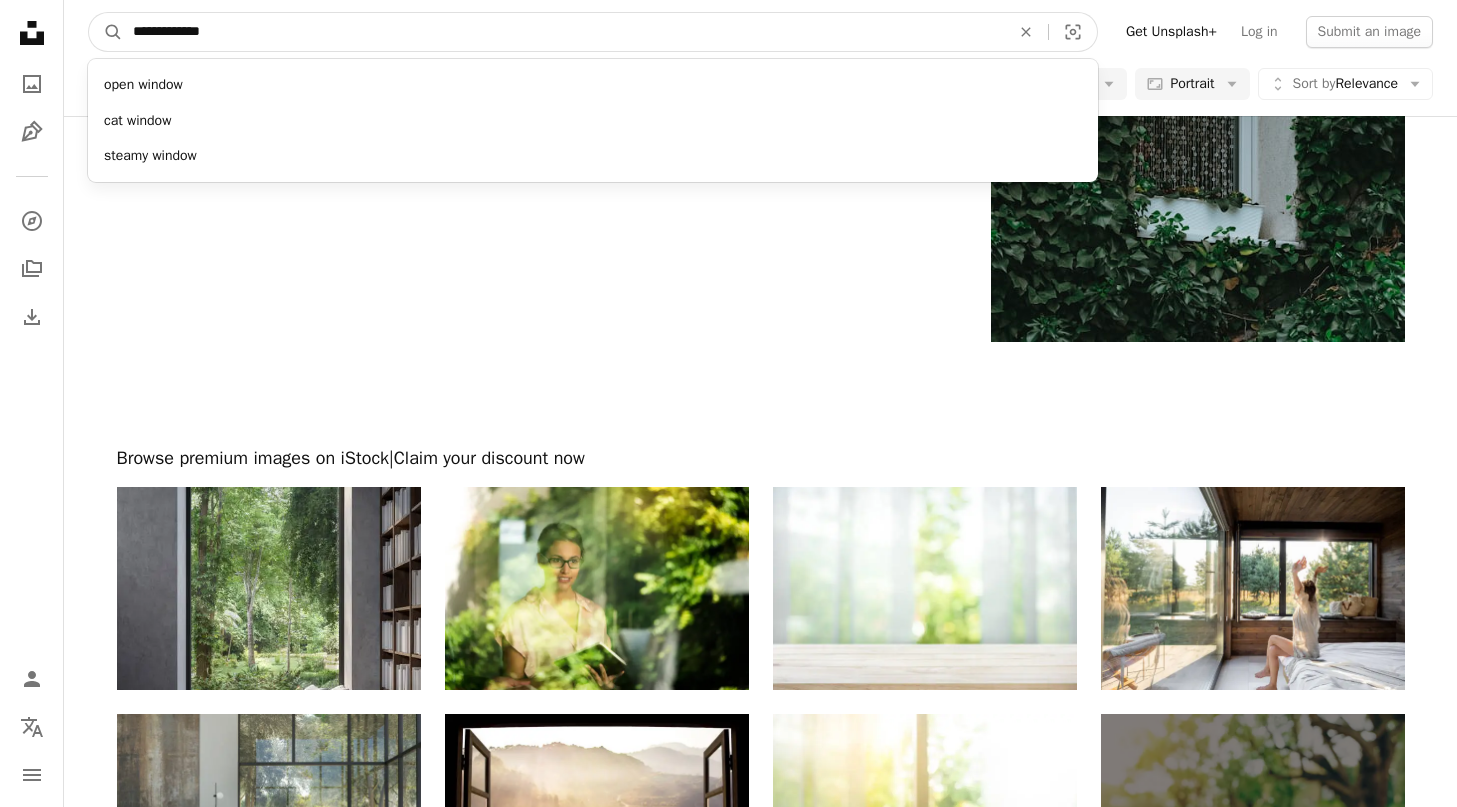 click on "A magnifying glass" at bounding box center (106, 32) 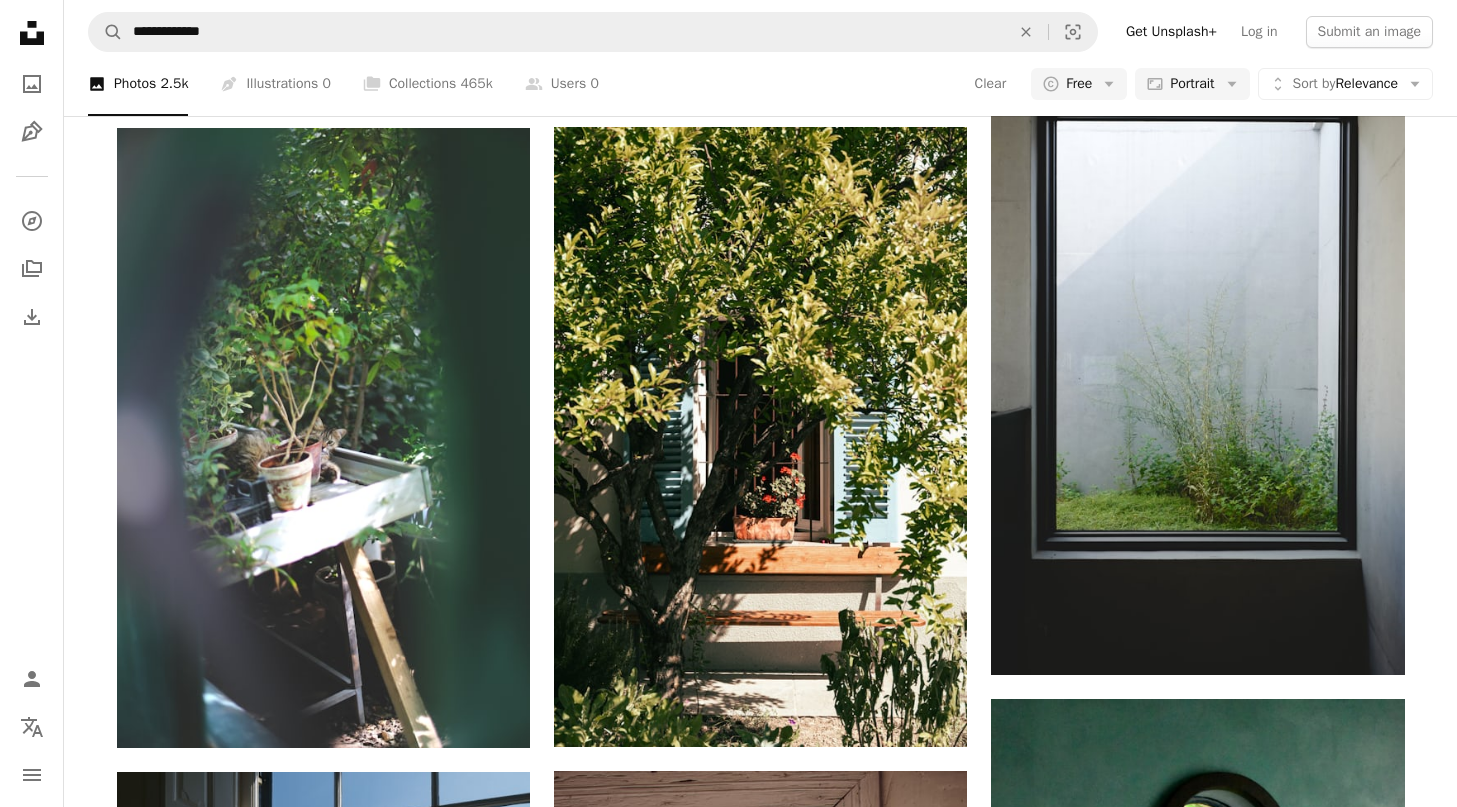 scroll, scrollTop: 2393, scrollLeft: 0, axis: vertical 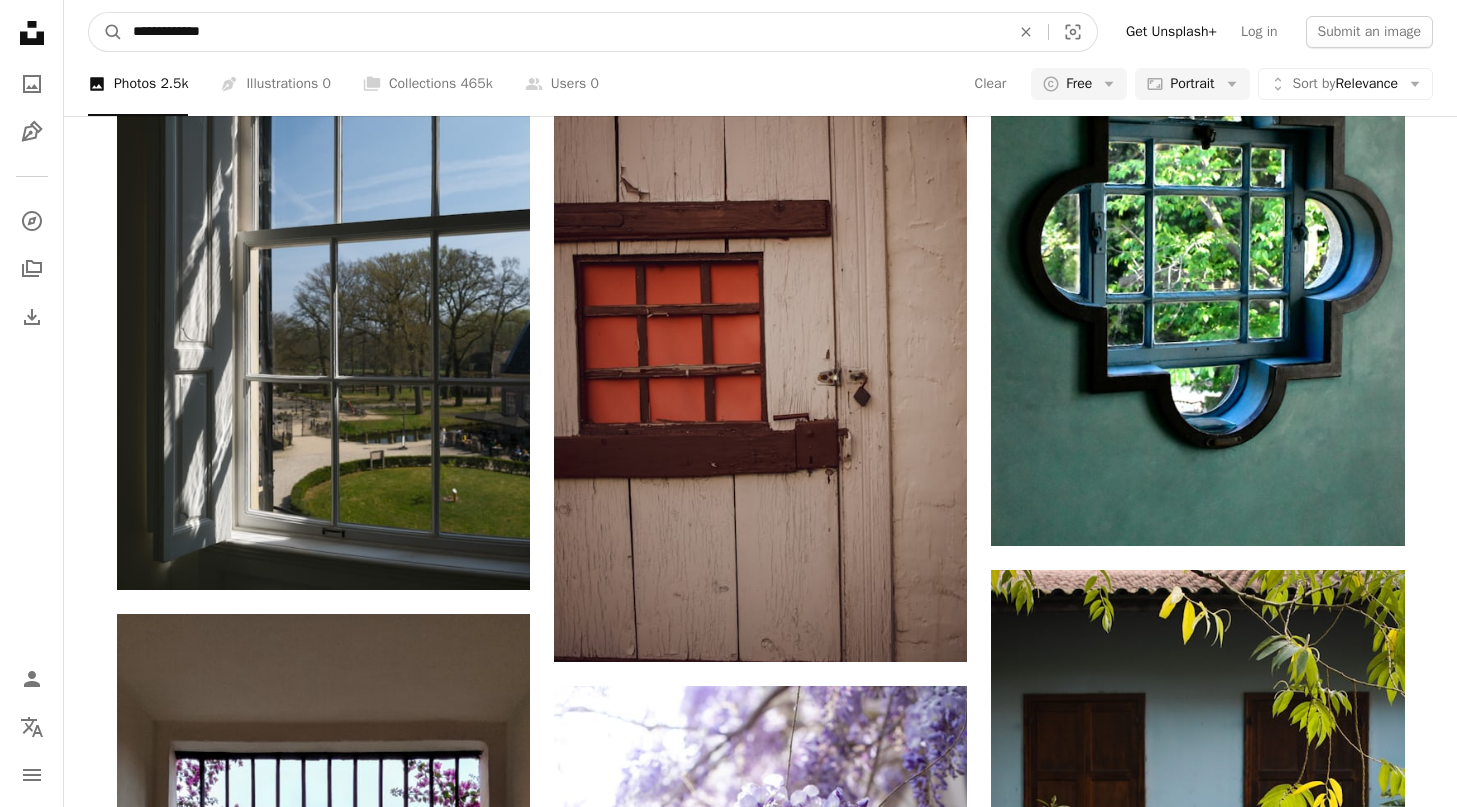 click on "**********" at bounding box center (563, 32) 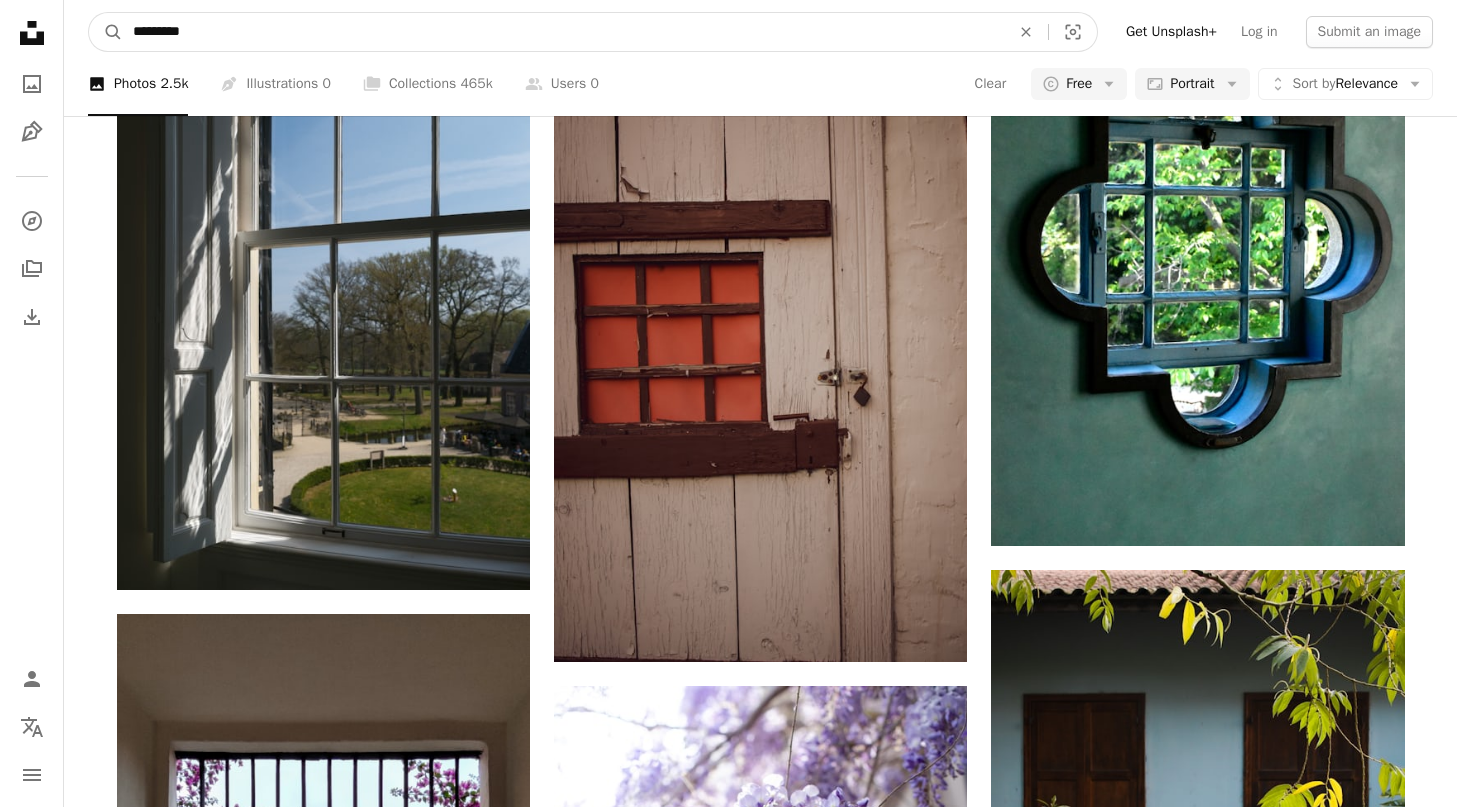 type on "**********" 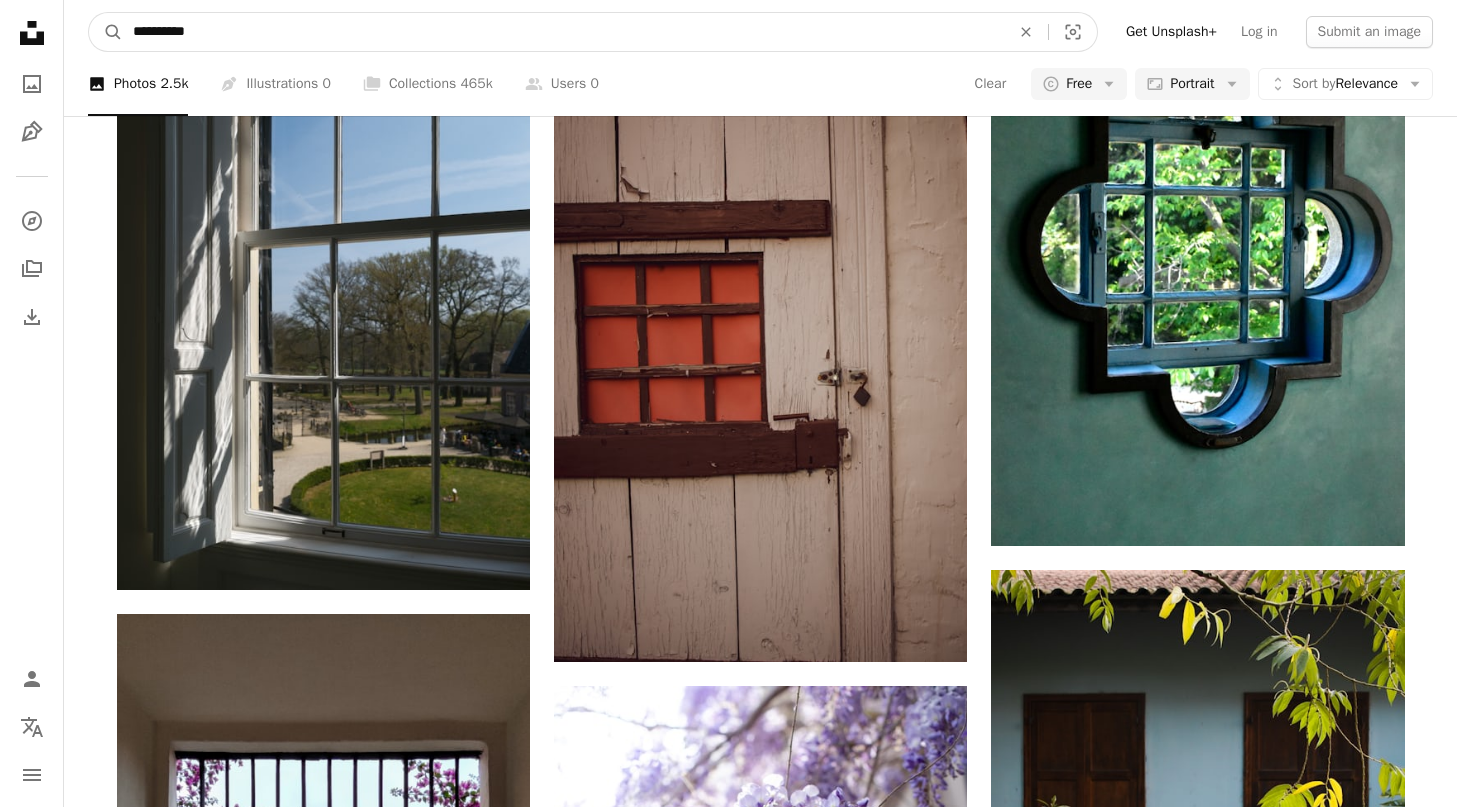 click on "A magnifying glass" at bounding box center (106, 32) 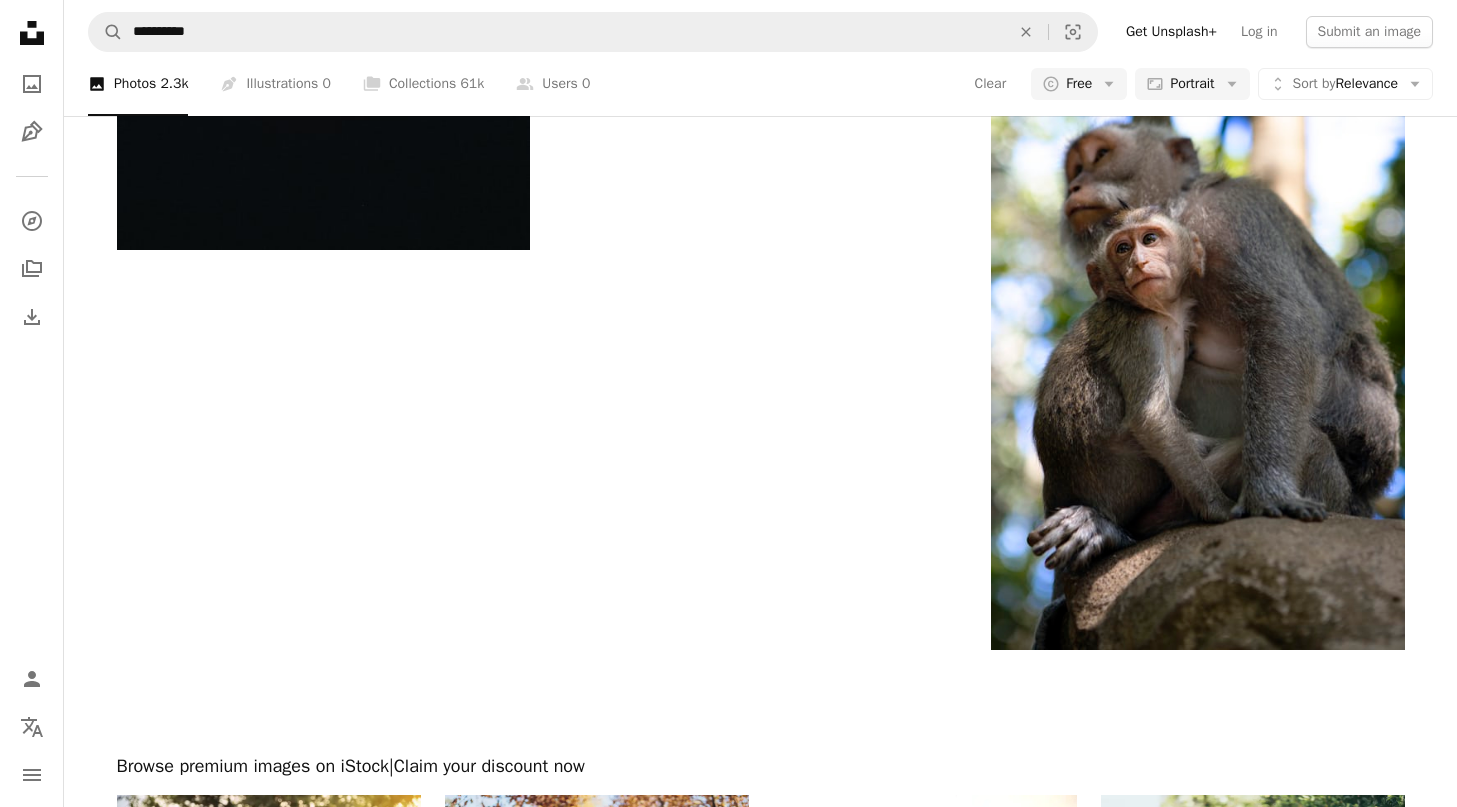 scroll, scrollTop: 4828, scrollLeft: 0, axis: vertical 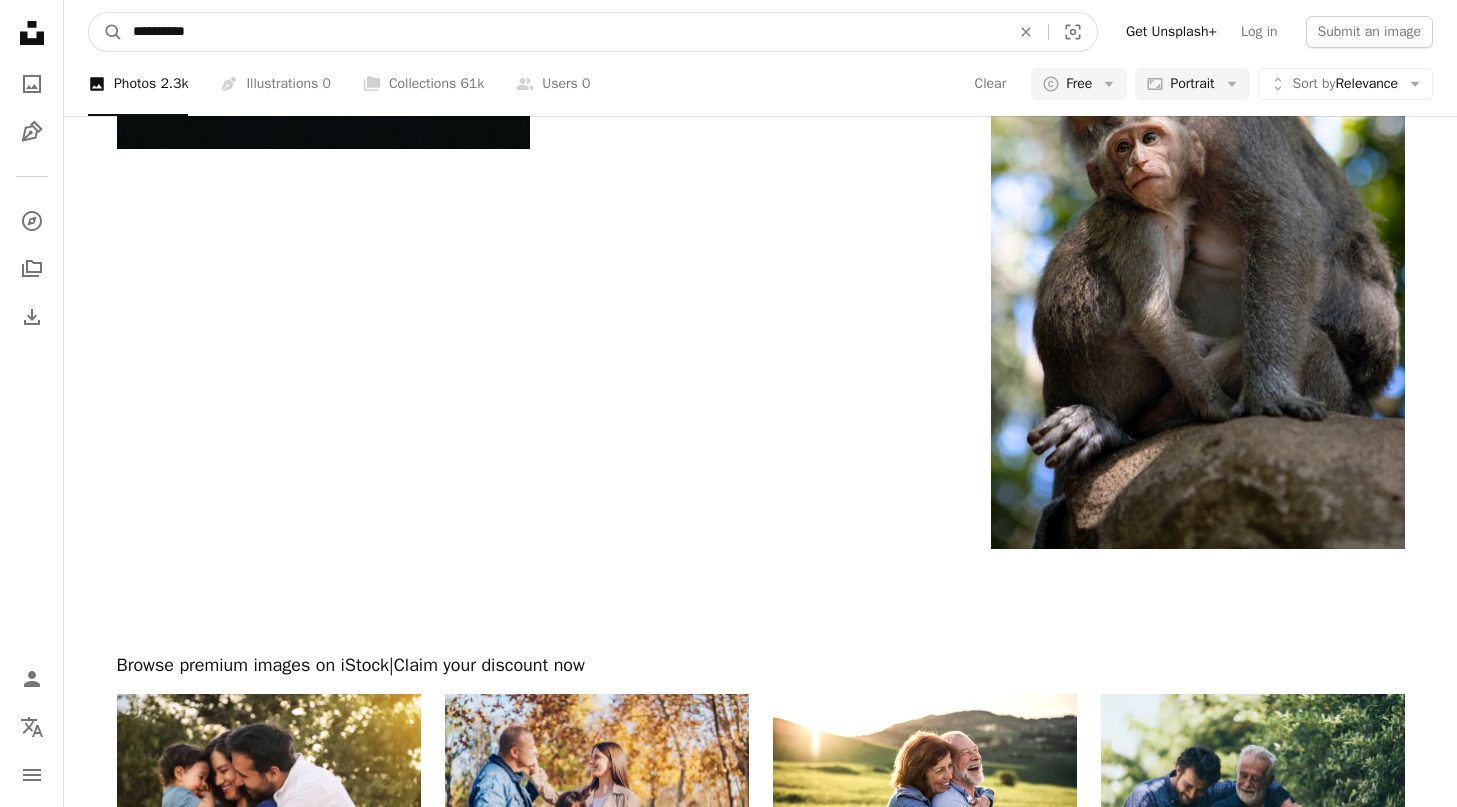 click on "**********" at bounding box center (563, 32) 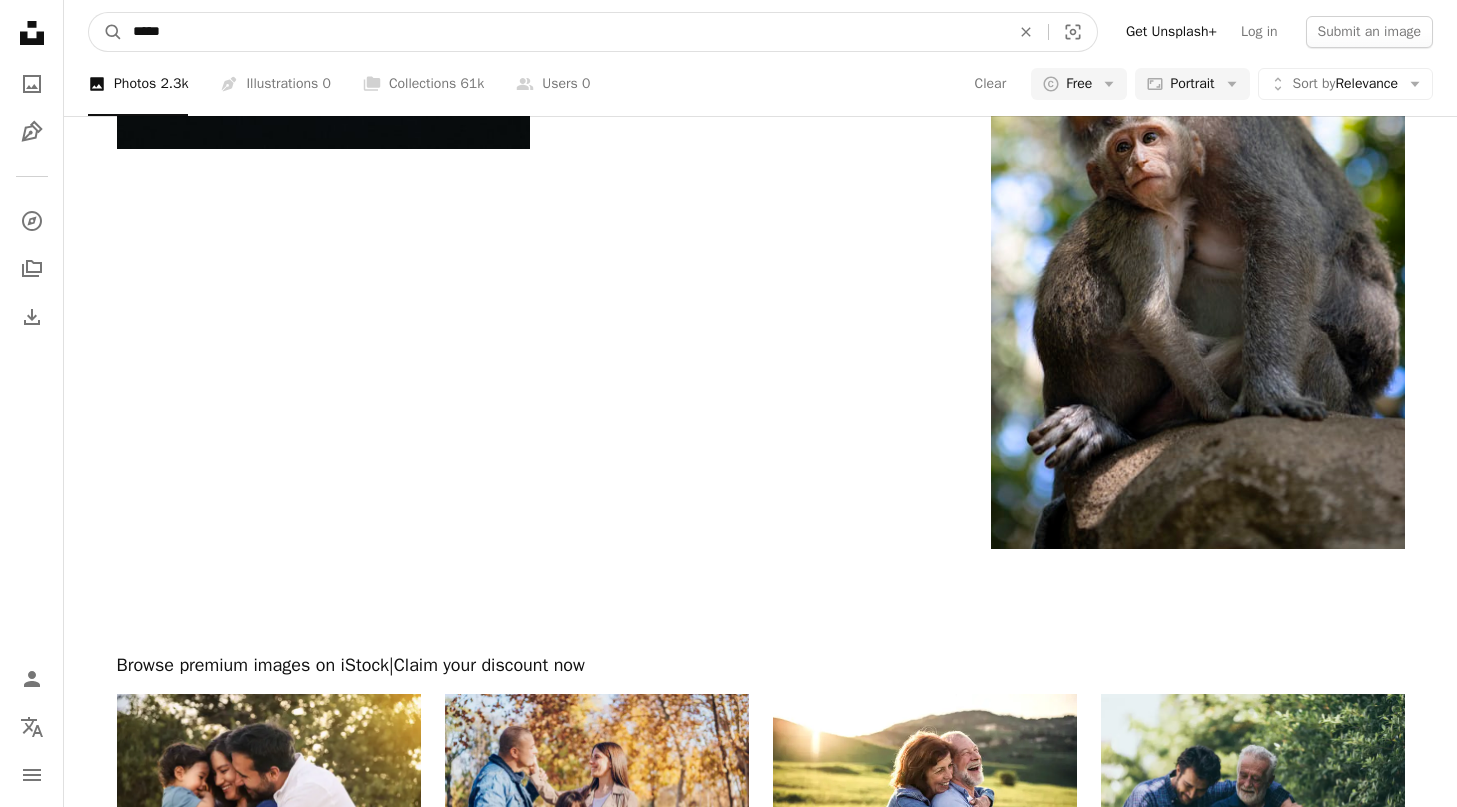 type on "******" 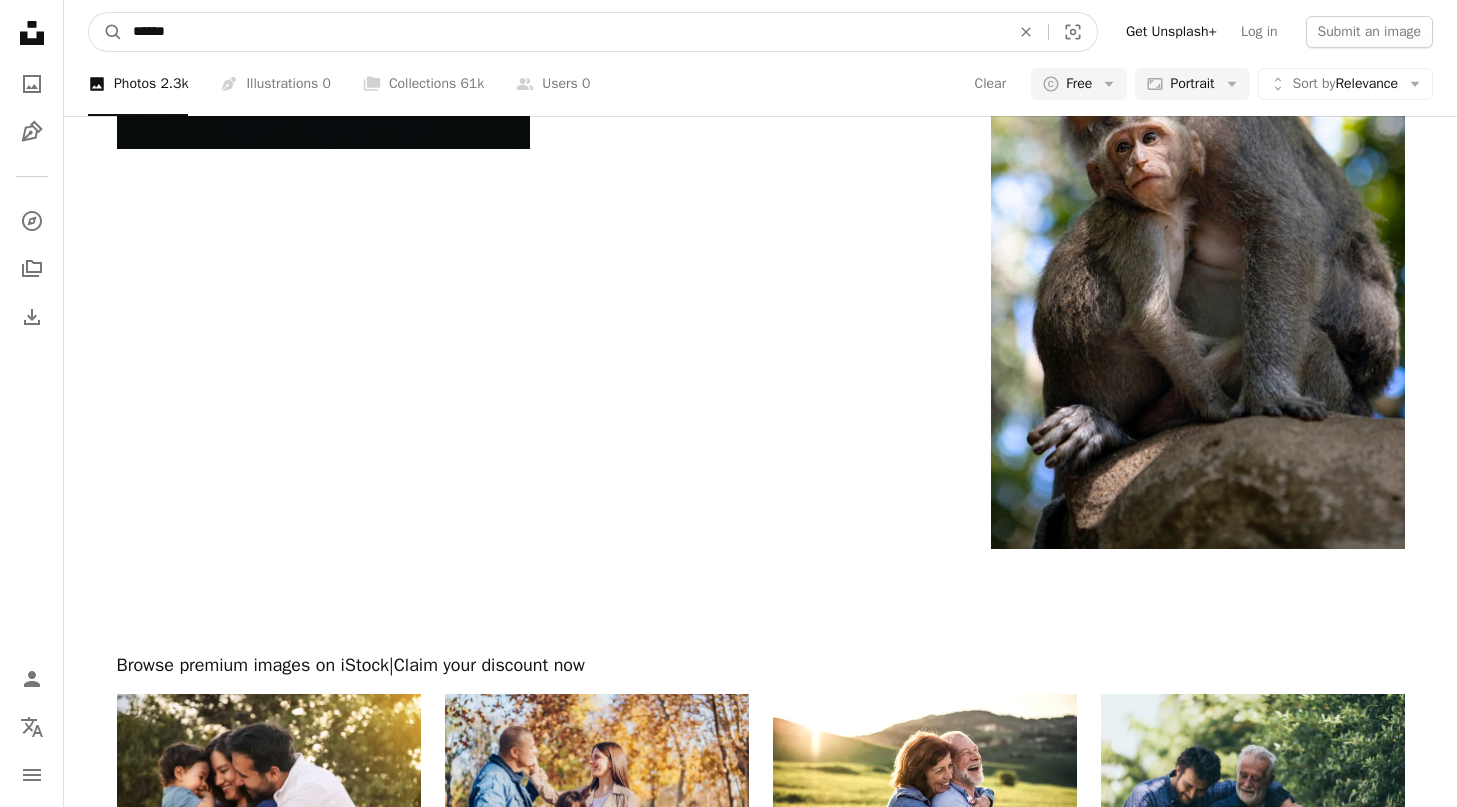 click on "A magnifying glass" at bounding box center (106, 32) 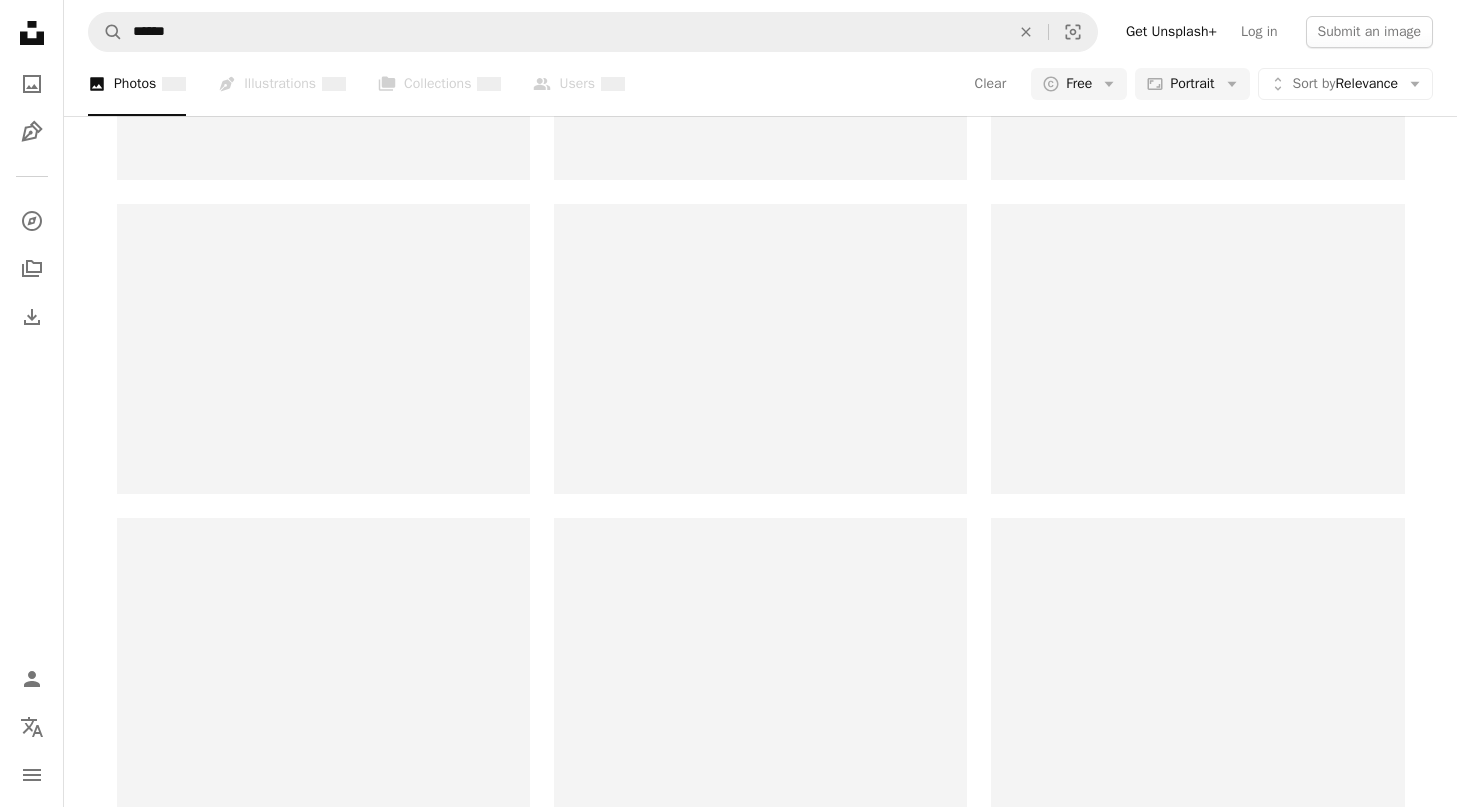 scroll, scrollTop: 0, scrollLeft: 0, axis: both 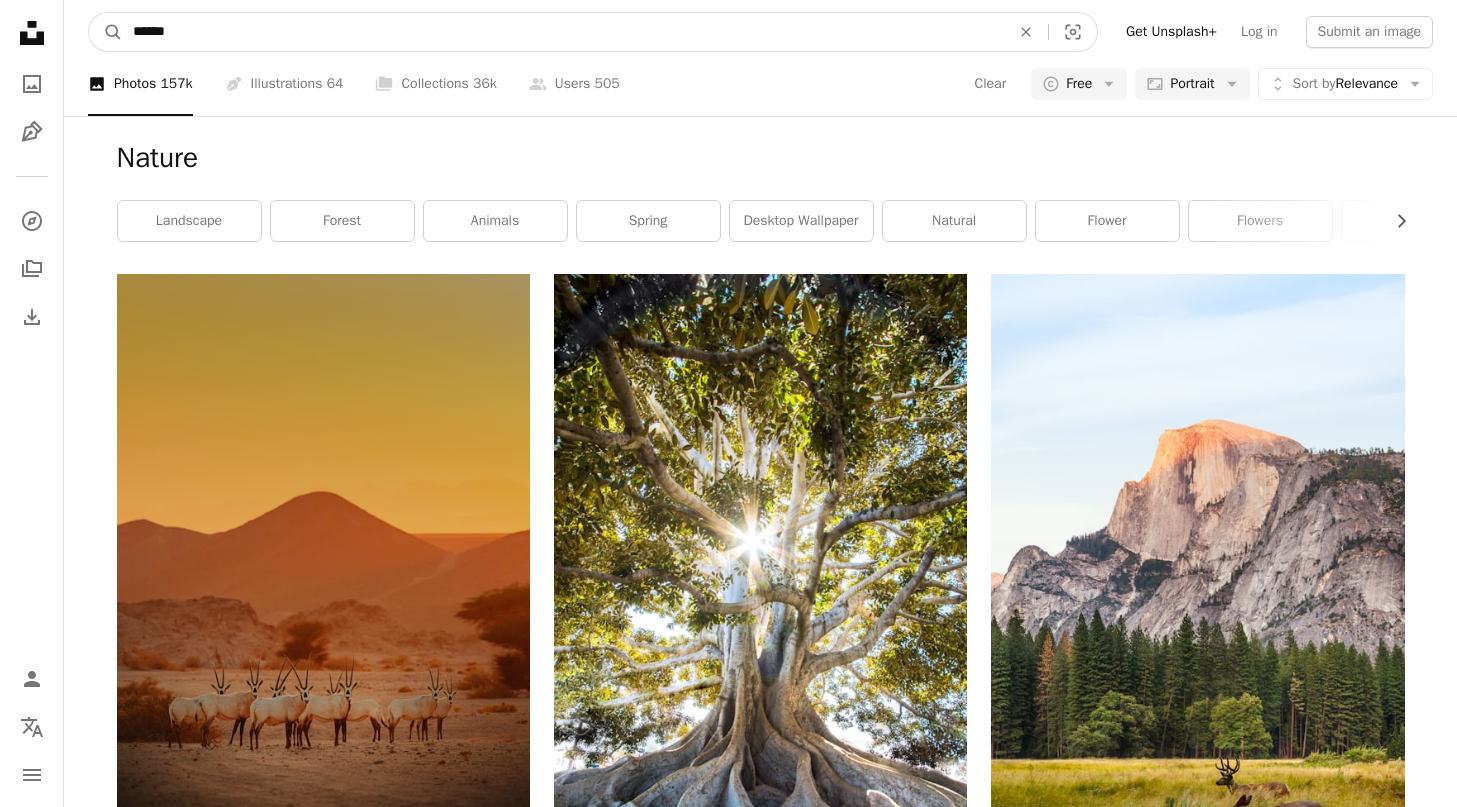 click on "******" at bounding box center [563, 32] 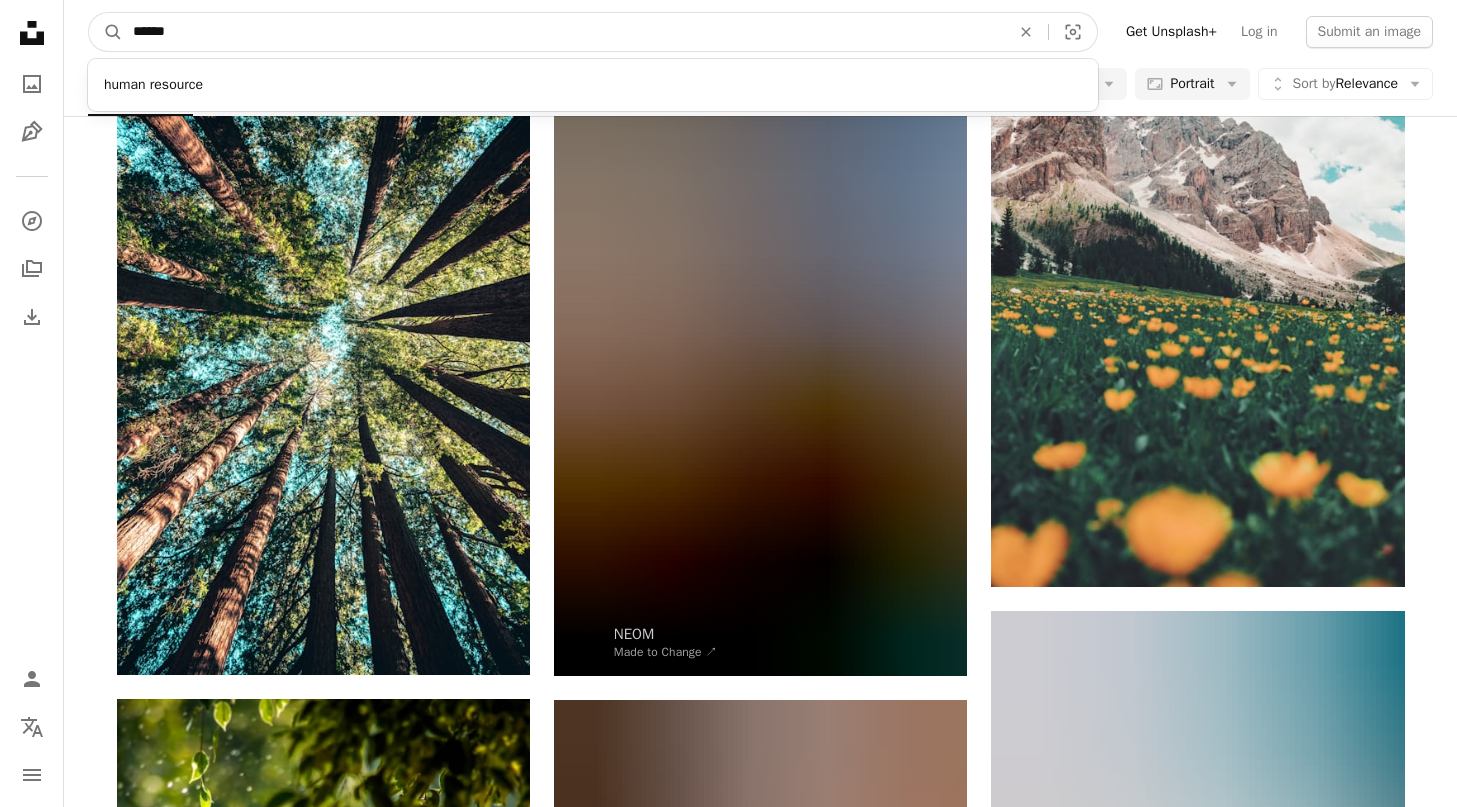scroll, scrollTop: 1503, scrollLeft: 0, axis: vertical 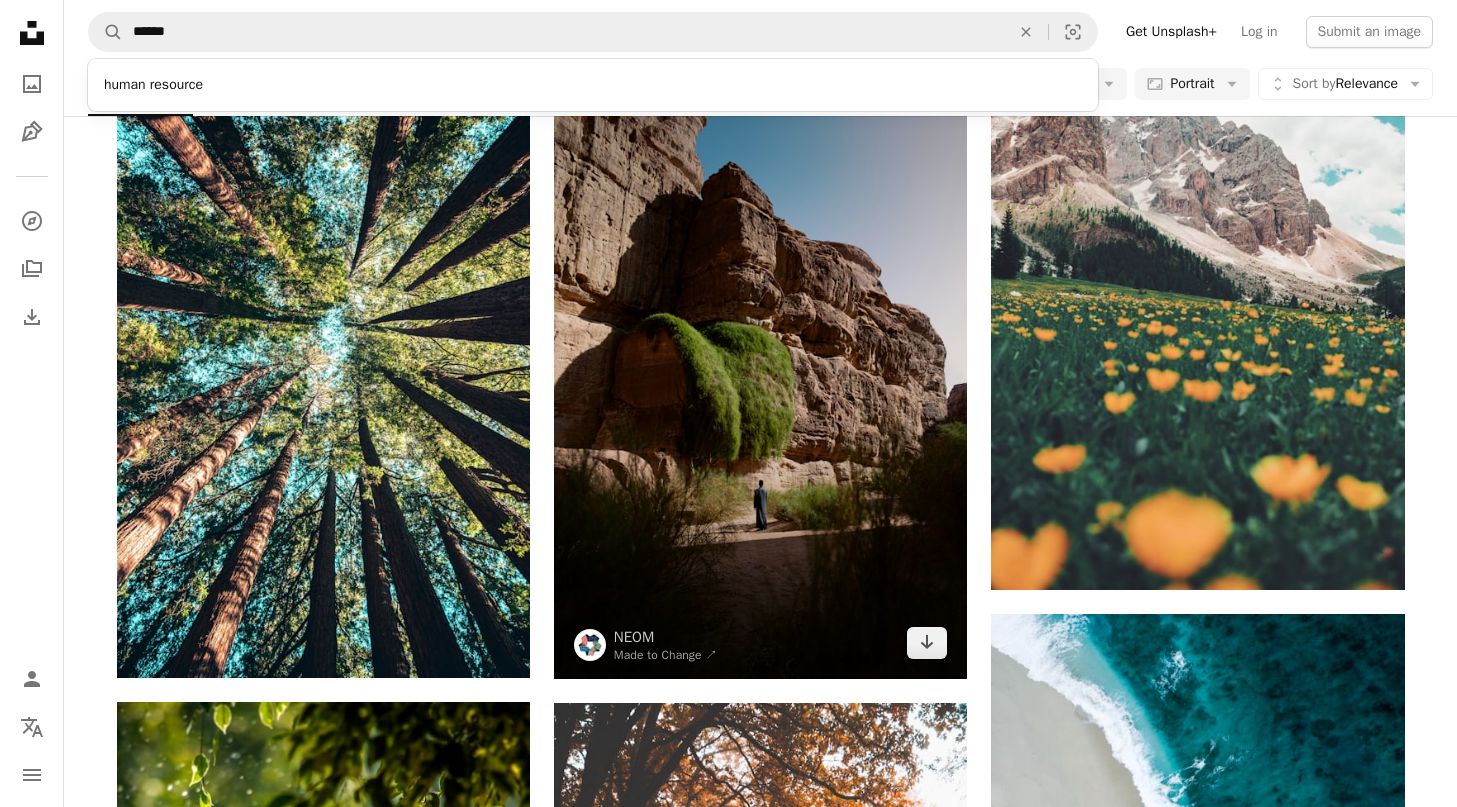 click at bounding box center (760, 369) 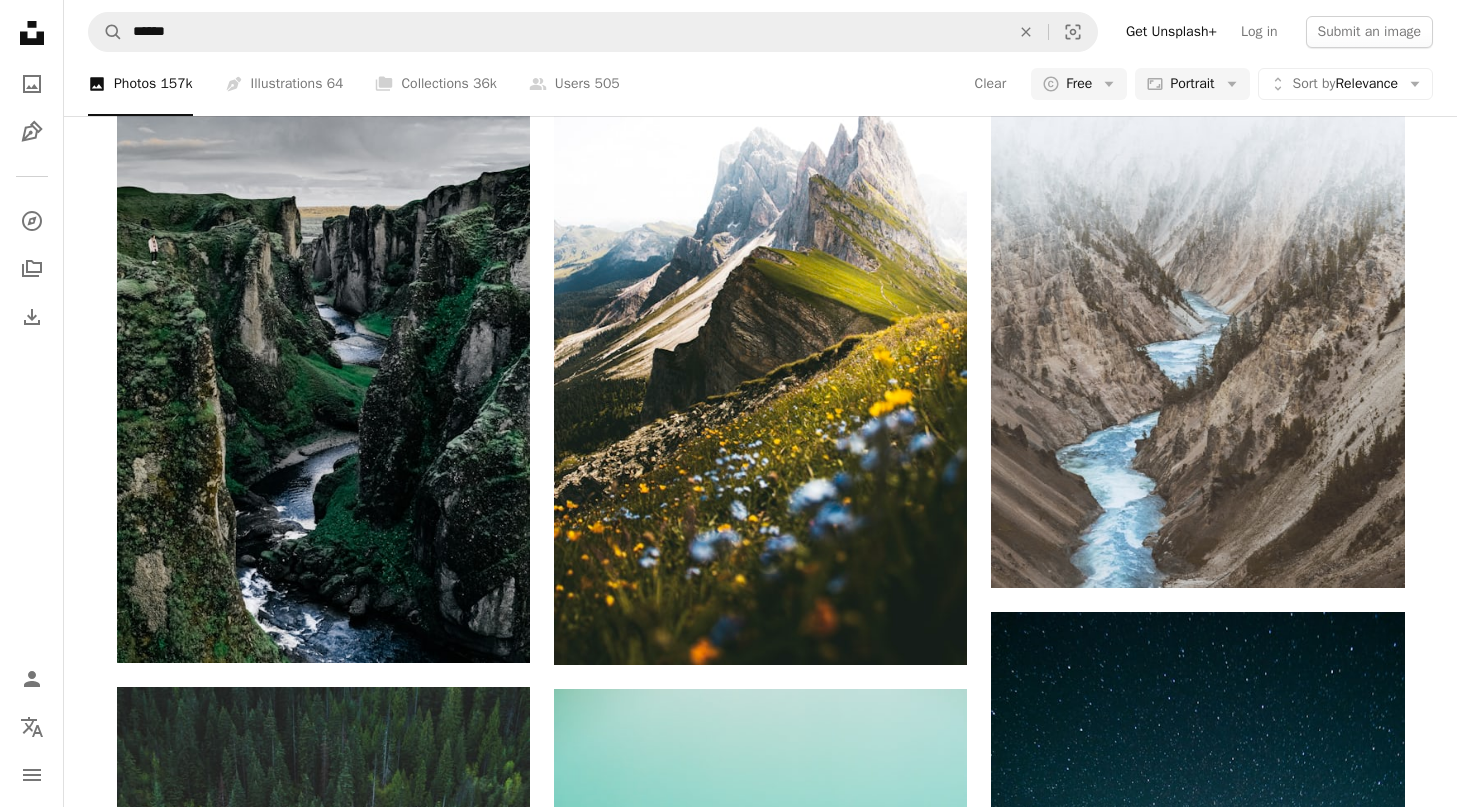 scroll, scrollTop: 3451, scrollLeft: 0, axis: vertical 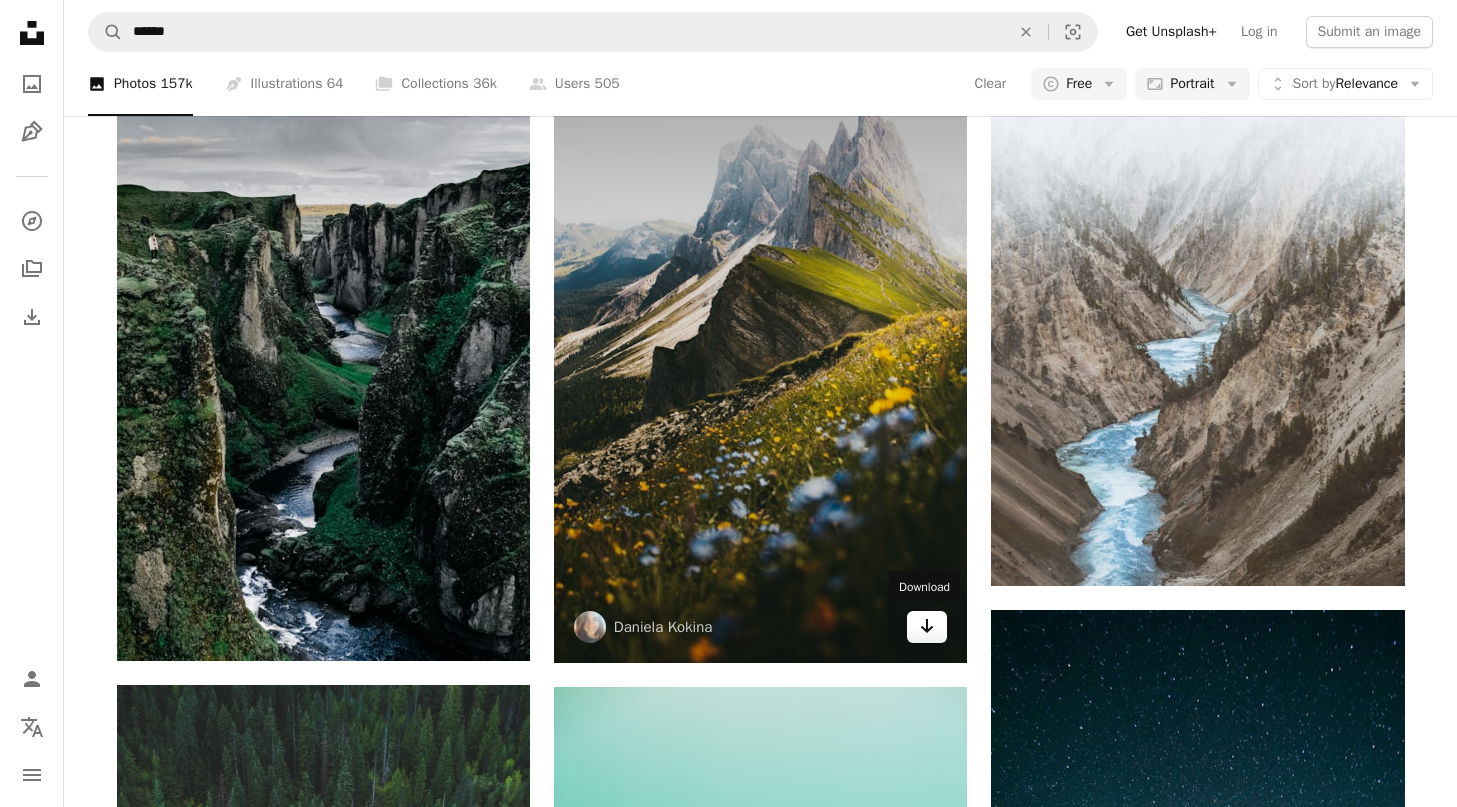 click on "Arrow pointing down" at bounding box center (927, 627) 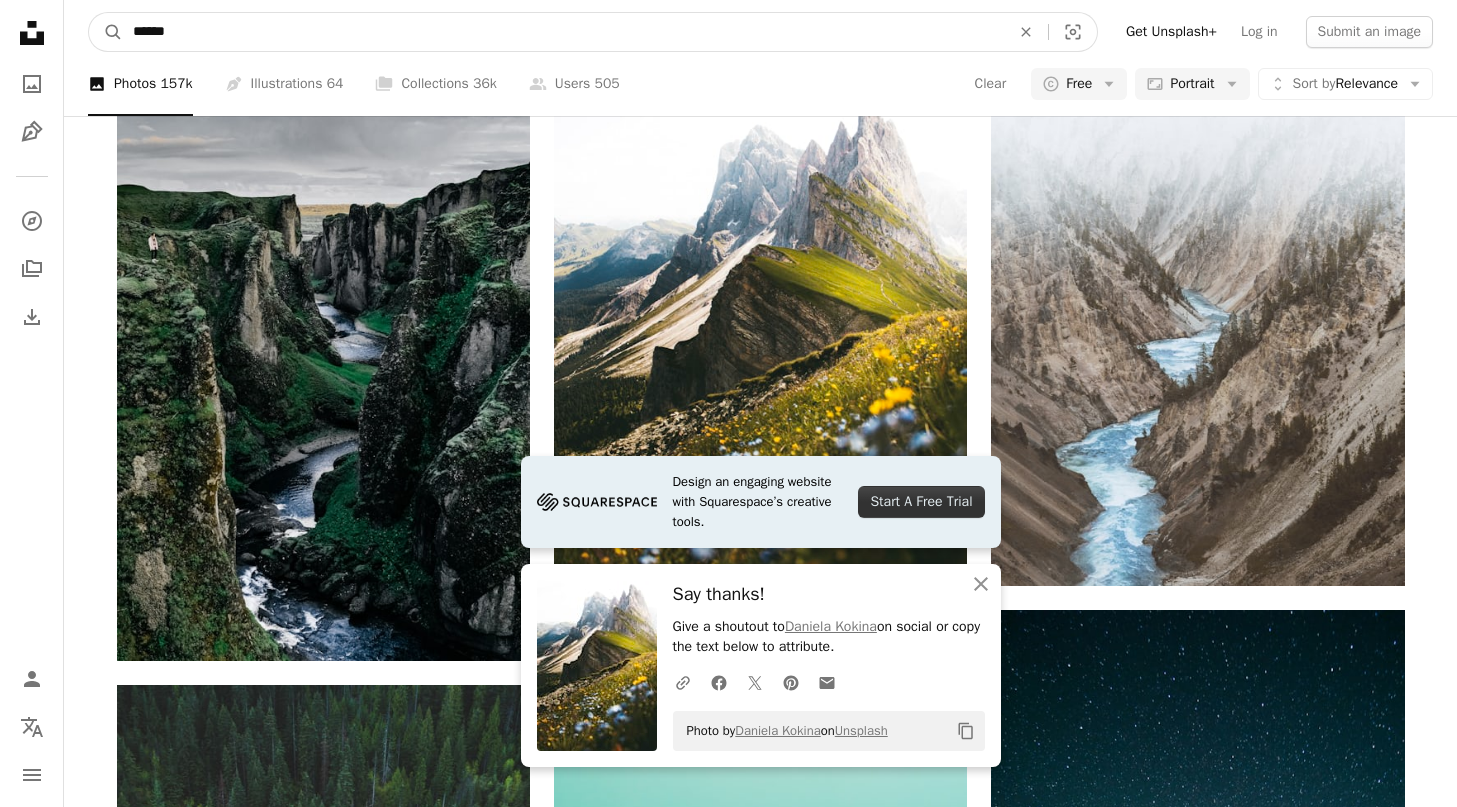 click on "*****" at bounding box center (563, 32) 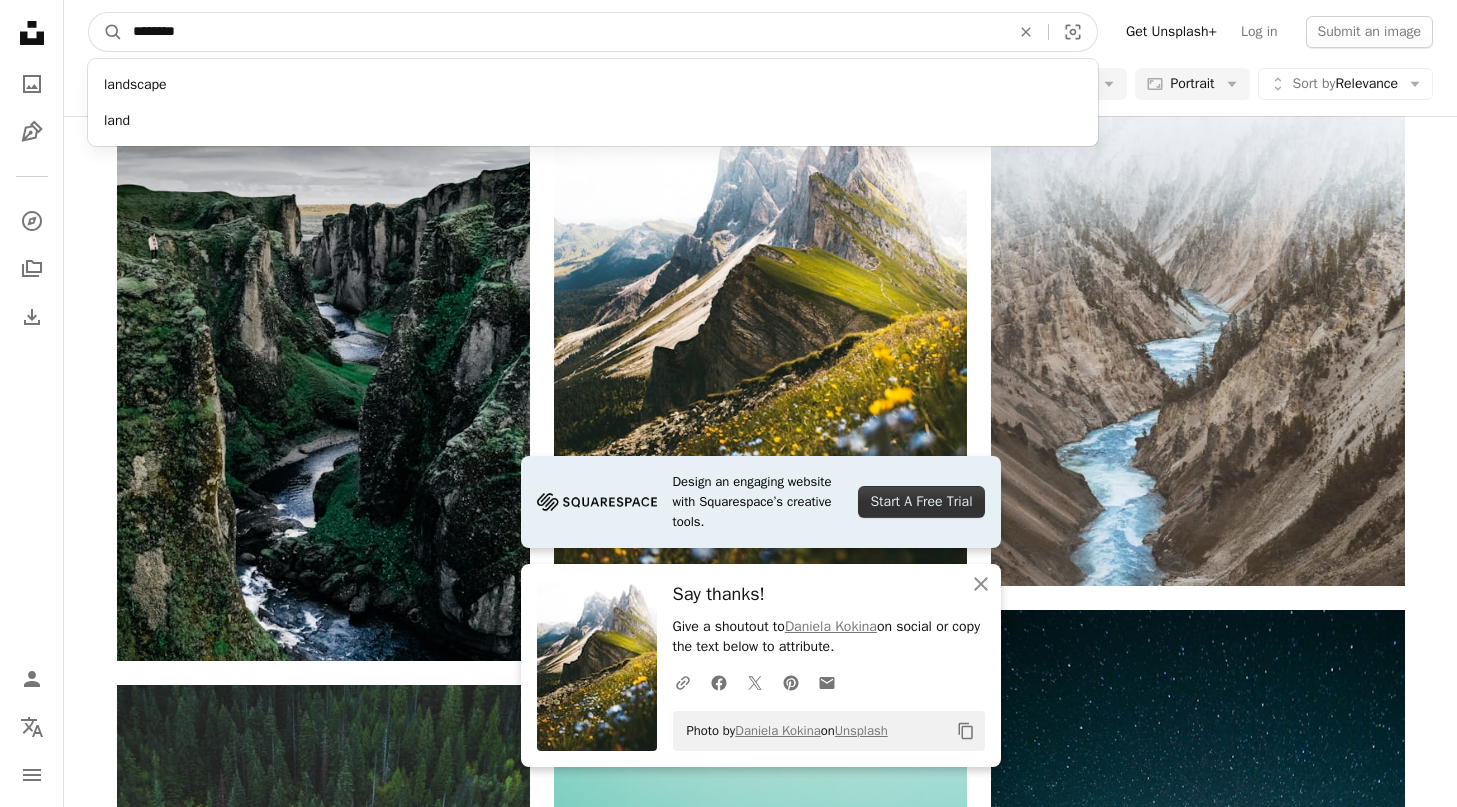 type on "*********" 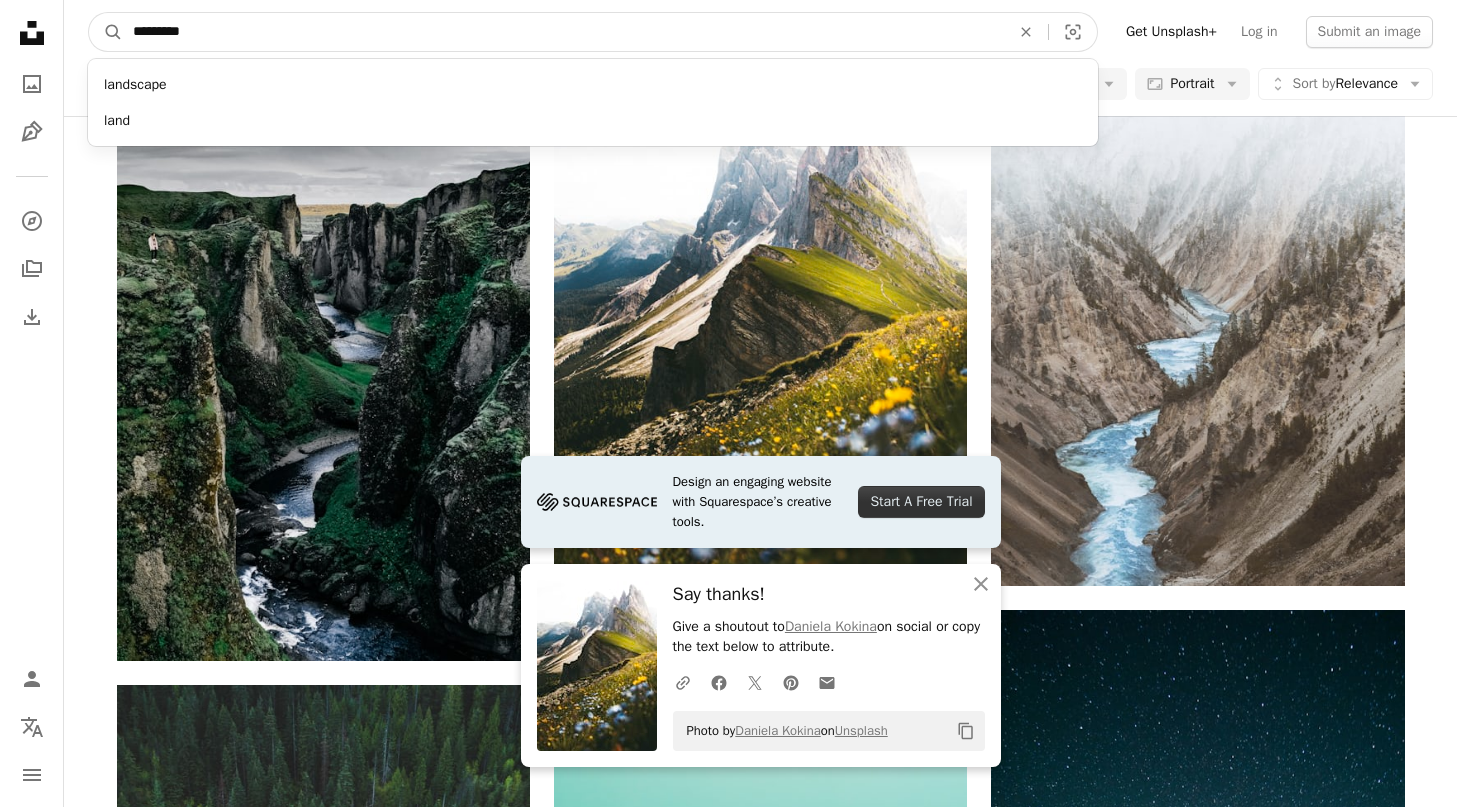 click on "A magnifying glass" at bounding box center [106, 32] 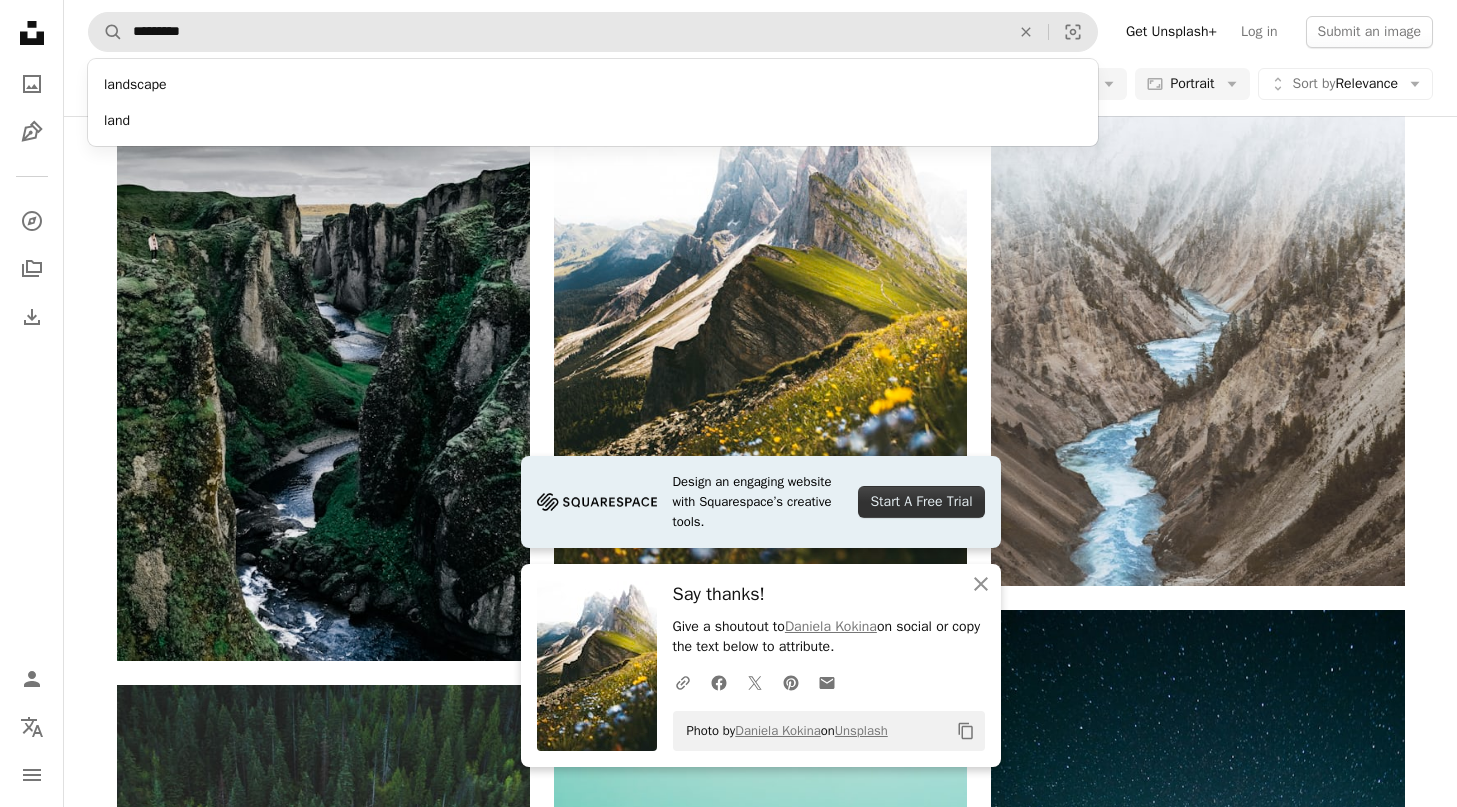 scroll, scrollTop: 0, scrollLeft: 0, axis: both 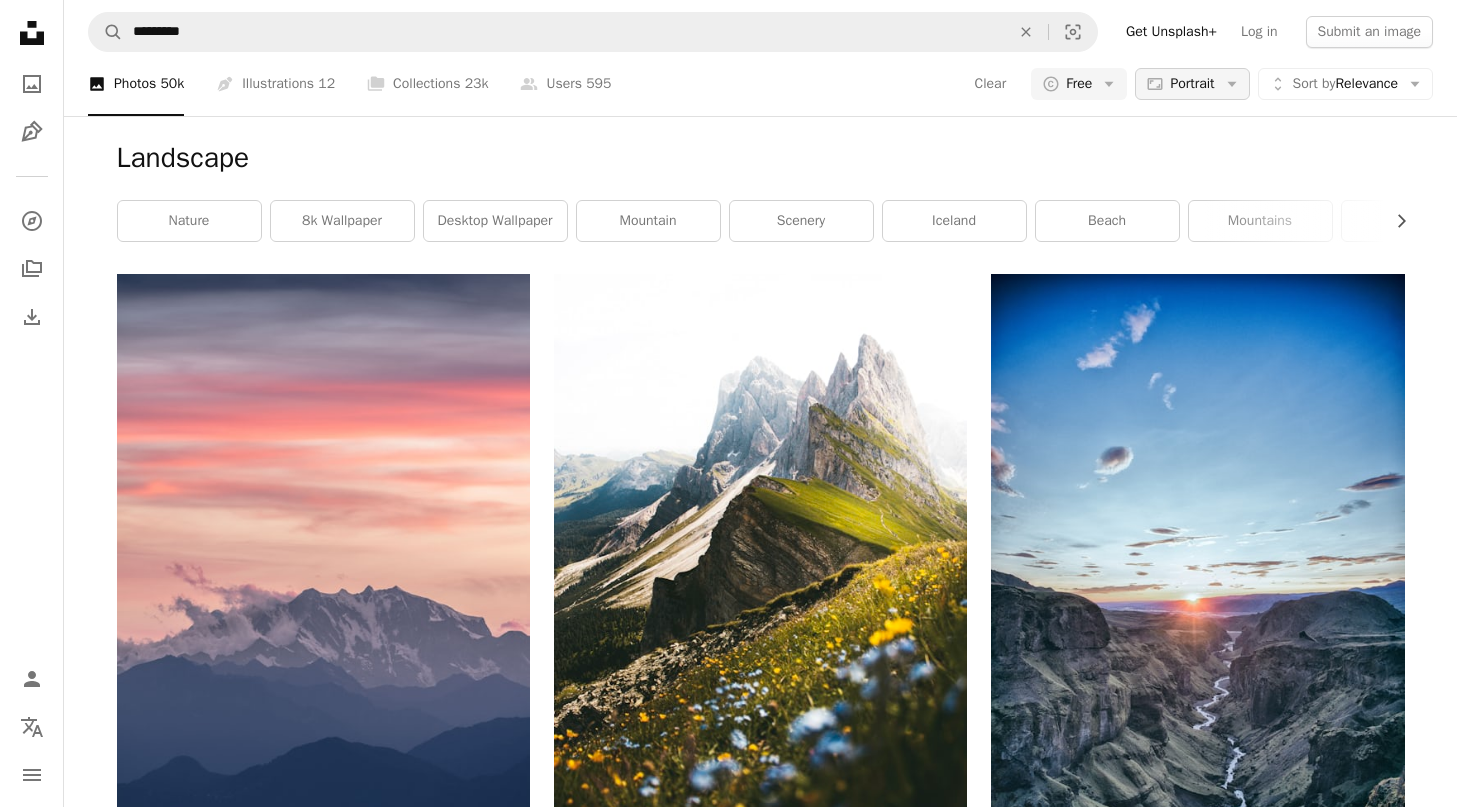click on "Portrait" at bounding box center [1192, 84] 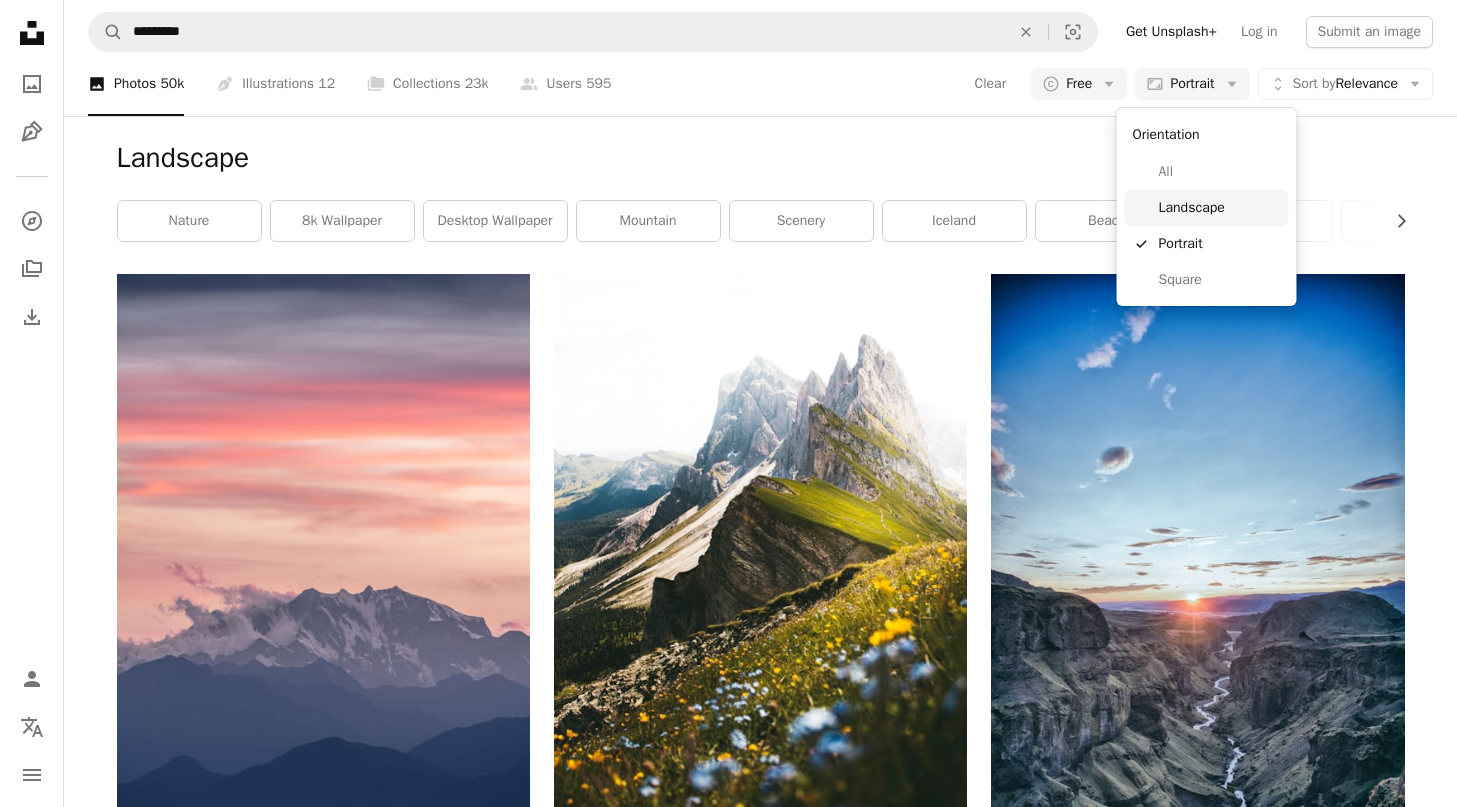 click on "Landscape" at bounding box center [1220, 208] 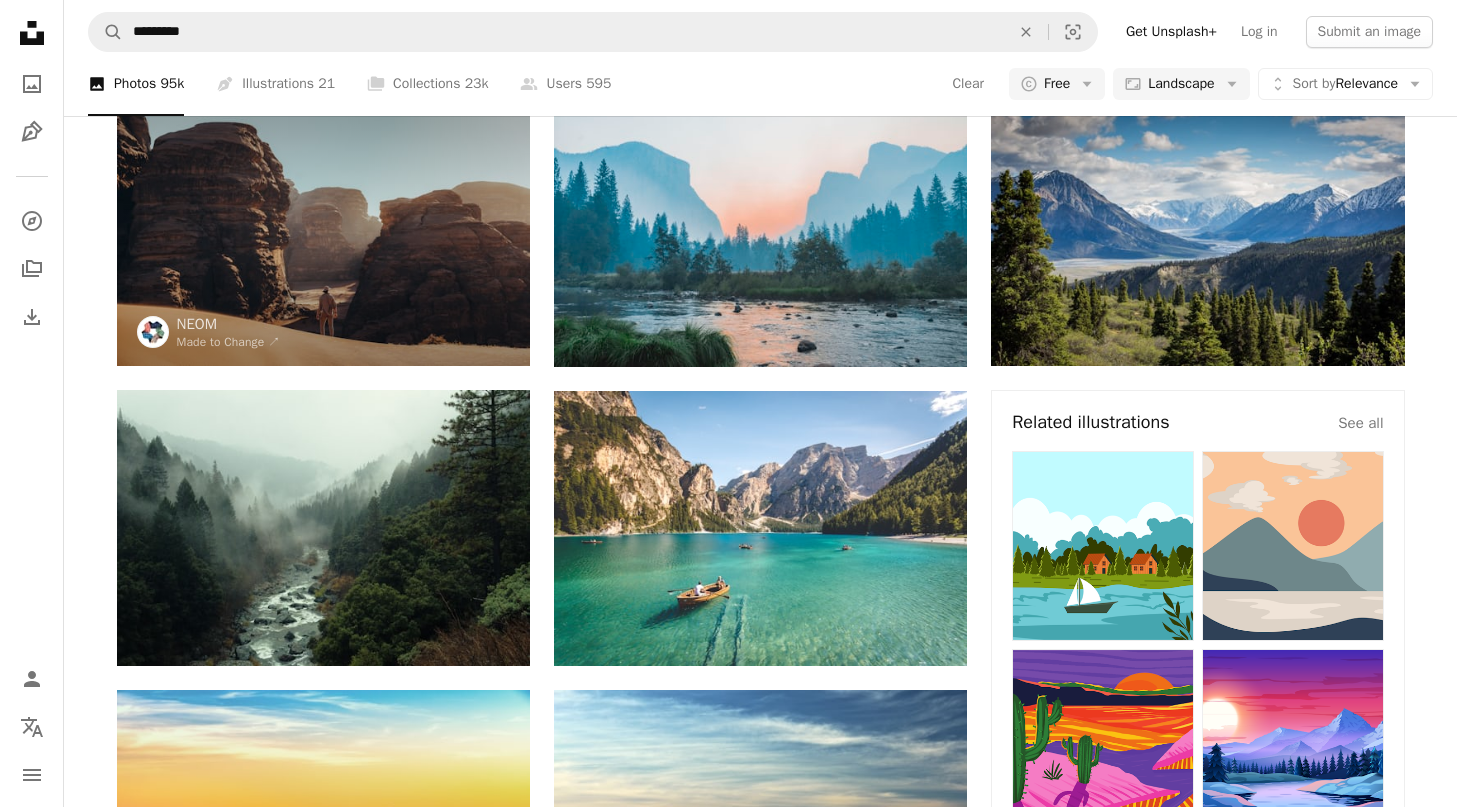 scroll, scrollTop: 0, scrollLeft: 0, axis: both 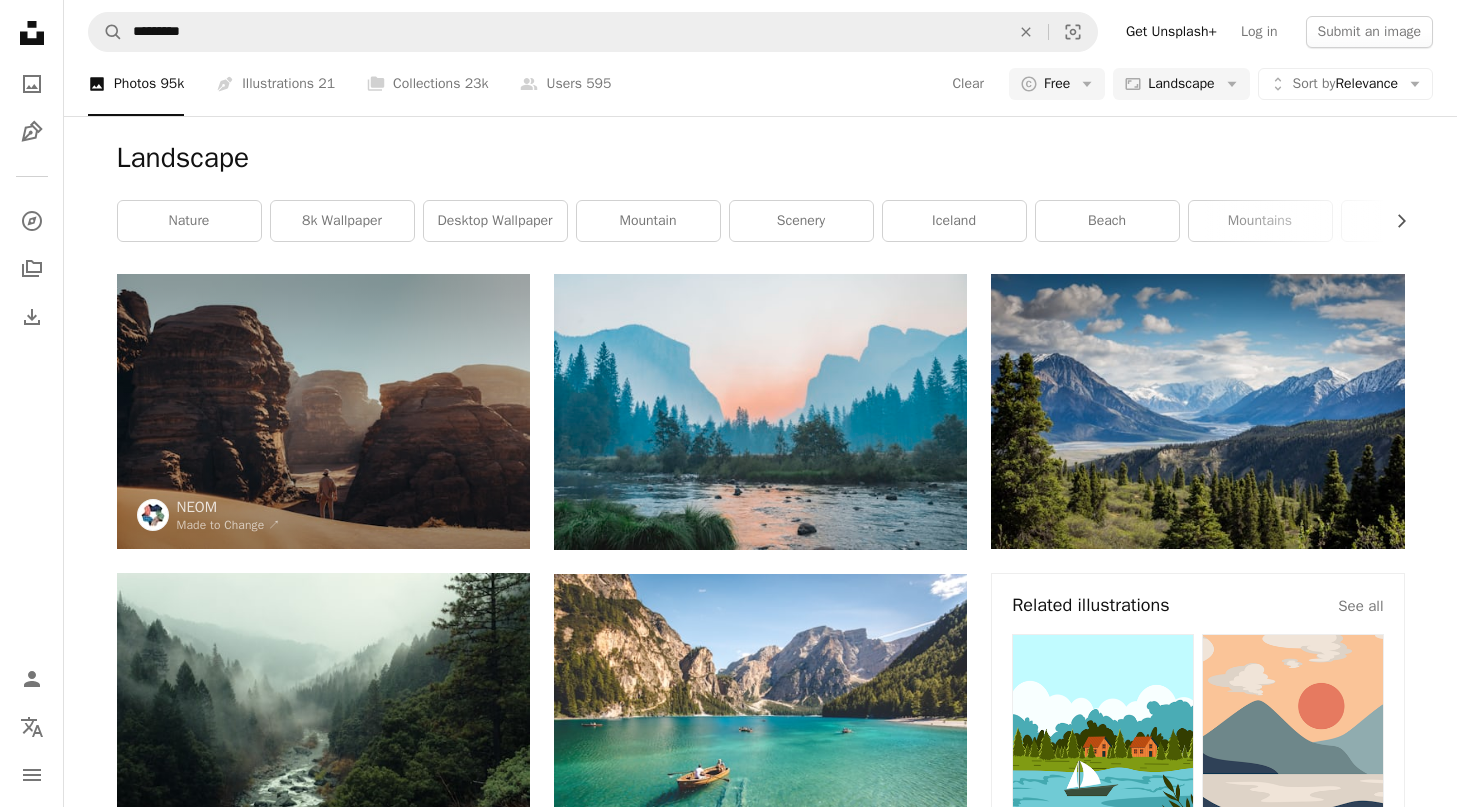type 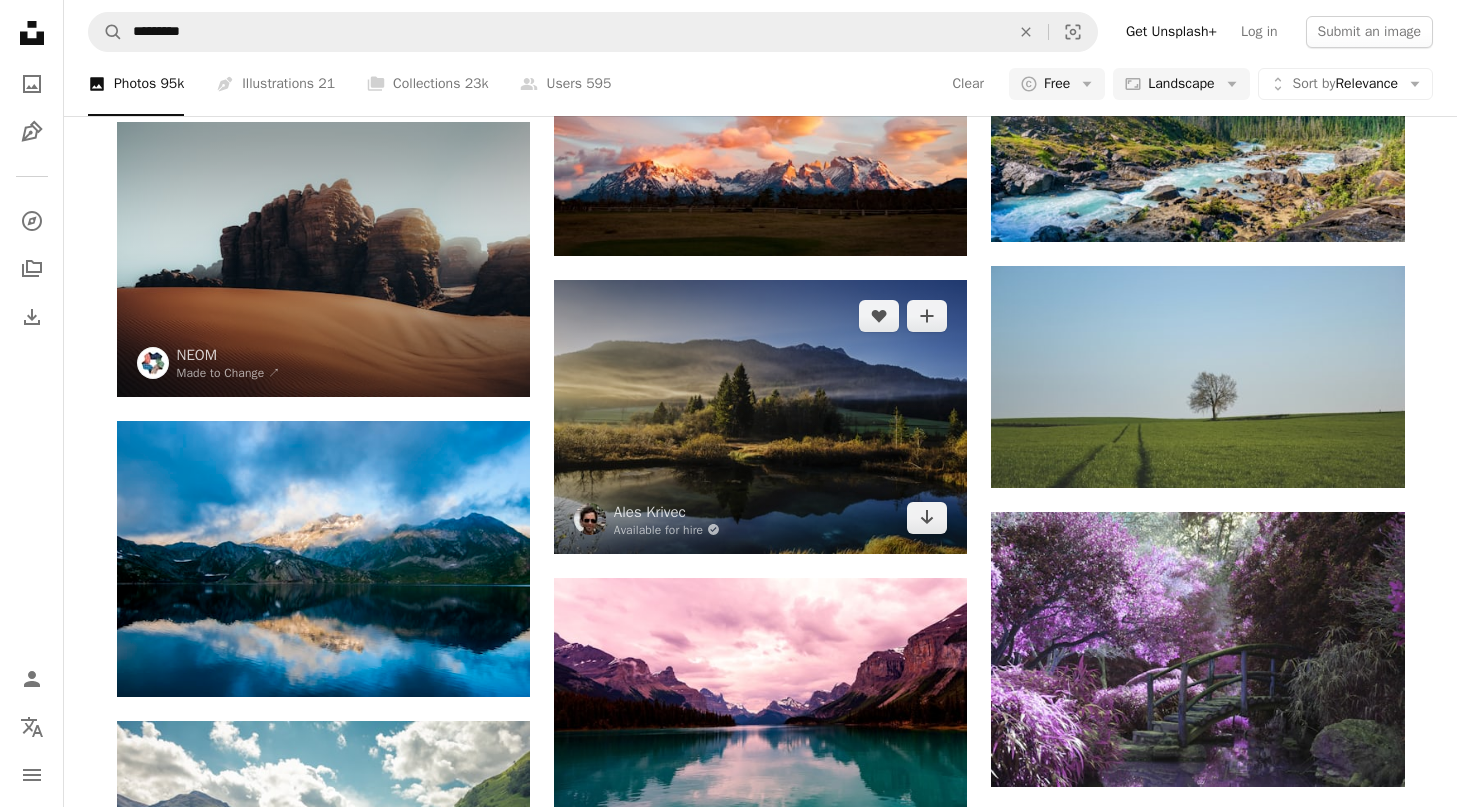 scroll, scrollTop: 3508, scrollLeft: 0, axis: vertical 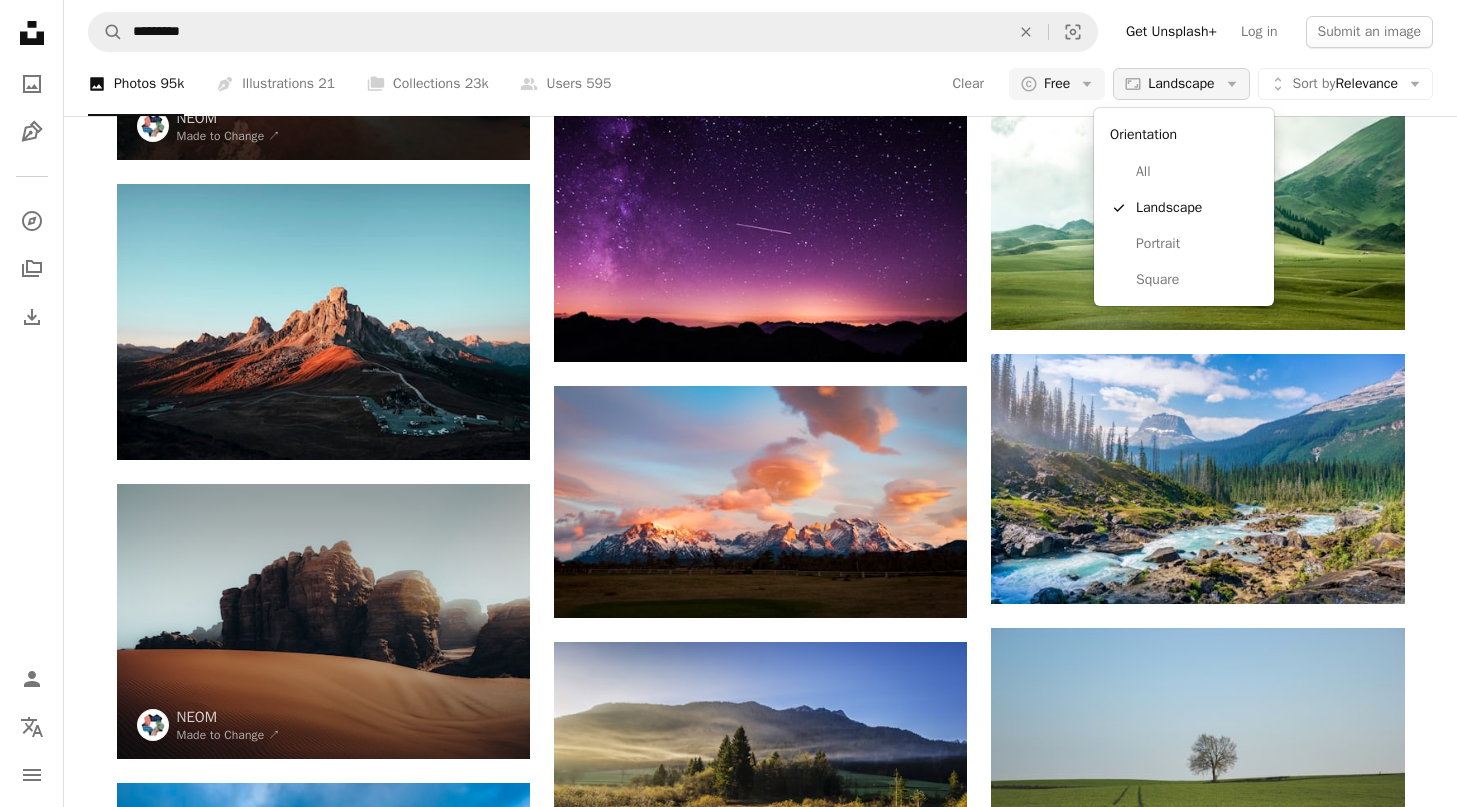 click on "Aspect ratio Landscape Arrow down" at bounding box center (1181, 84) 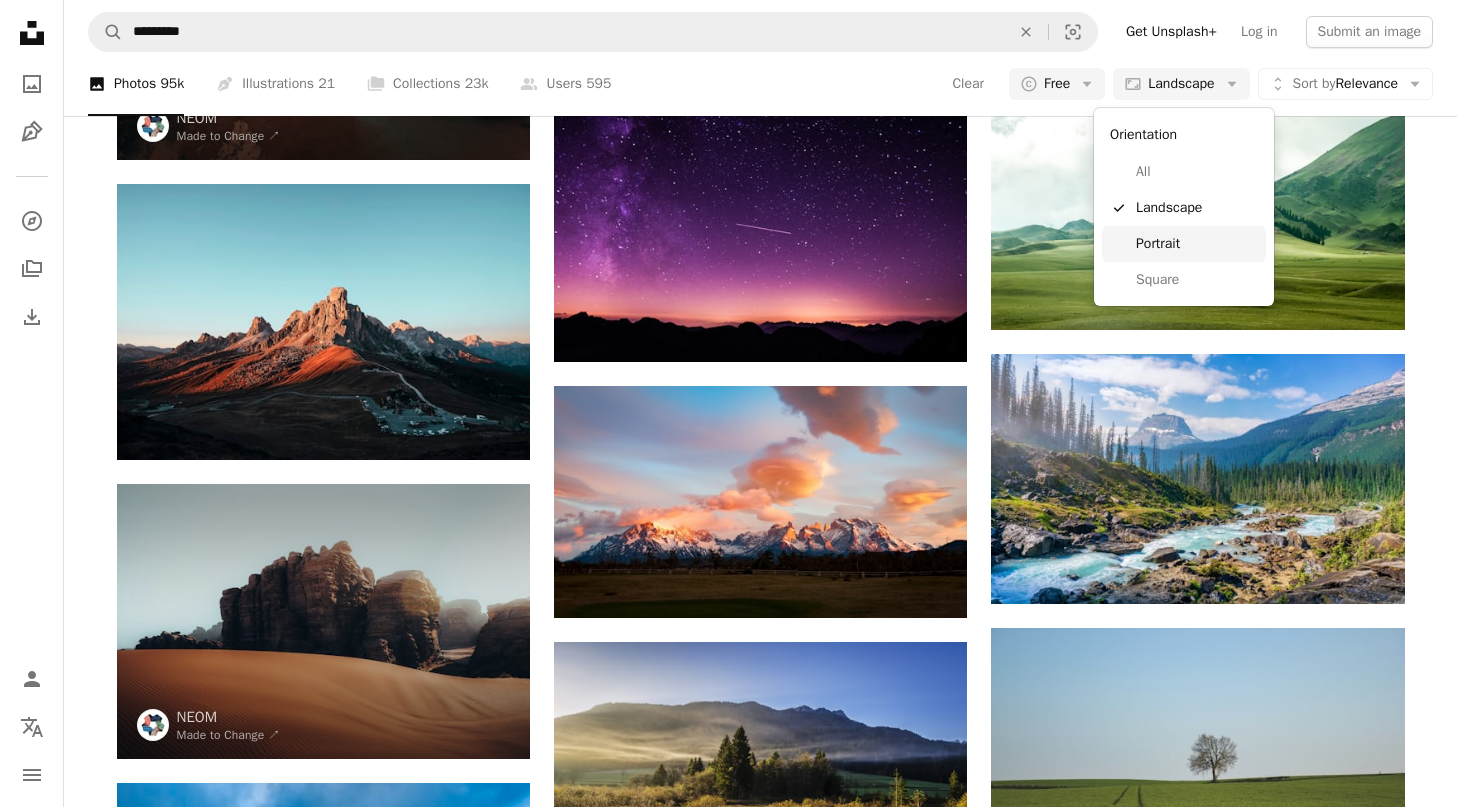 click on "Portrait" at bounding box center (1197, 244) 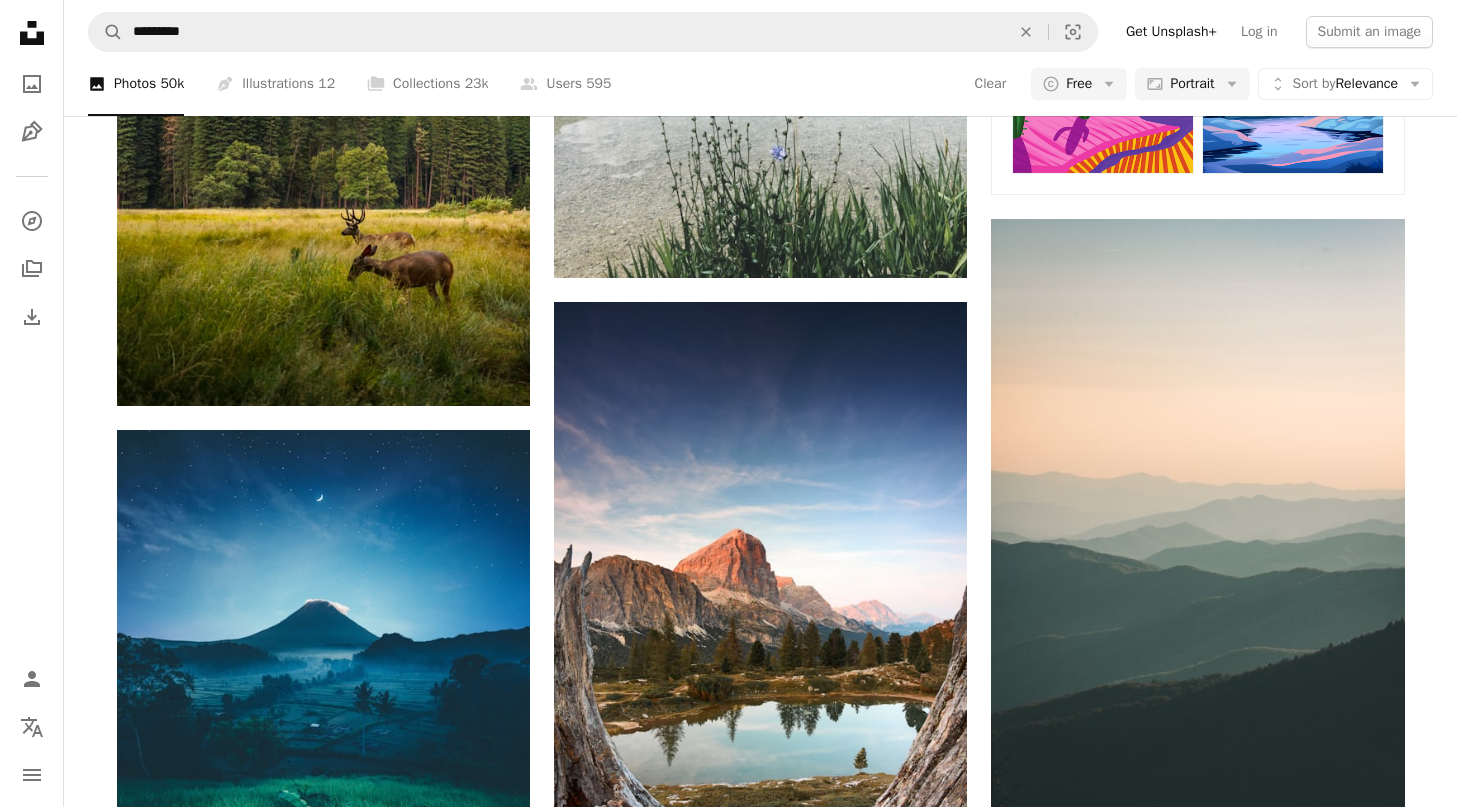 scroll, scrollTop: 1197, scrollLeft: 0, axis: vertical 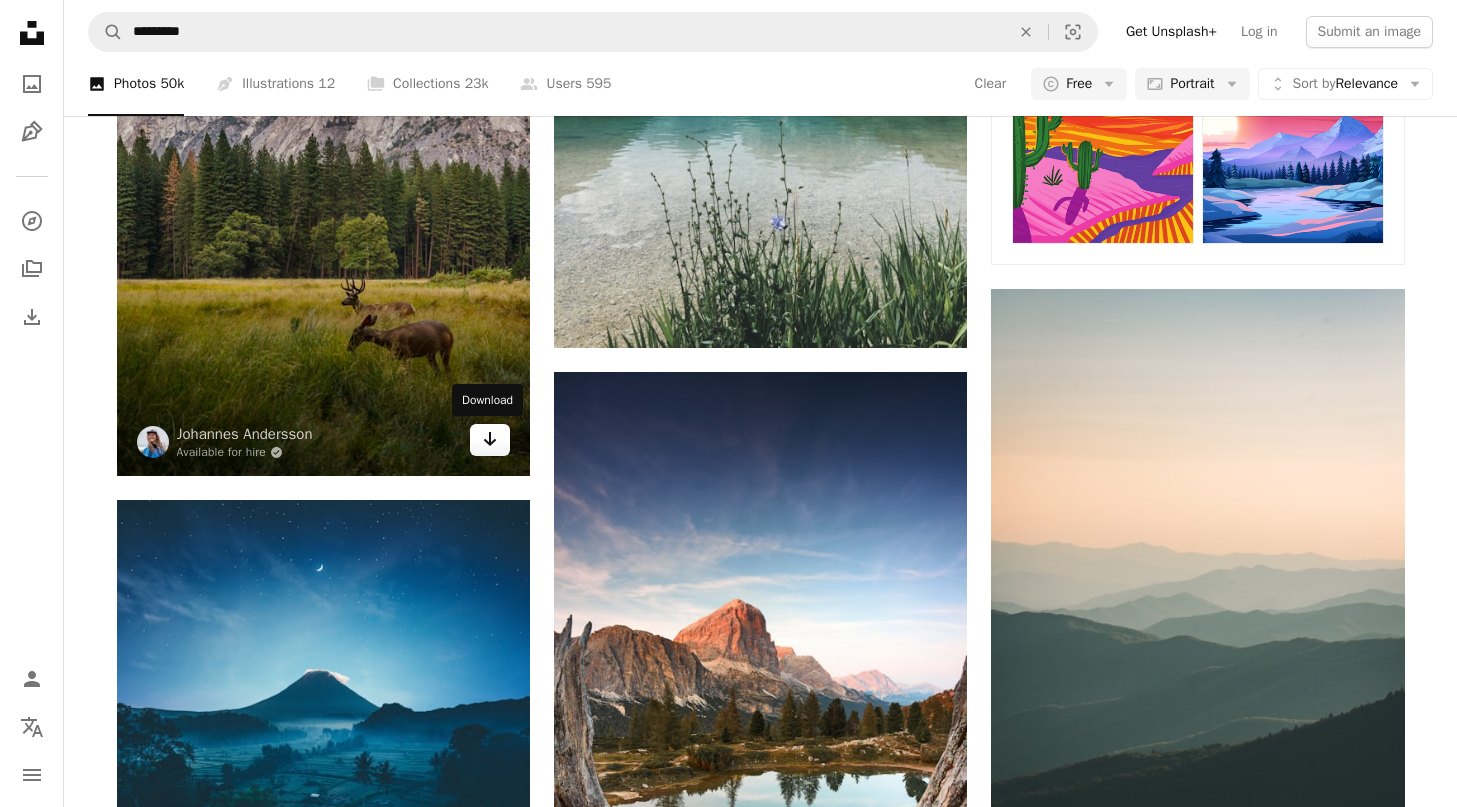 click 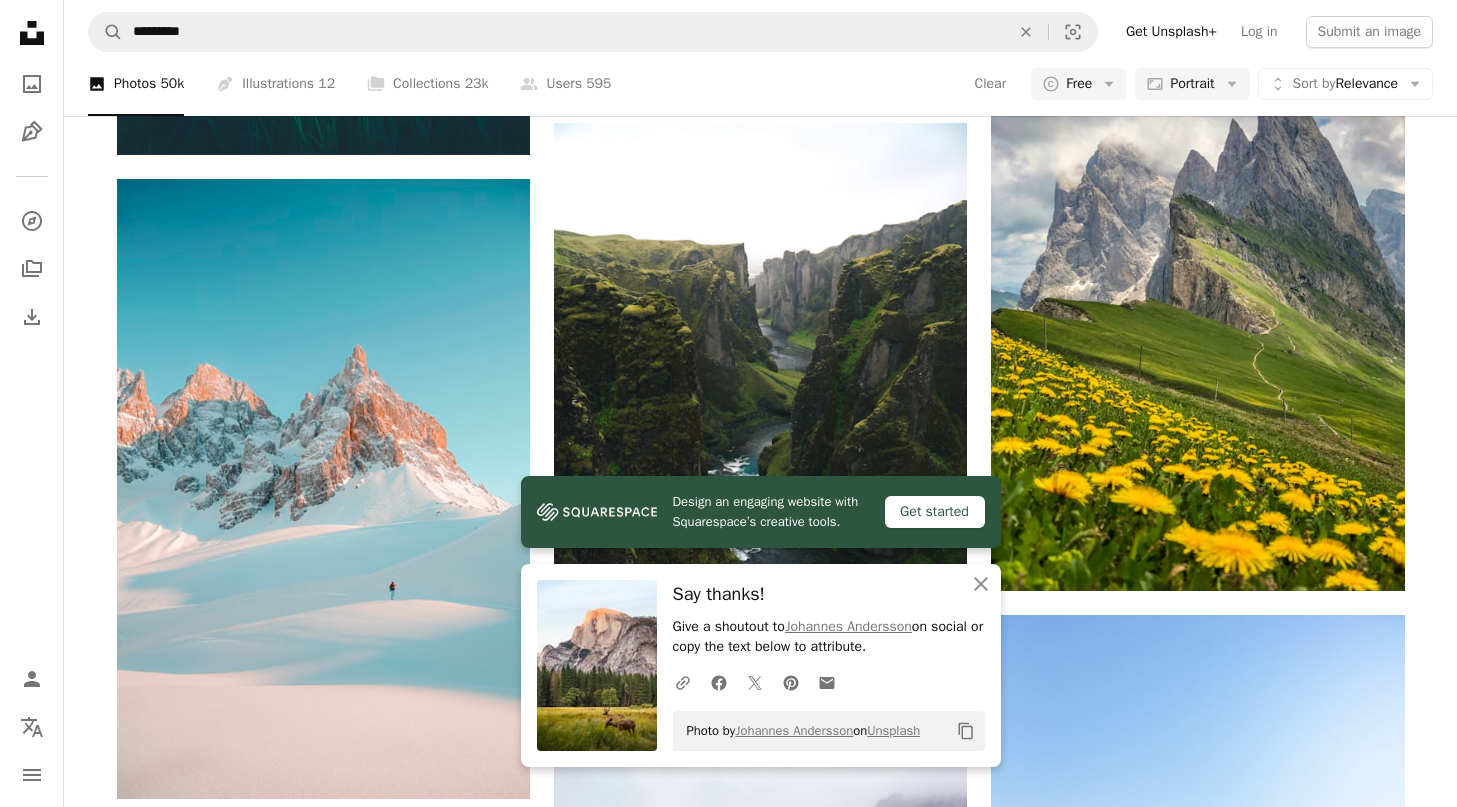 scroll, scrollTop: 2016, scrollLeft: 0, axis: vertical 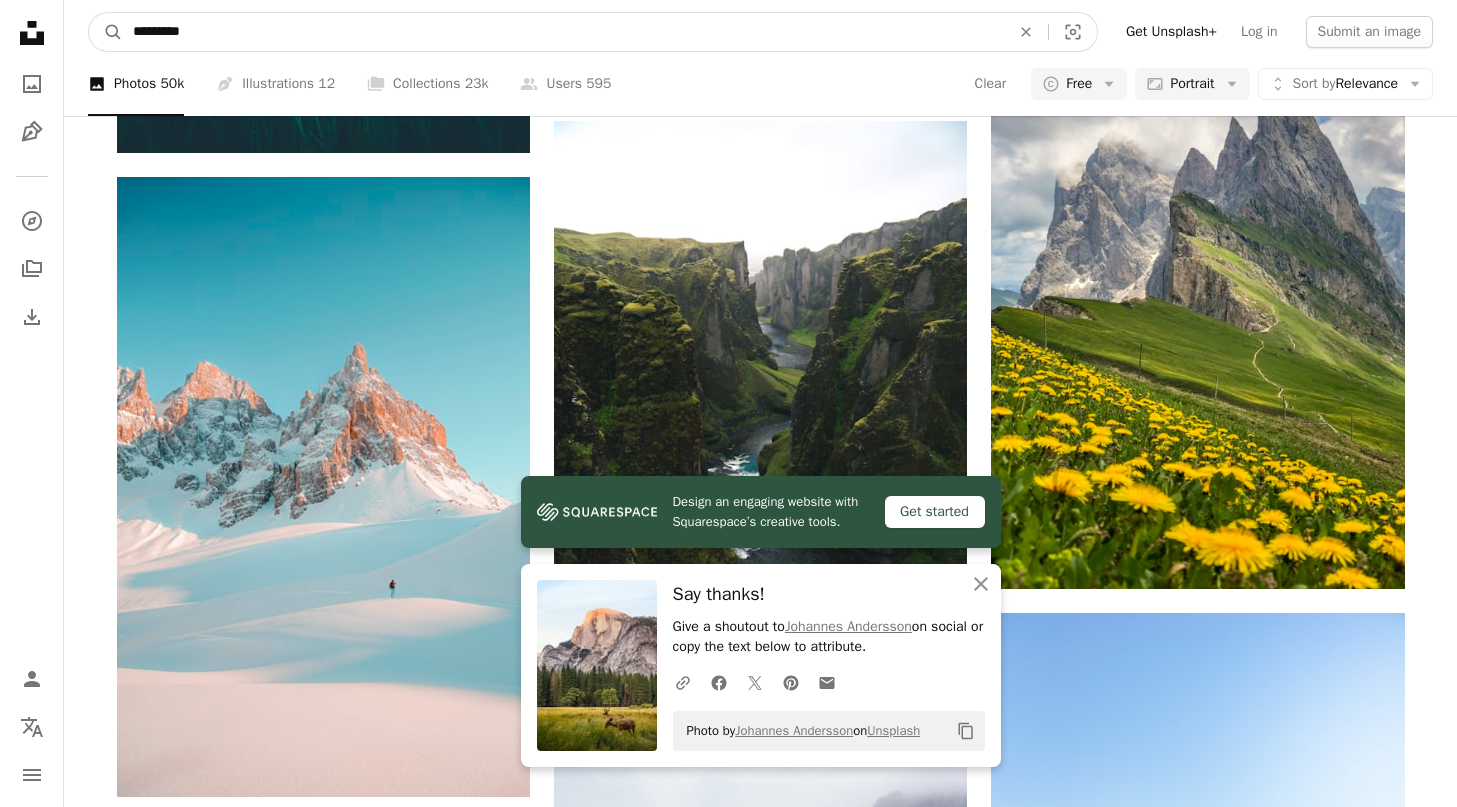 click on "*********" at bounding box center (563, 32) 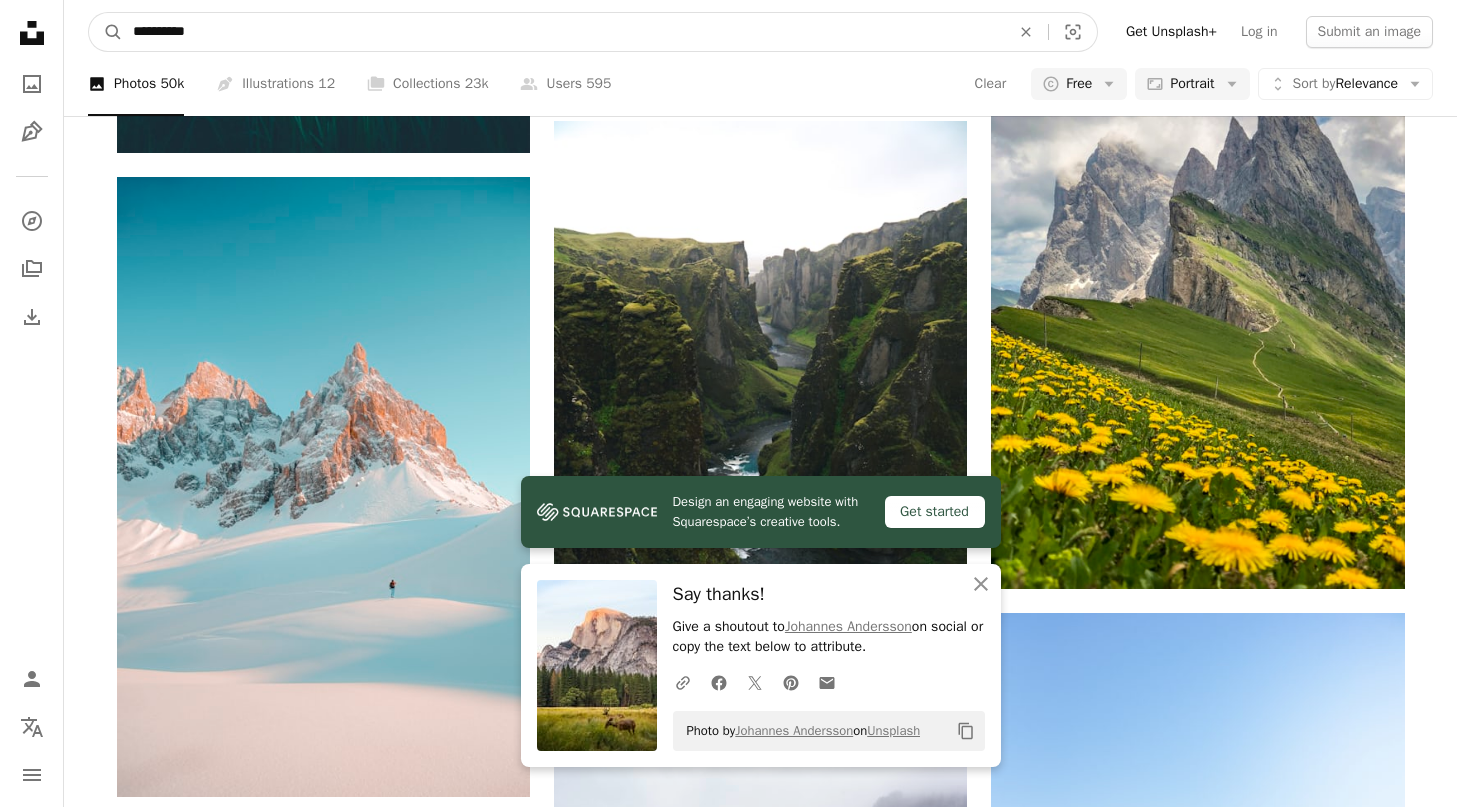 click on "A magnifying glass" at bounding box center (106, 32) 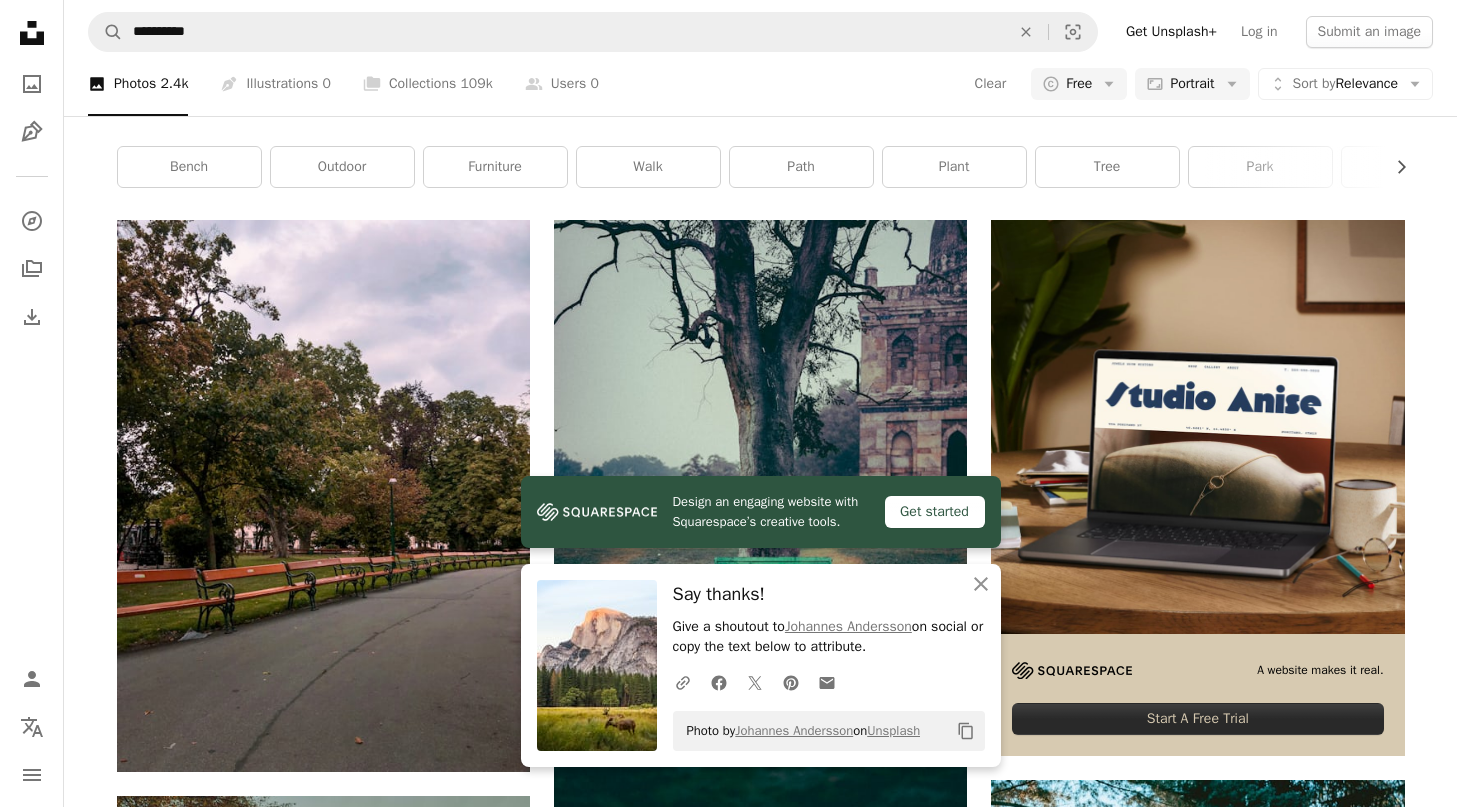 scroll, scrollTop: 306, scrollLeft: 0, axis: vertical 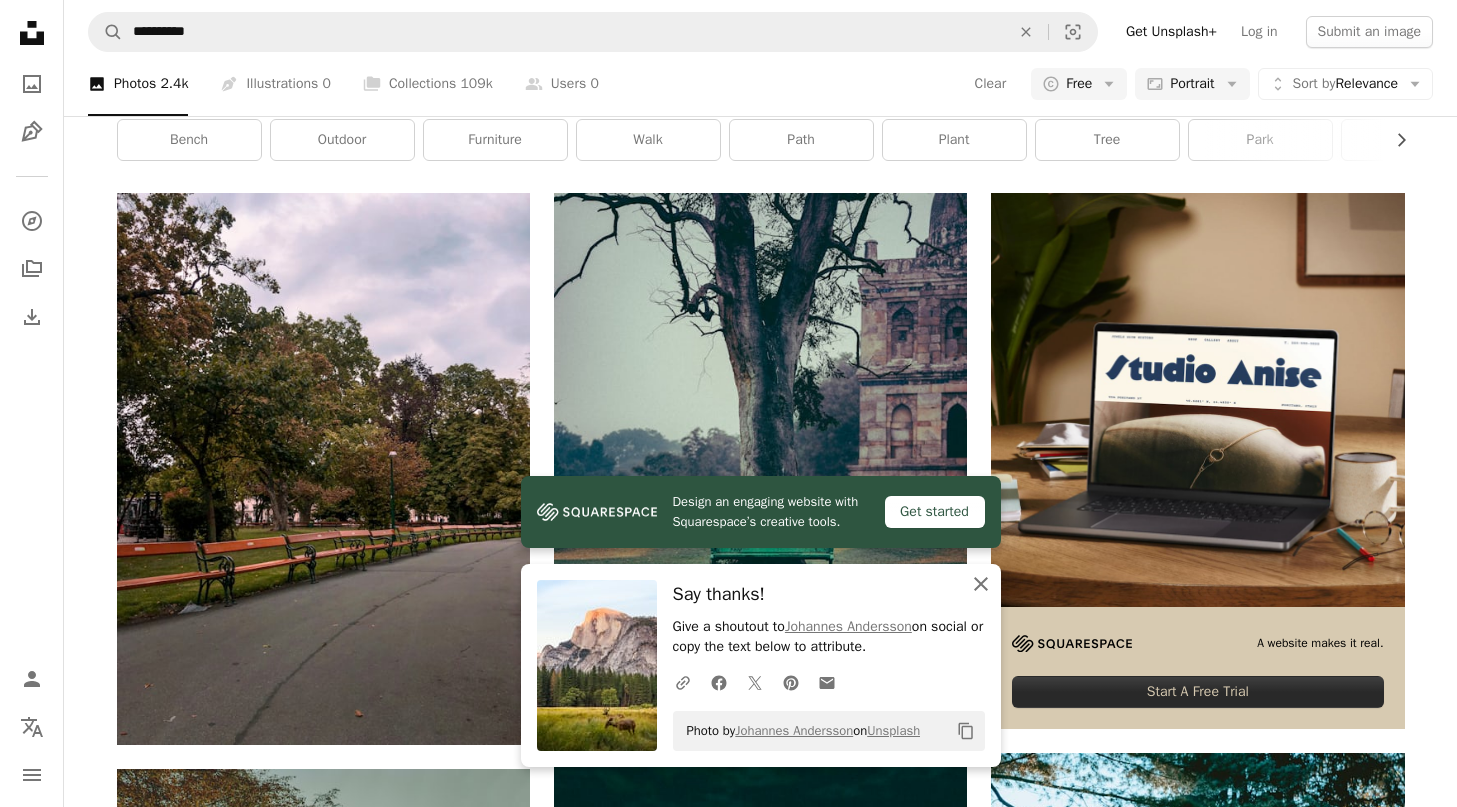 click 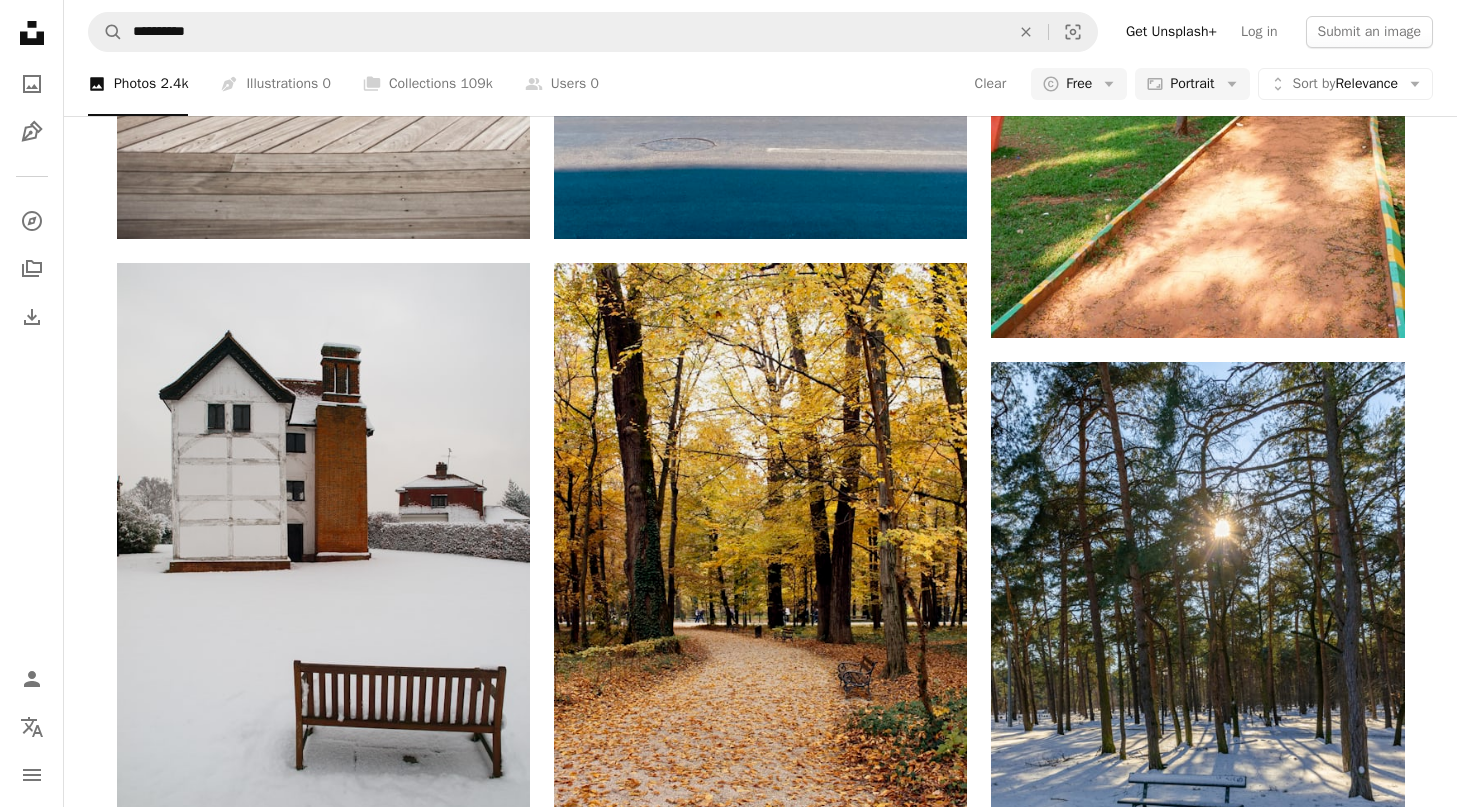 scroll, scrollTop: 2098, scrollLeft: 0, axis: vertical 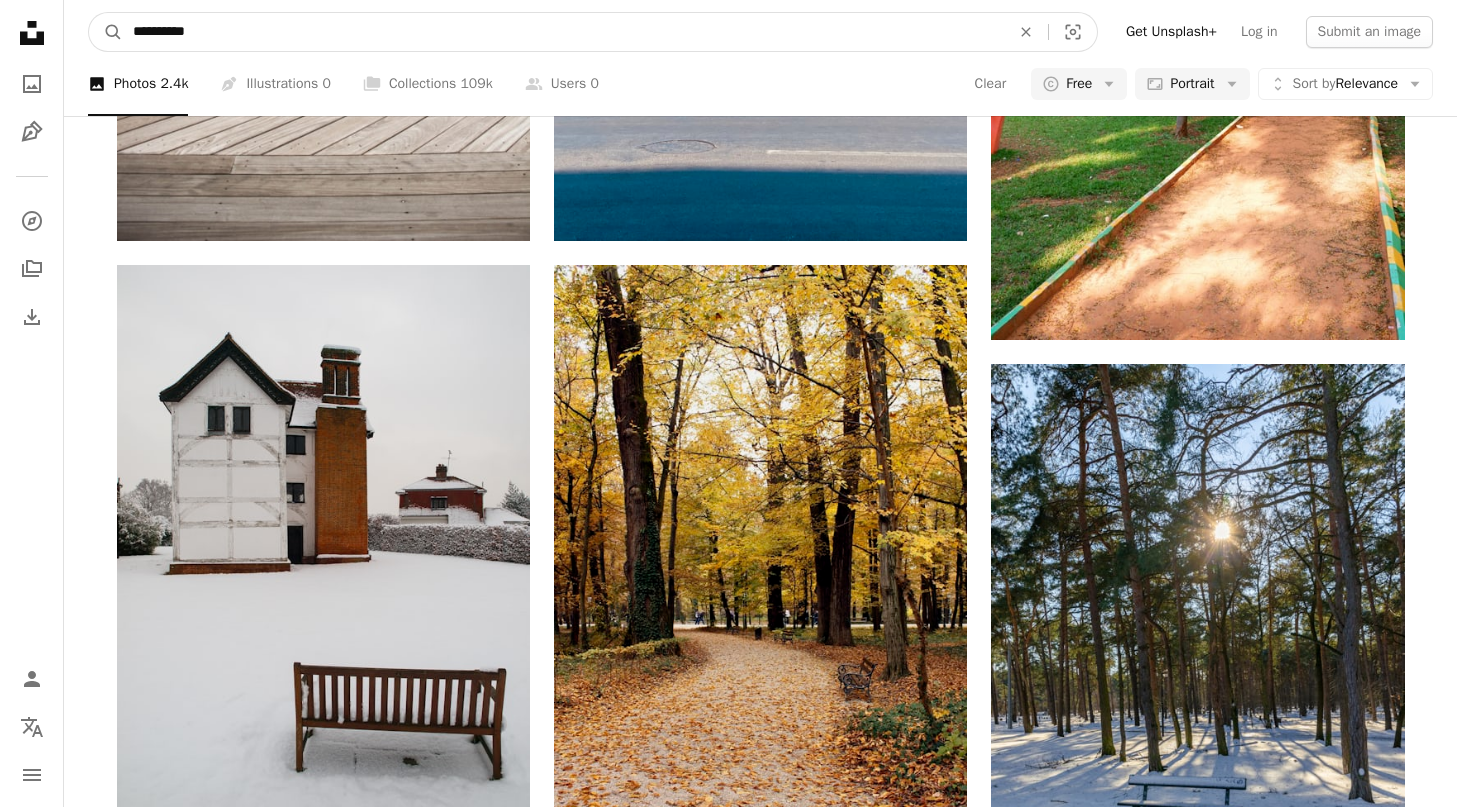 click on "**********" at bounding box center [563, 32] 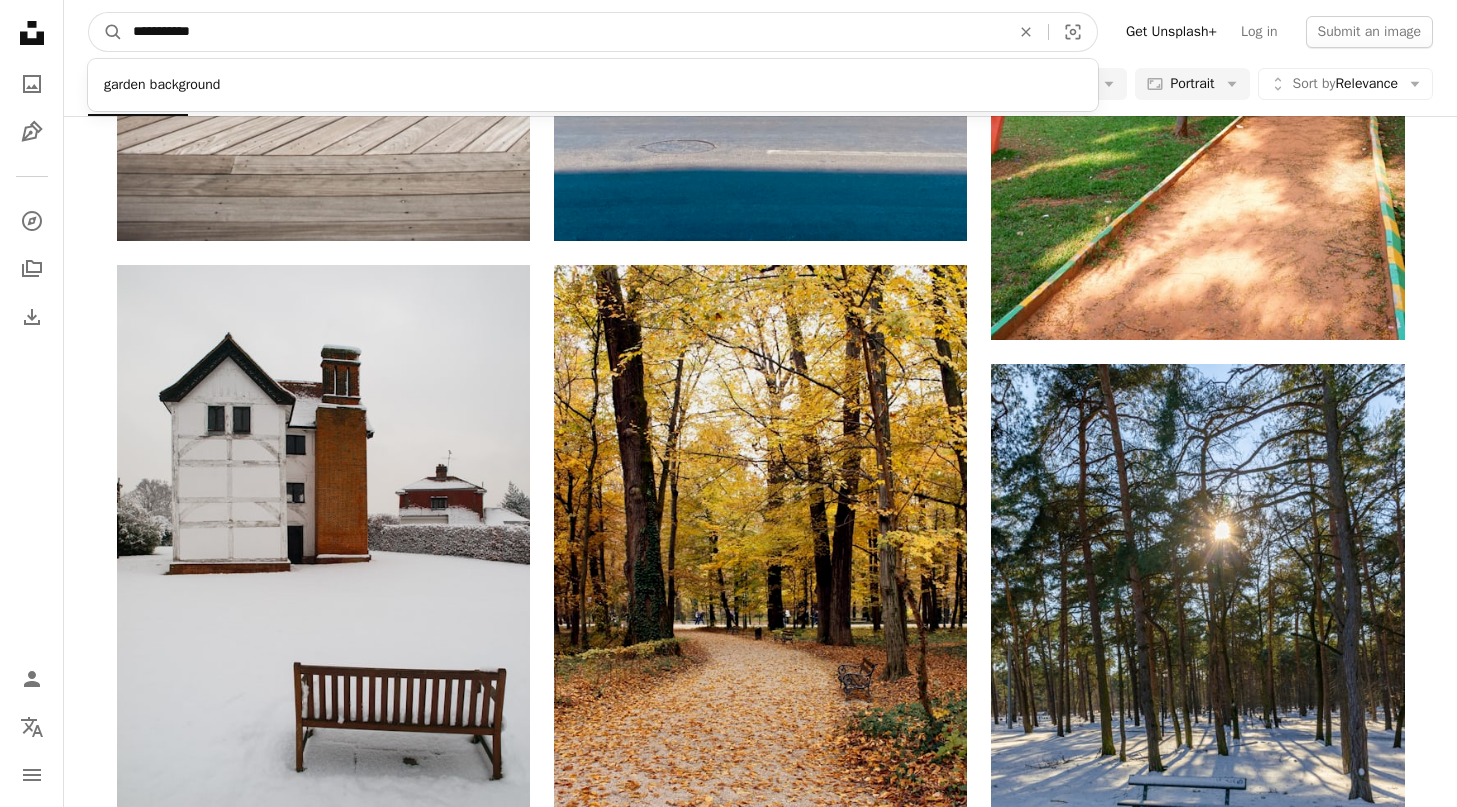 type on "**********" 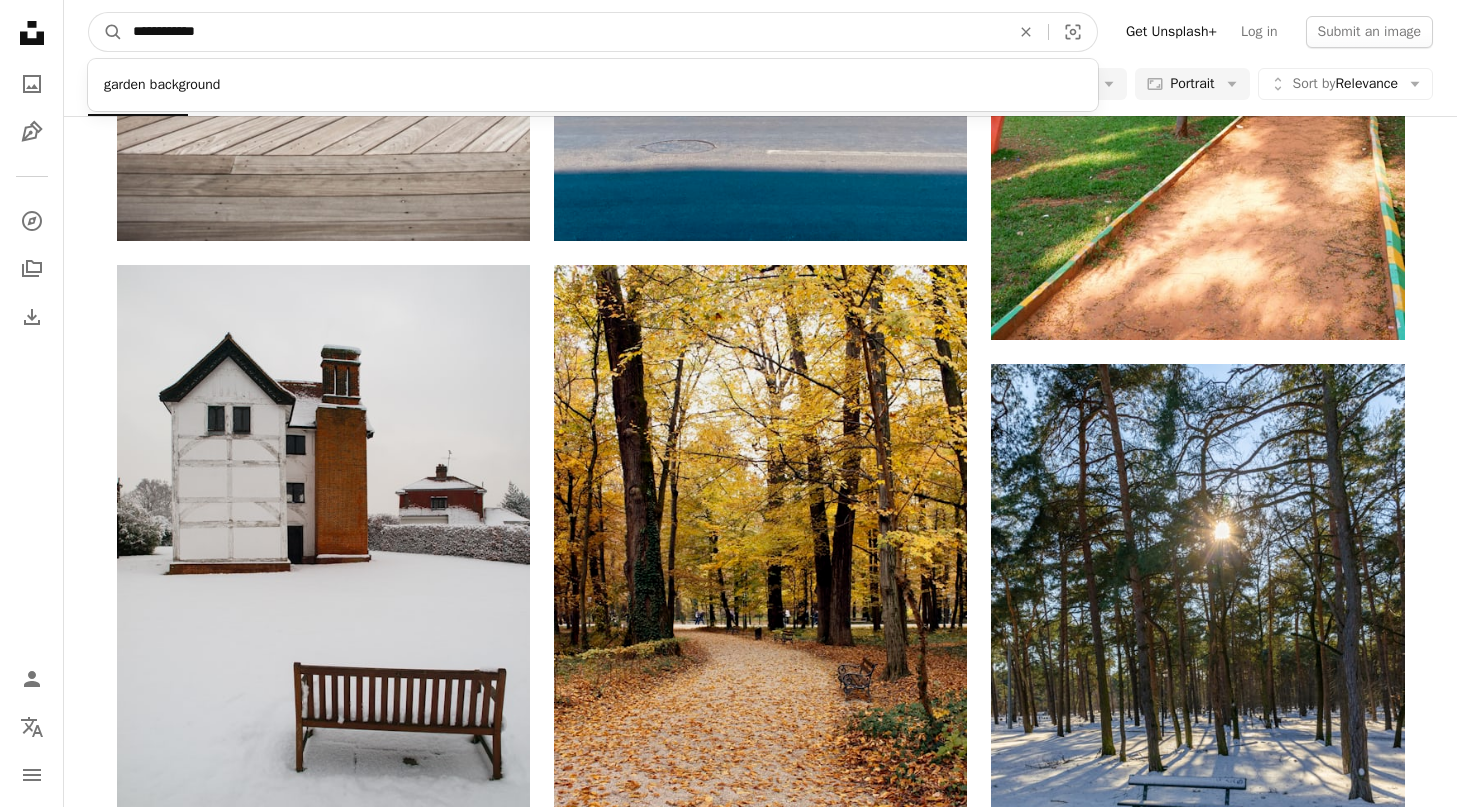 click on "A magnifying glass" at bounding box center [106, 32] 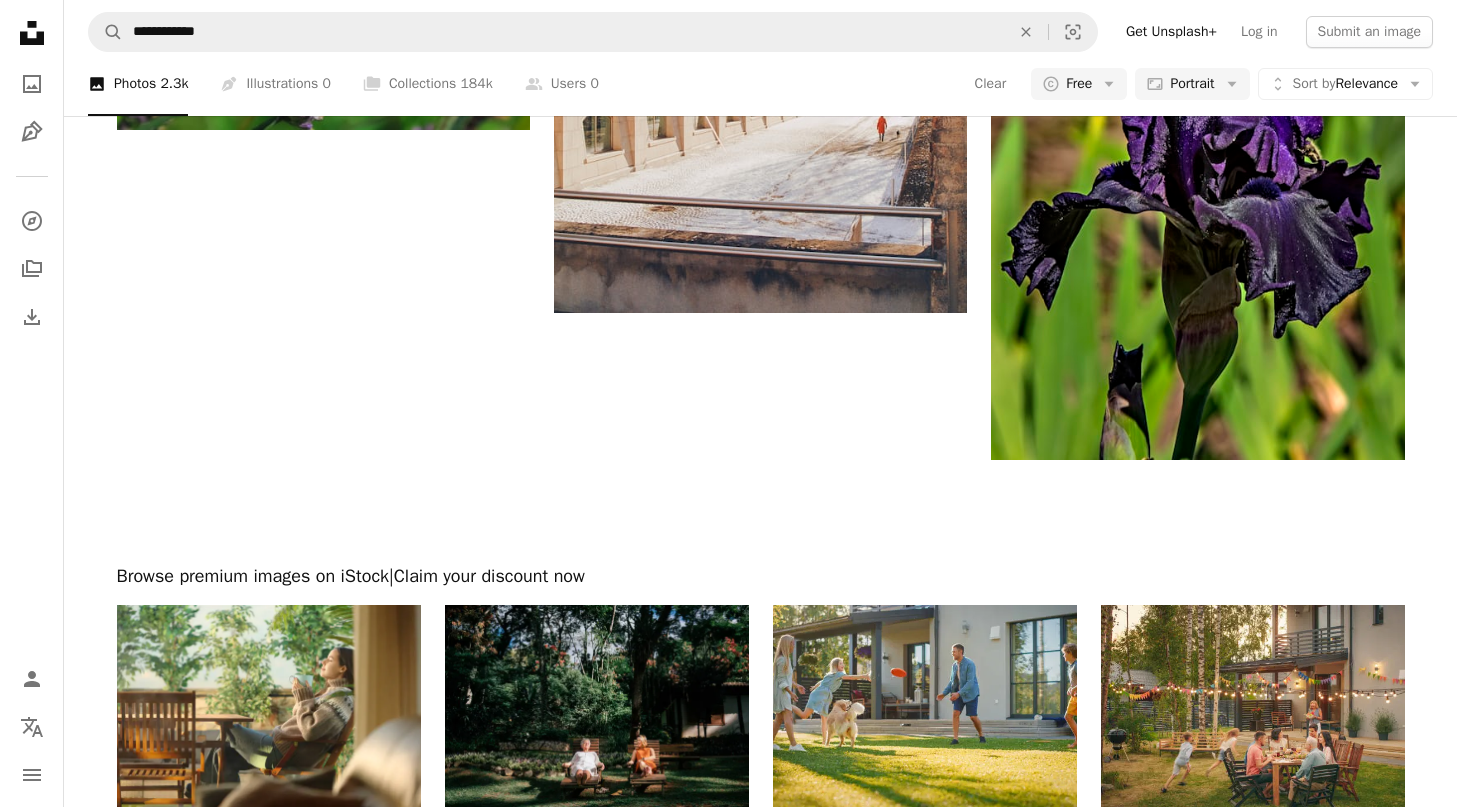 scroll, scrollTop: 4756, scrollLeft: 0, axis: vertical 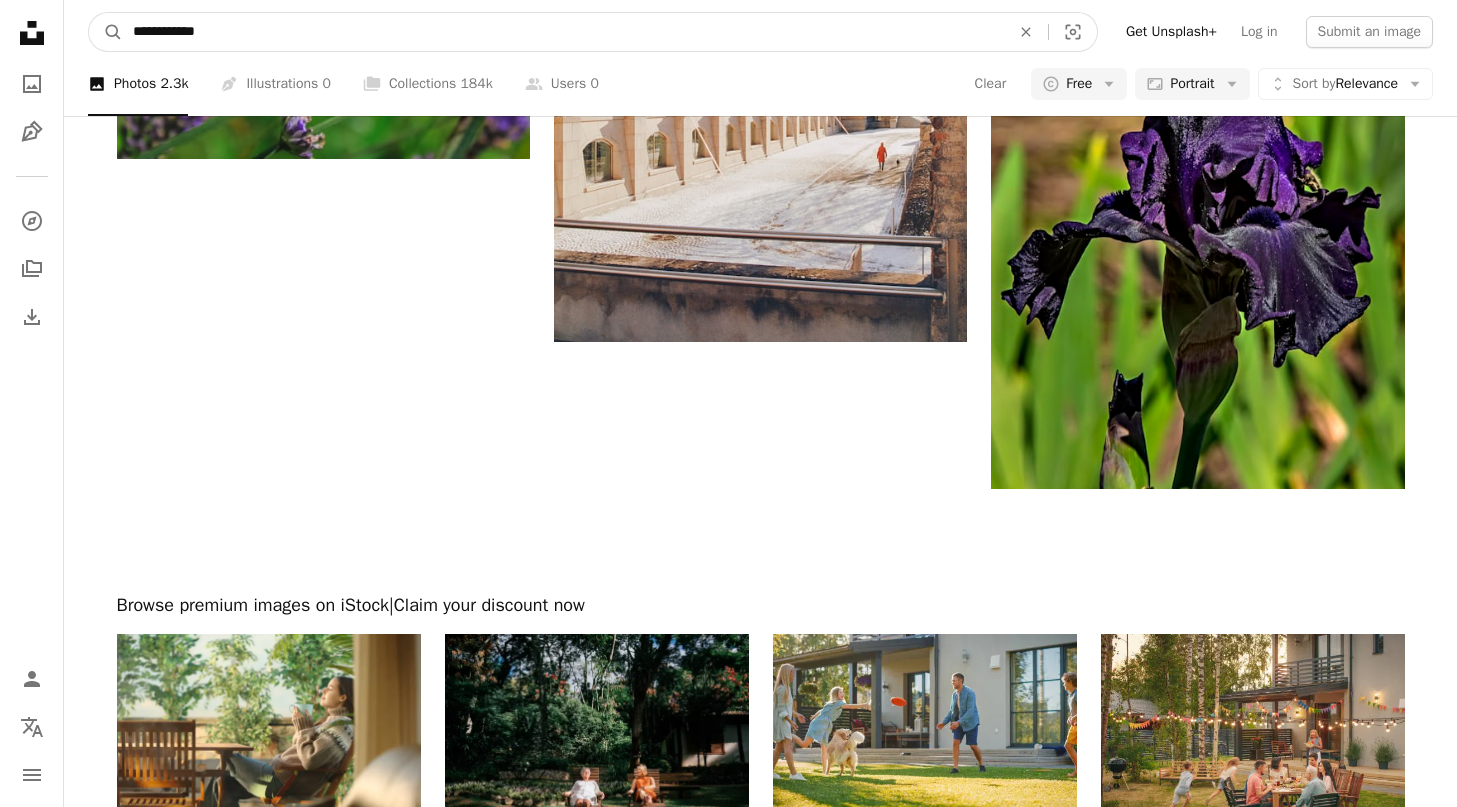 click on "**********" at bounding box center (563, 32) 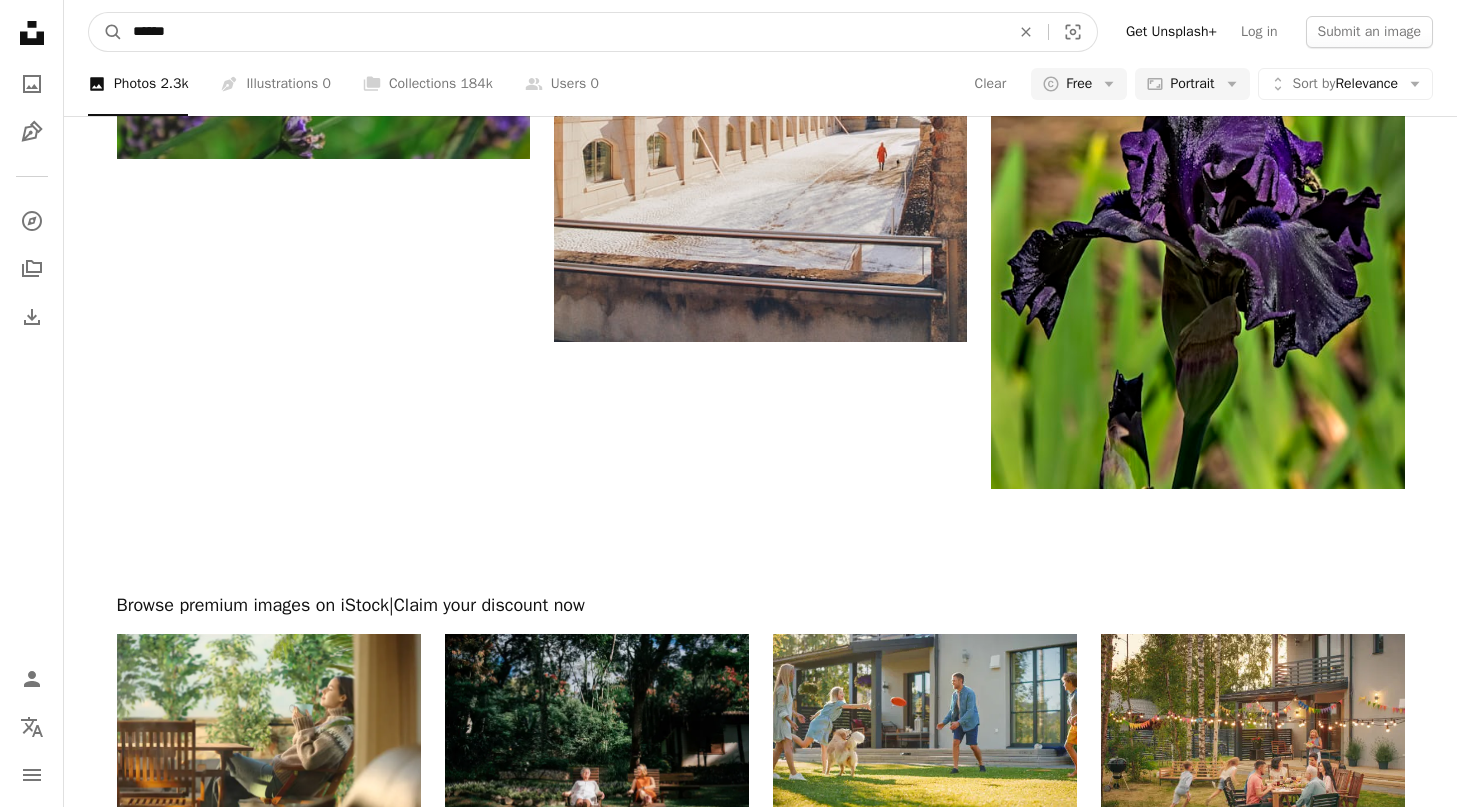 type on "******" 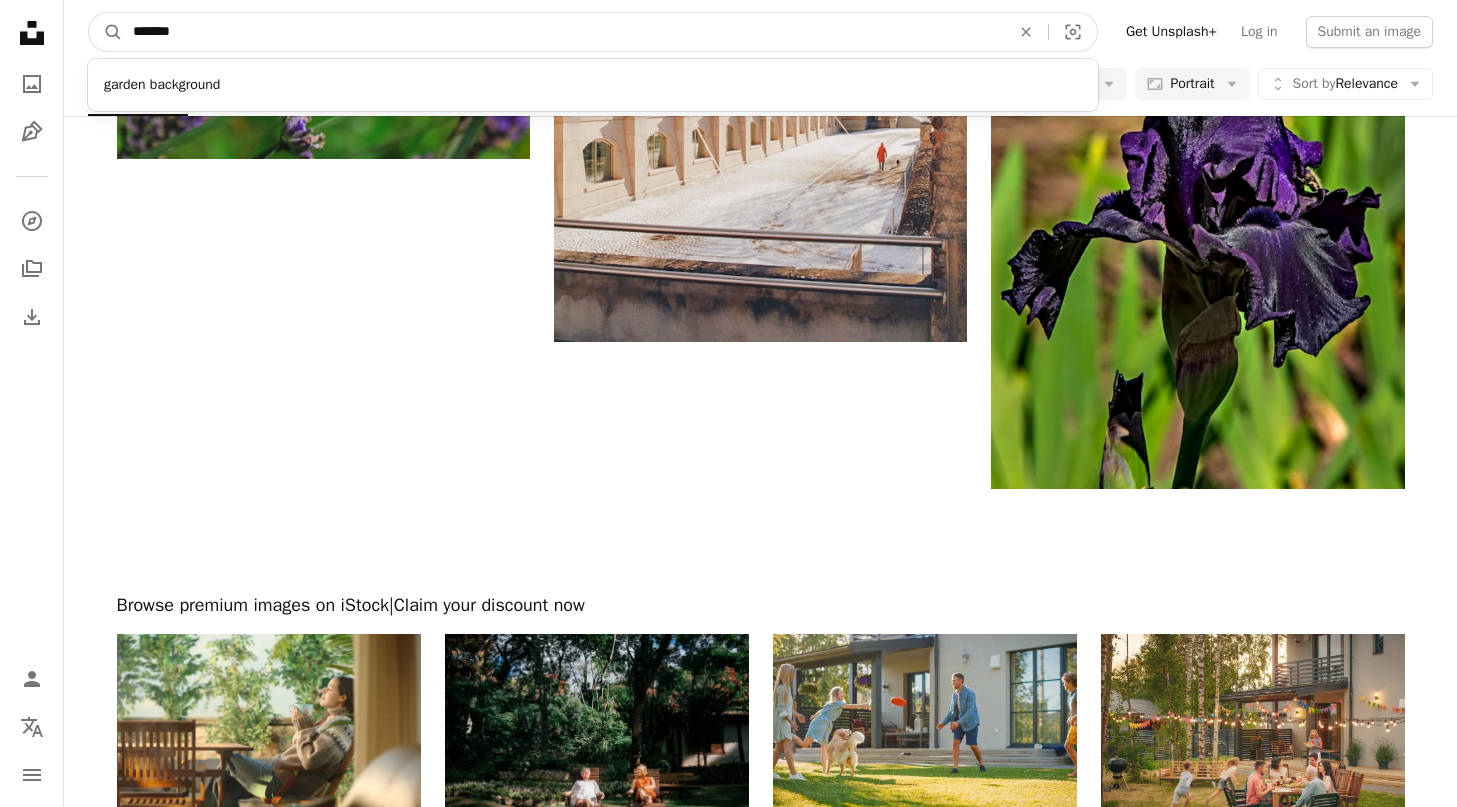 click on "A magnifying glass" at bounding box center (106, 32) 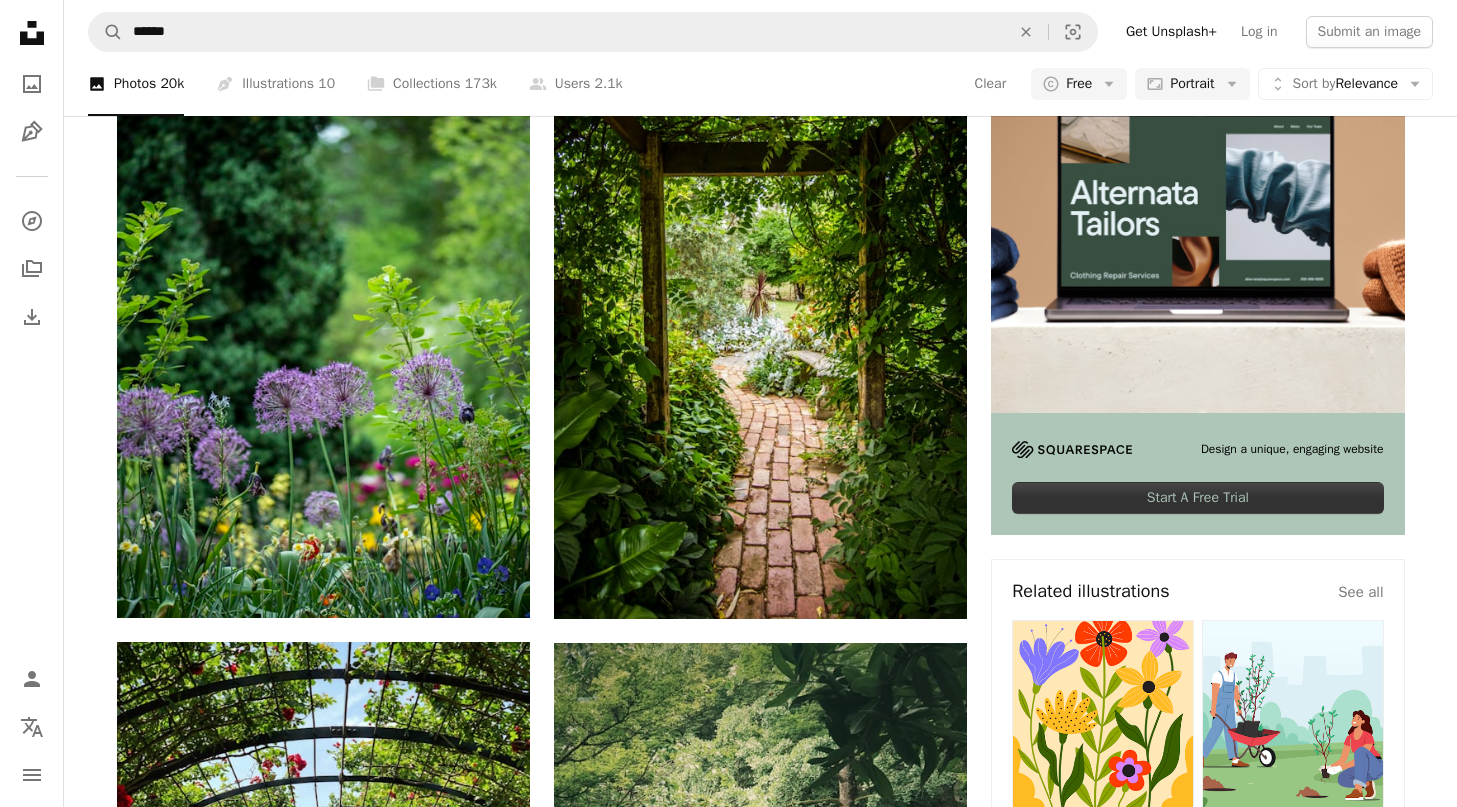 scroll, scrollTop: 503, scrollLeft: 0, axis: vertical 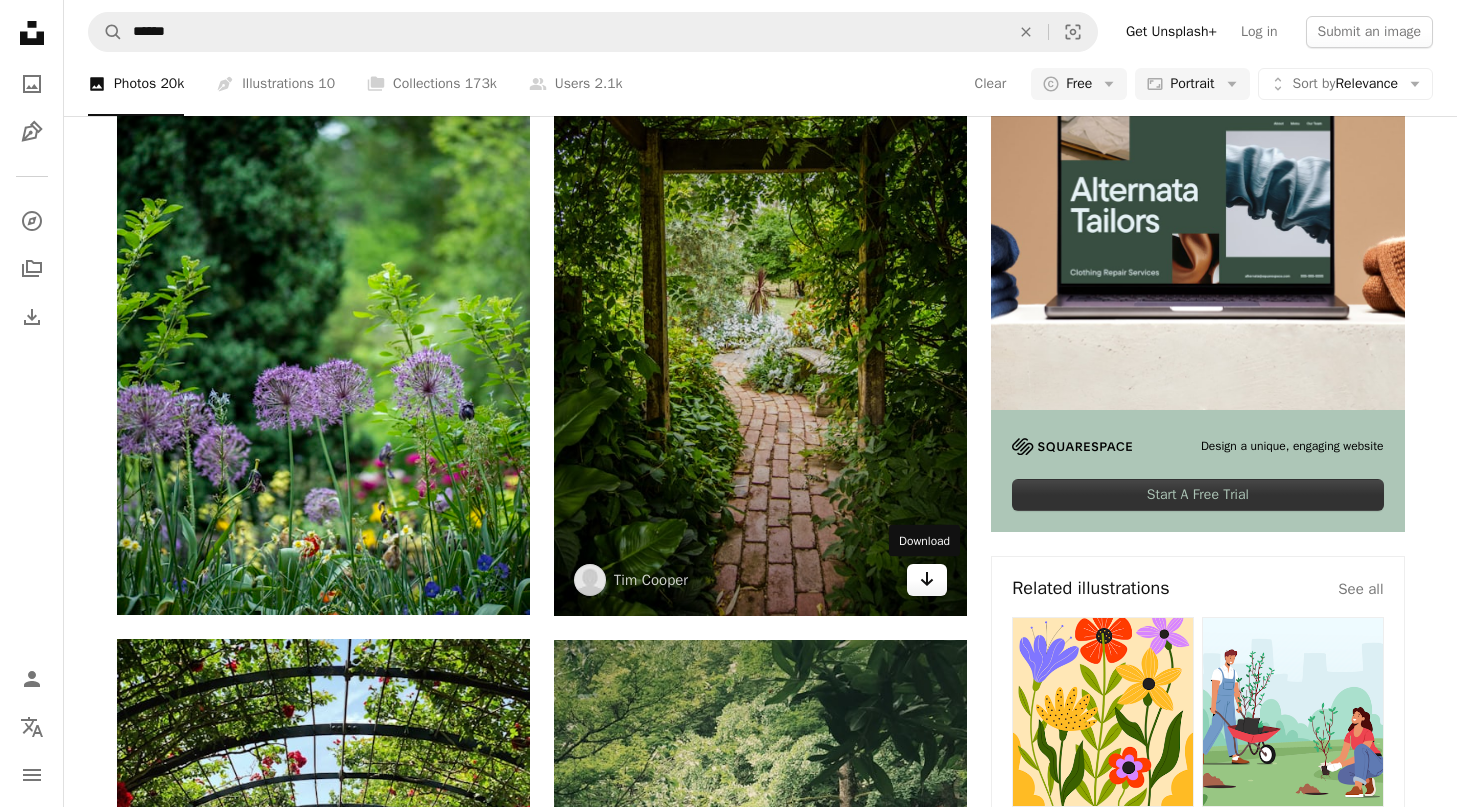 click on "Arrow pointing down" 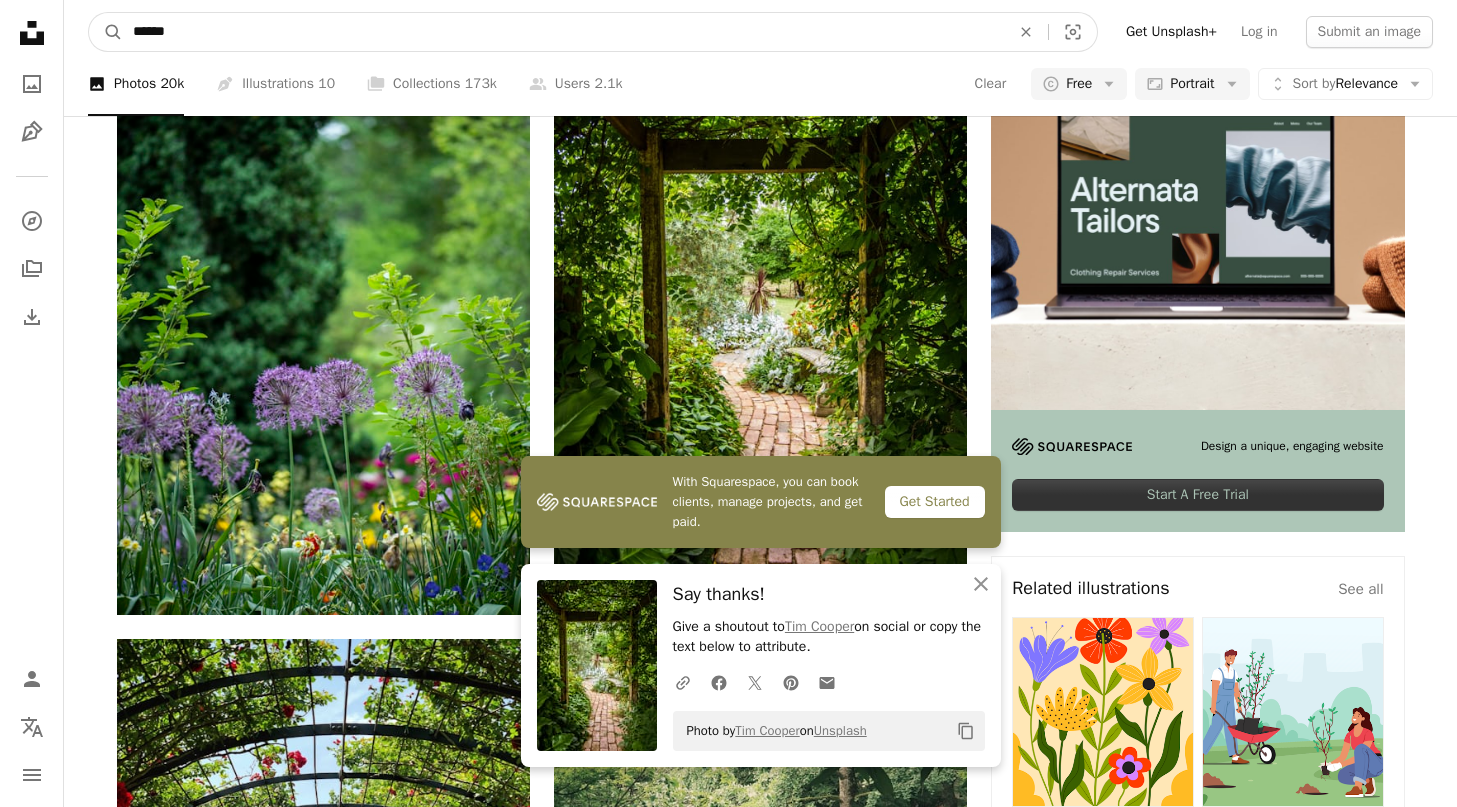 click on "******" at bounding box center [563, 32] 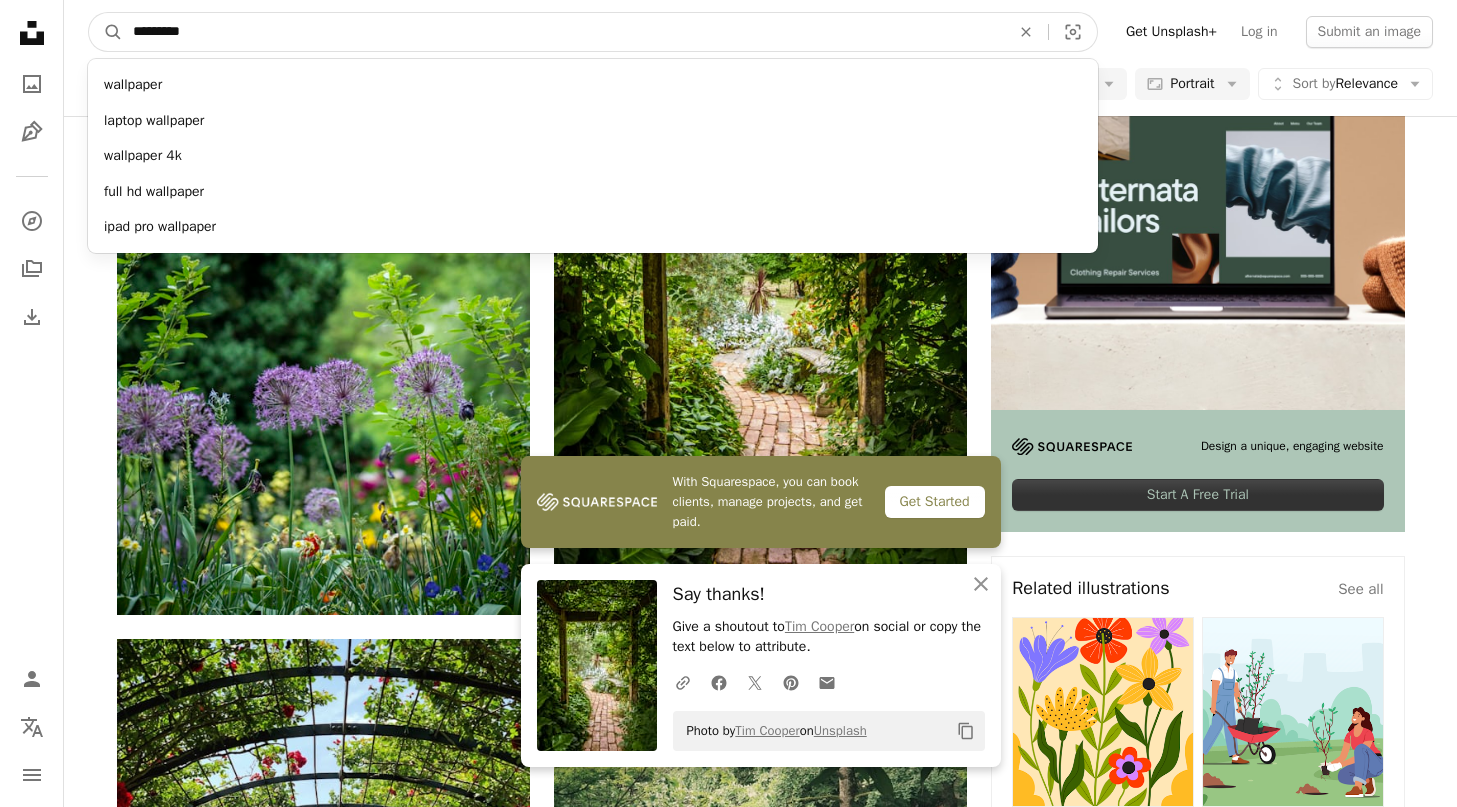 type on "**********" 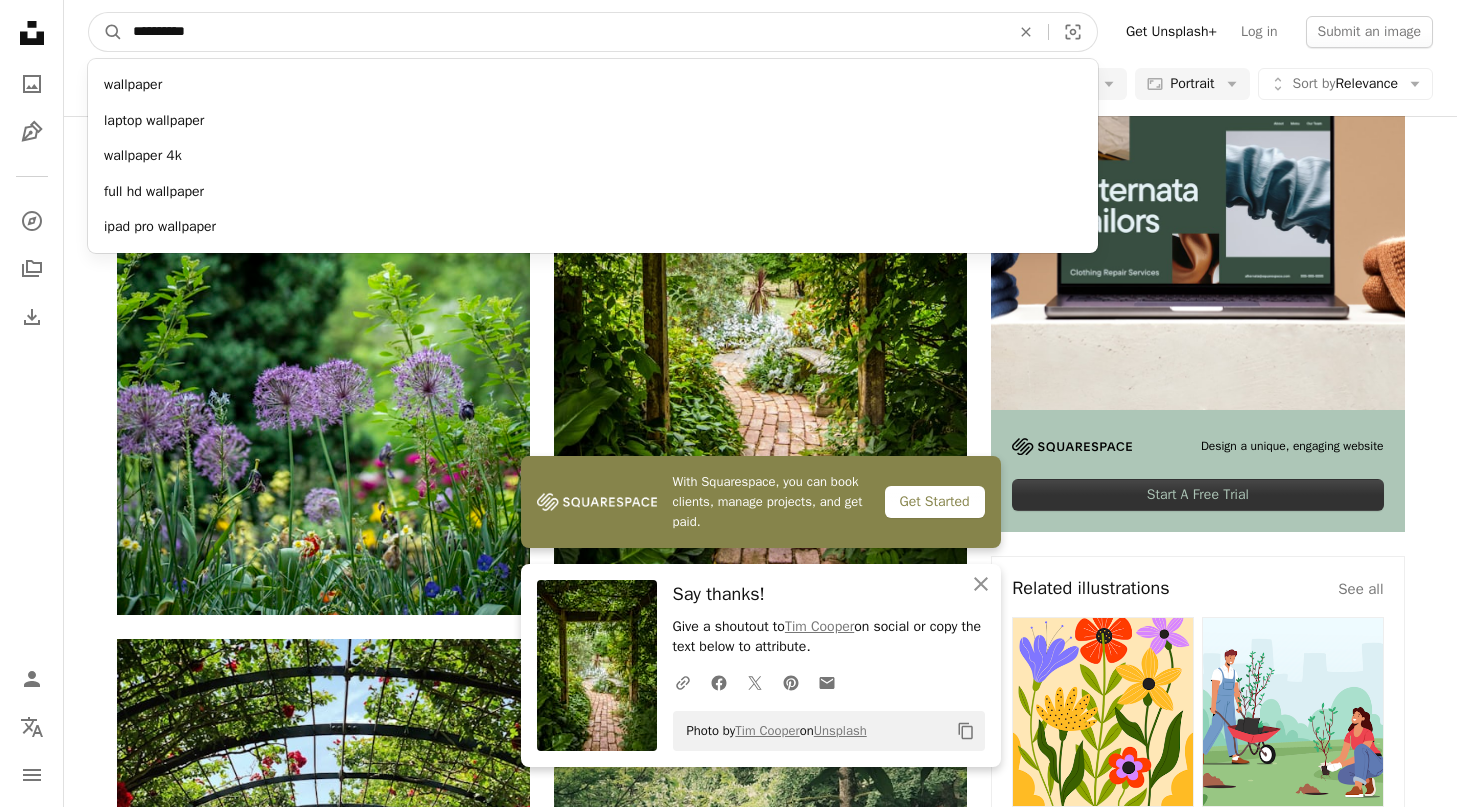 click on "A magnifying glass" at bounding box center [106, 32] 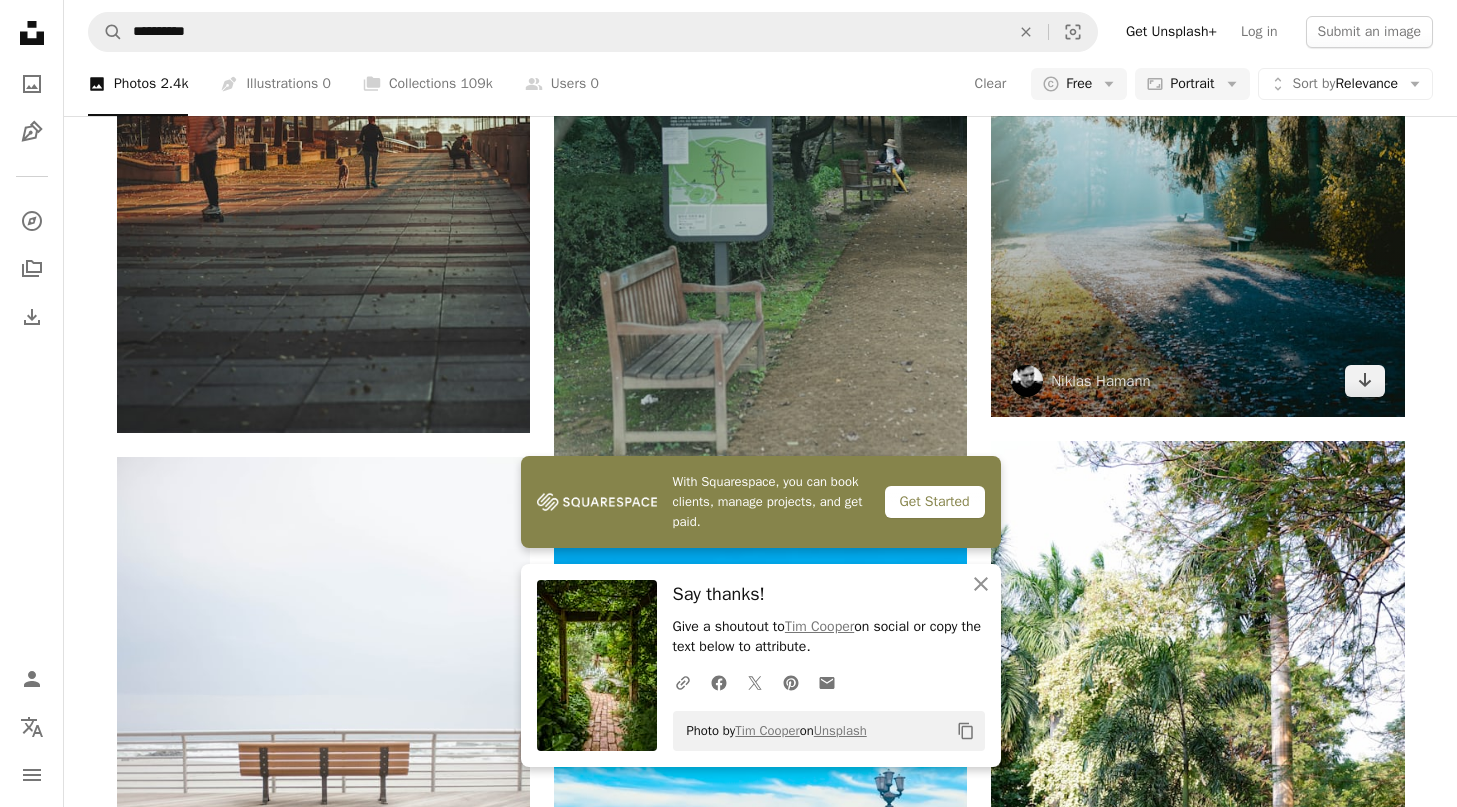 scroll, scrollTop: 1251, scrollLeft: 0, axis: vertical 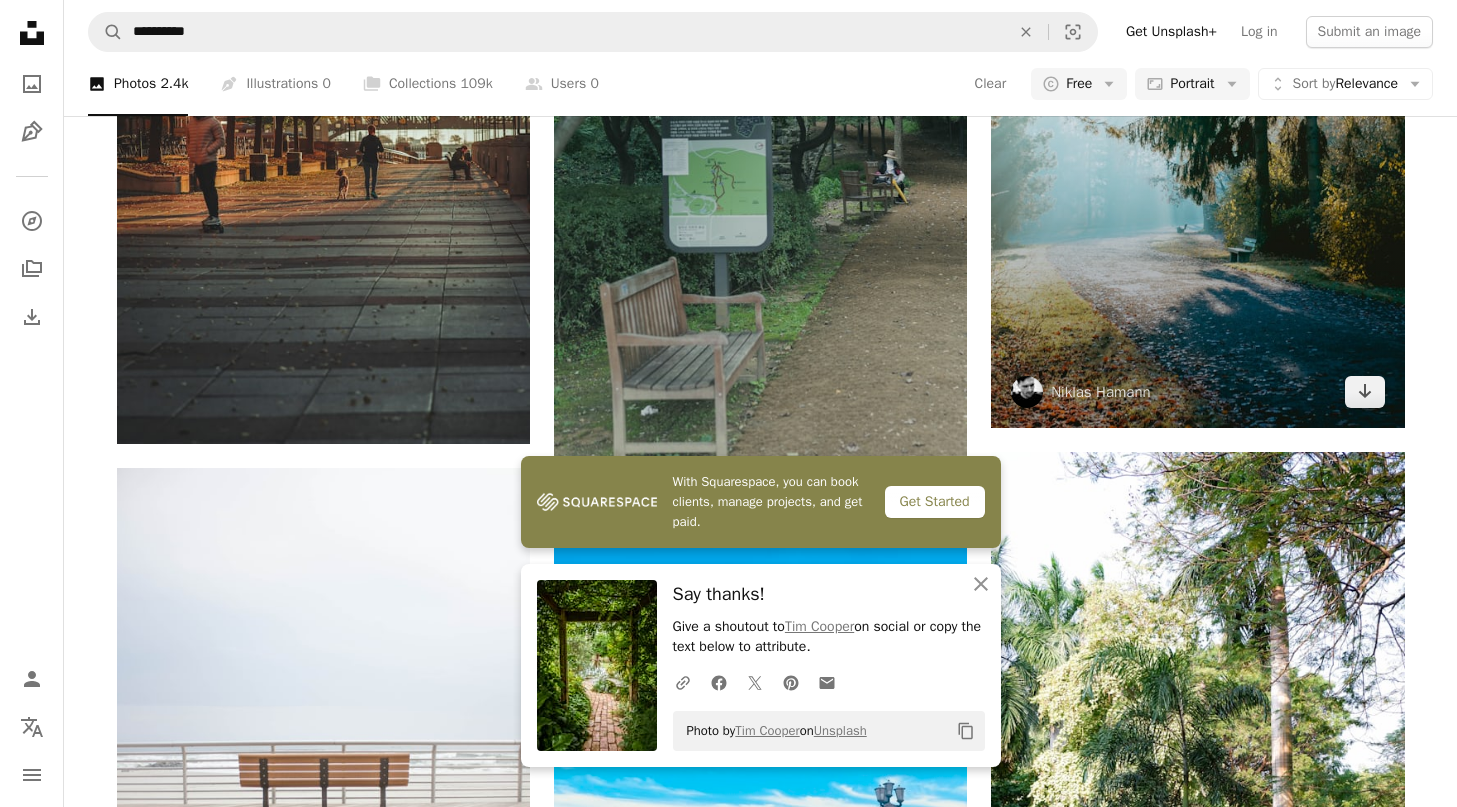 click at bounding box center (1197, 118) 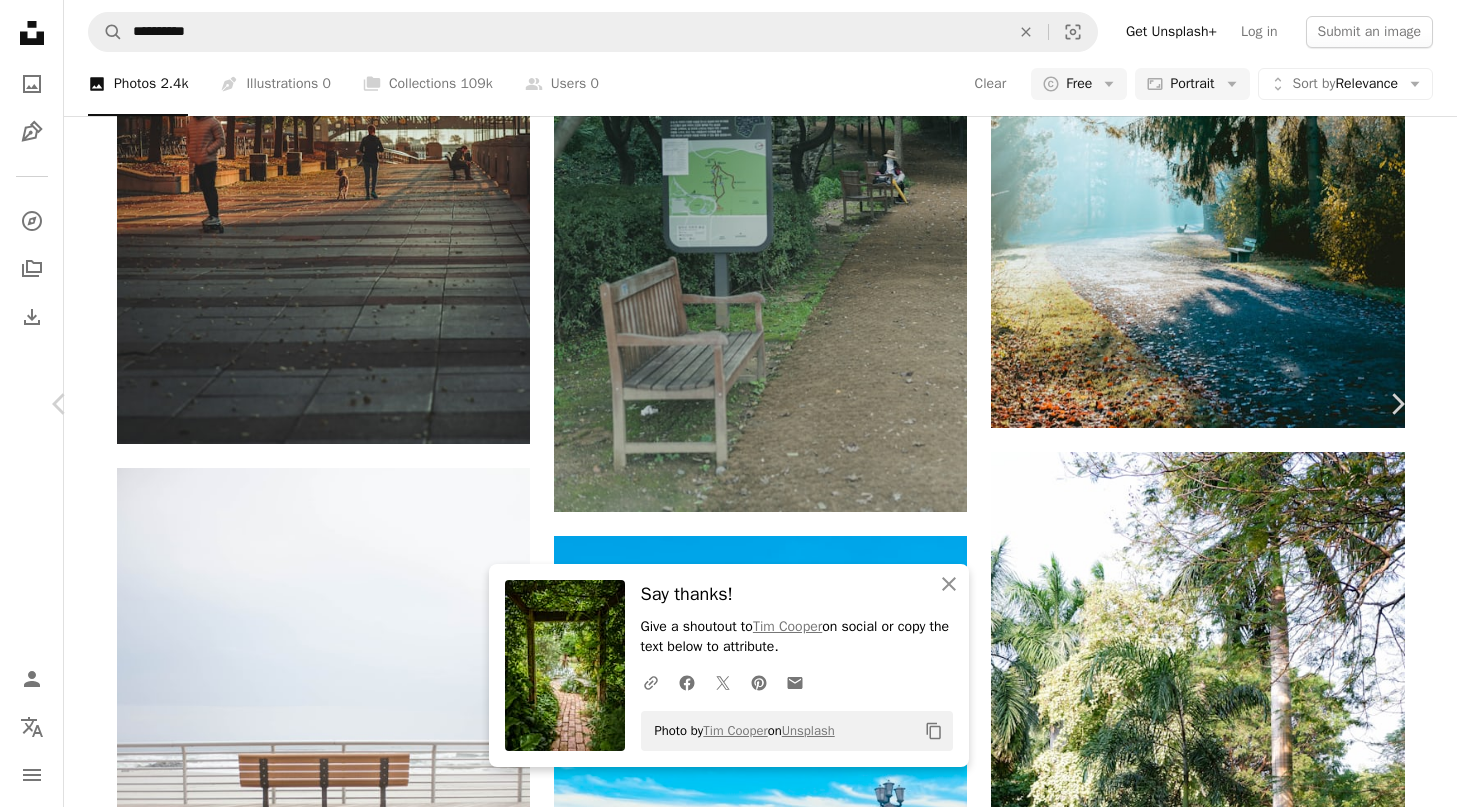 scroll, scrollTop: 395, scrollLeft: 0, axis: vertical 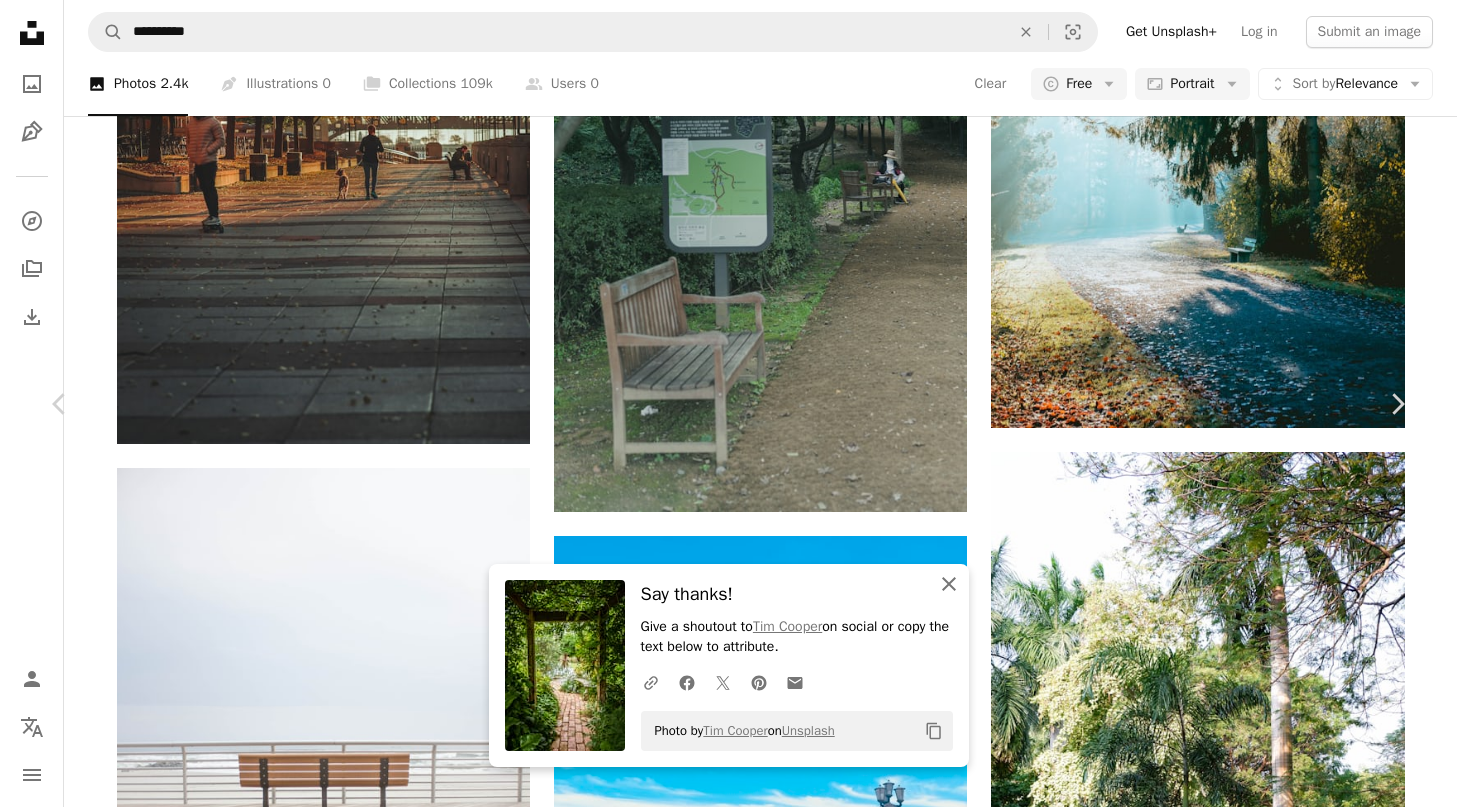click on "An X shape" 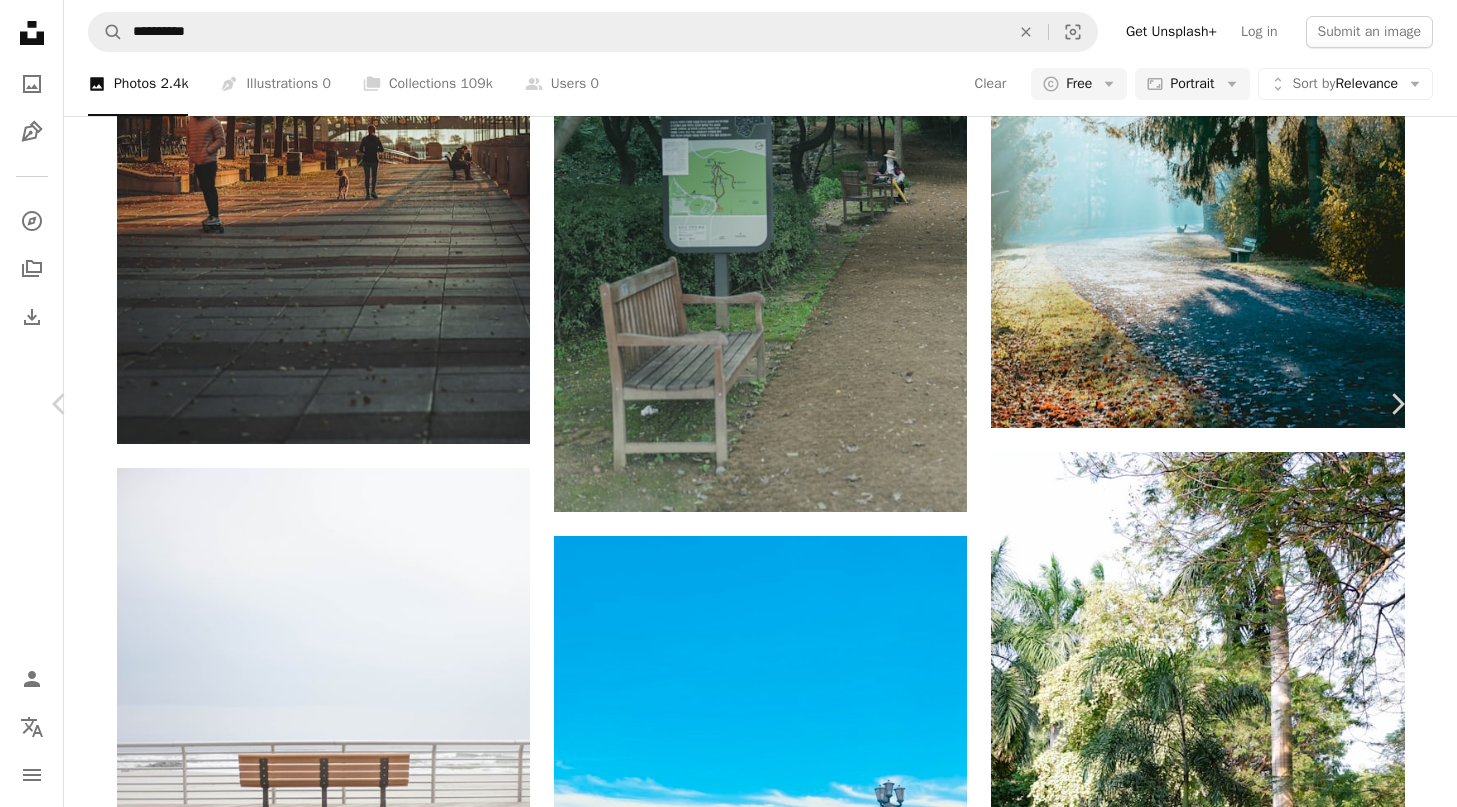 scroll, scrollTop: 4057, scrollLeft: 0, axis: vertical 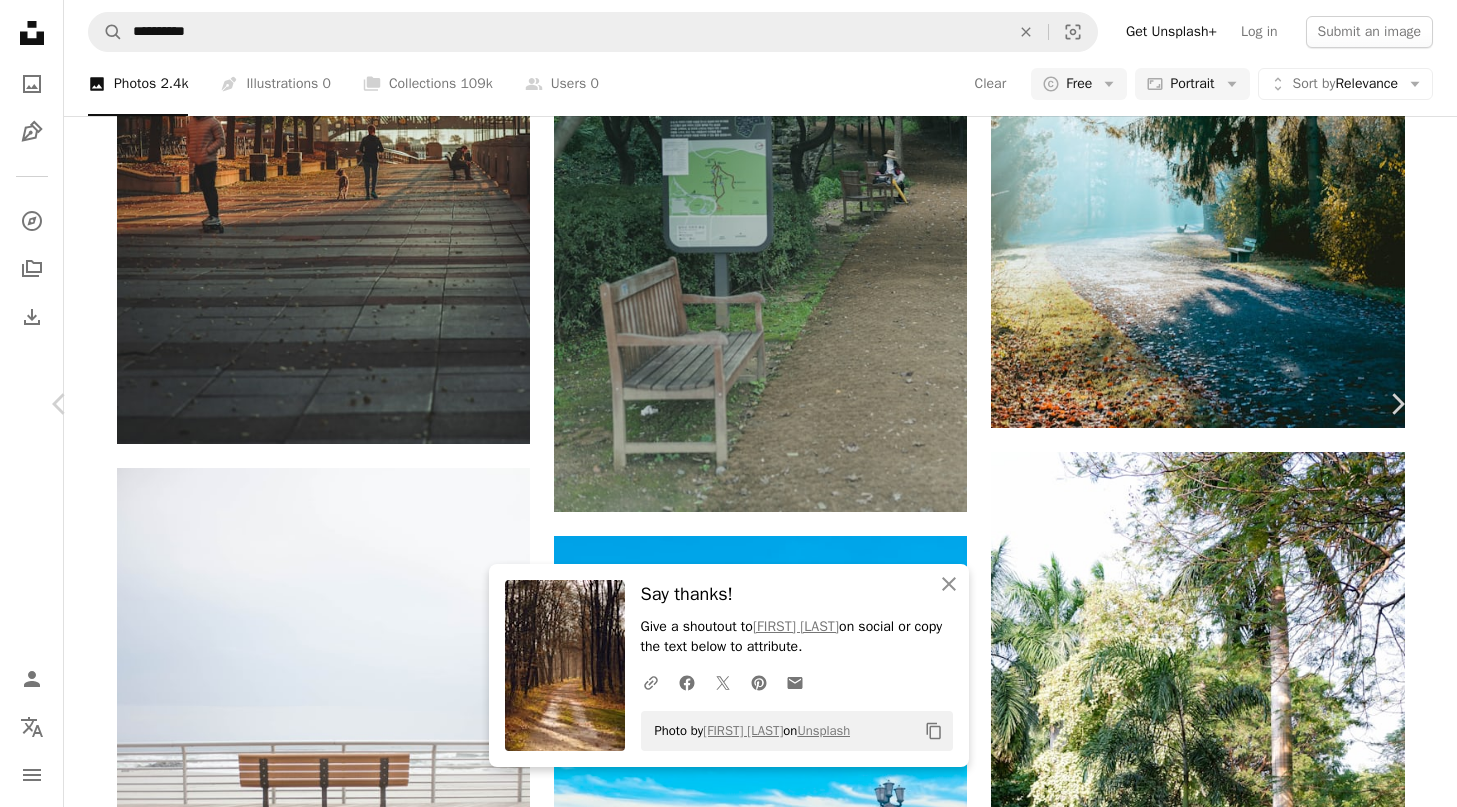 click on "Copy content [FIRST] [LAST] [FIRST] [LAST] A heart A plus sign Edit image   Plus sign for Unsplash+ Download free Chevron down Zoom in Views 37,281 Downloads 290 A forward-right arrow Share Info icon Info More Actions Calendar outlined Published on  November 16, 2018 Camera Canon, EOS 80D Safety Free to use under the  Unsplash License autumn sun park walk mist bench road plant light furniture scenery path sunlight outdoors tree trunk flare gravel dirt road Free stock photos Browse premium related images on iStock  |  Save 20% with code UNSPLASH20 View more on iStock  ↗ Related images A heart A plus sign [FIRST] [LAST] Available for hire A checkmark inside of a circle Arrow pointing down Plus sign for Unsplash+ A heart For" at bounding box center (728, 5307) 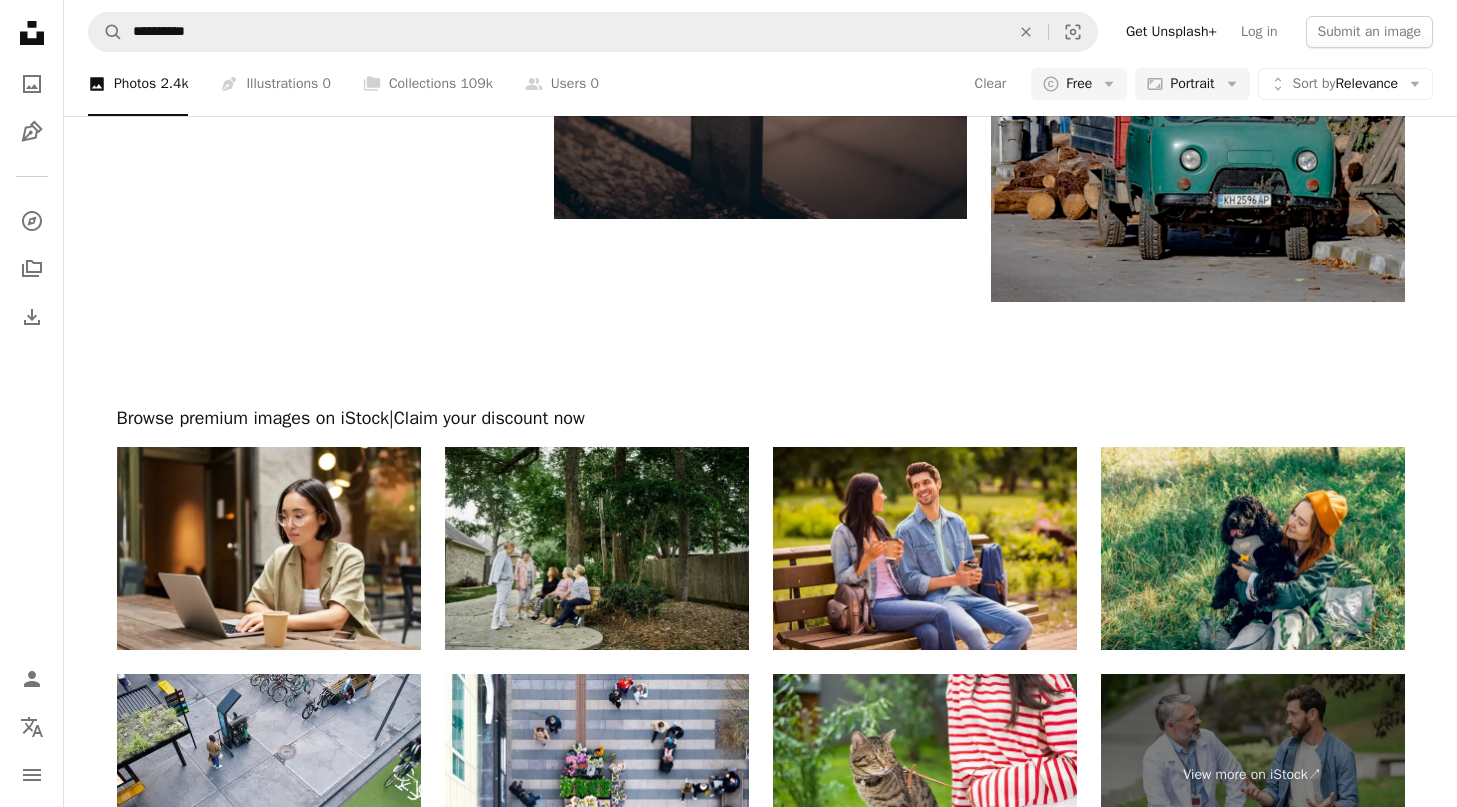 scroll, scrollTop: 4906, scrollLeft: 0, axis: vertical 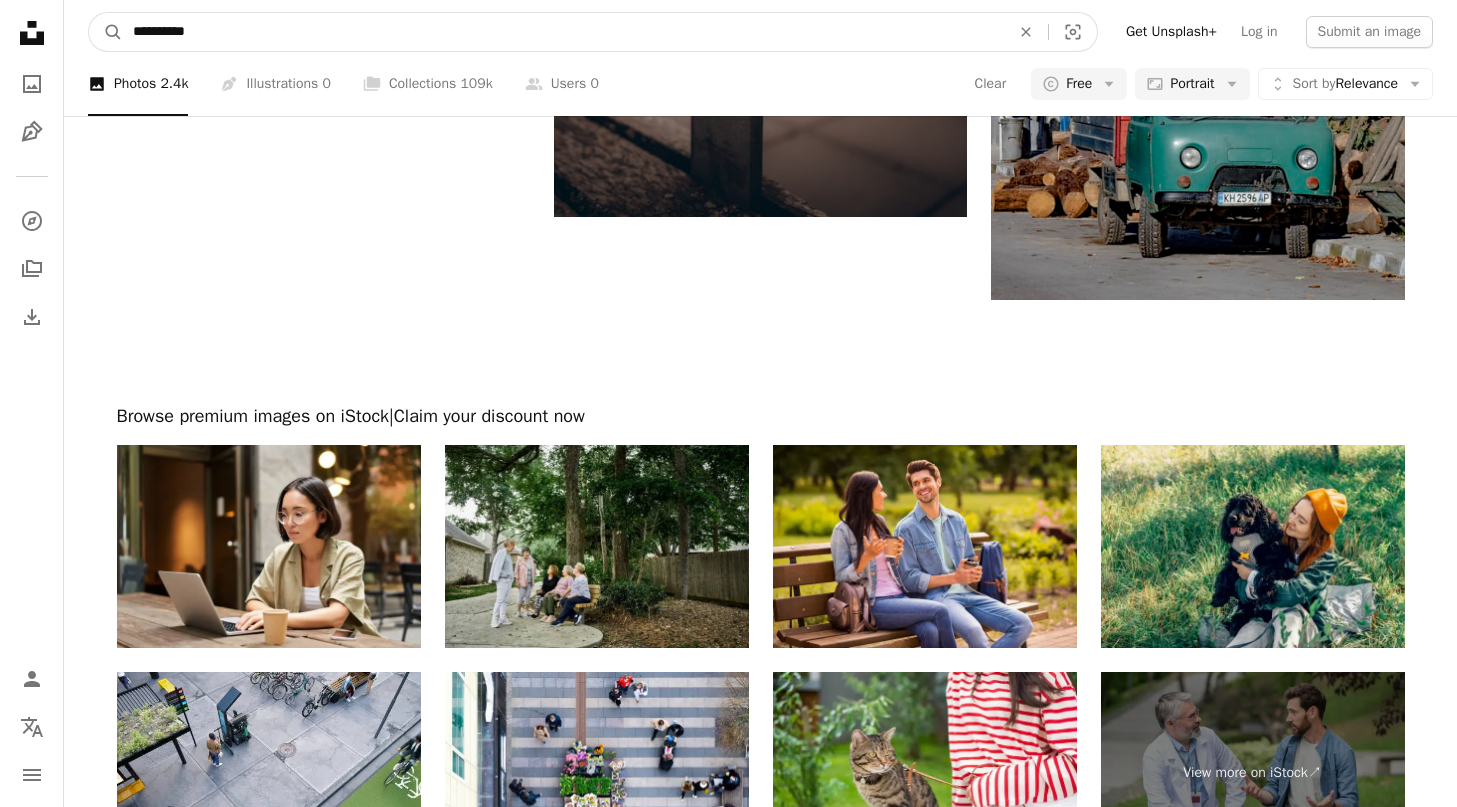 click on "**********" at bounding box center (563, 32) 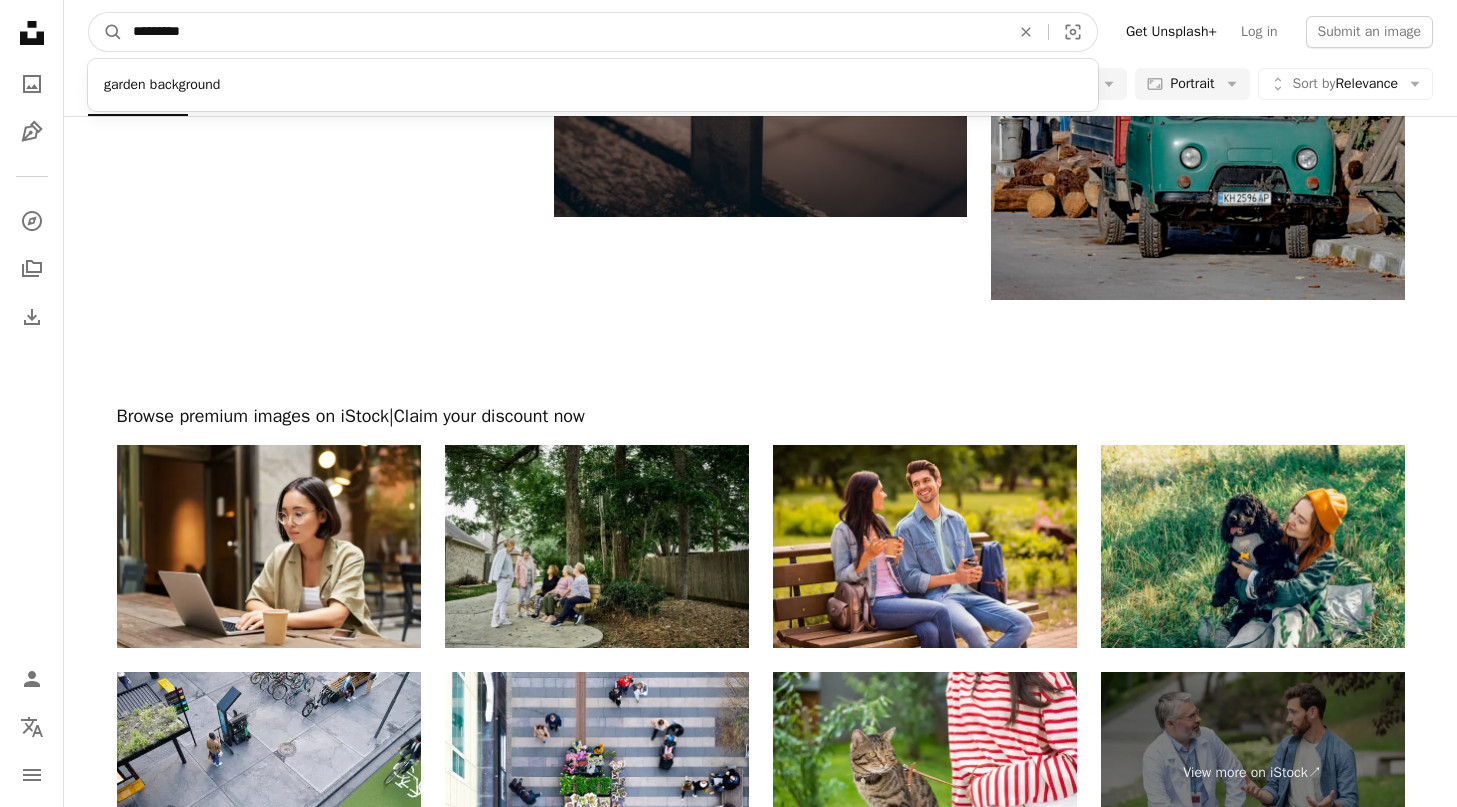 type on "**********" 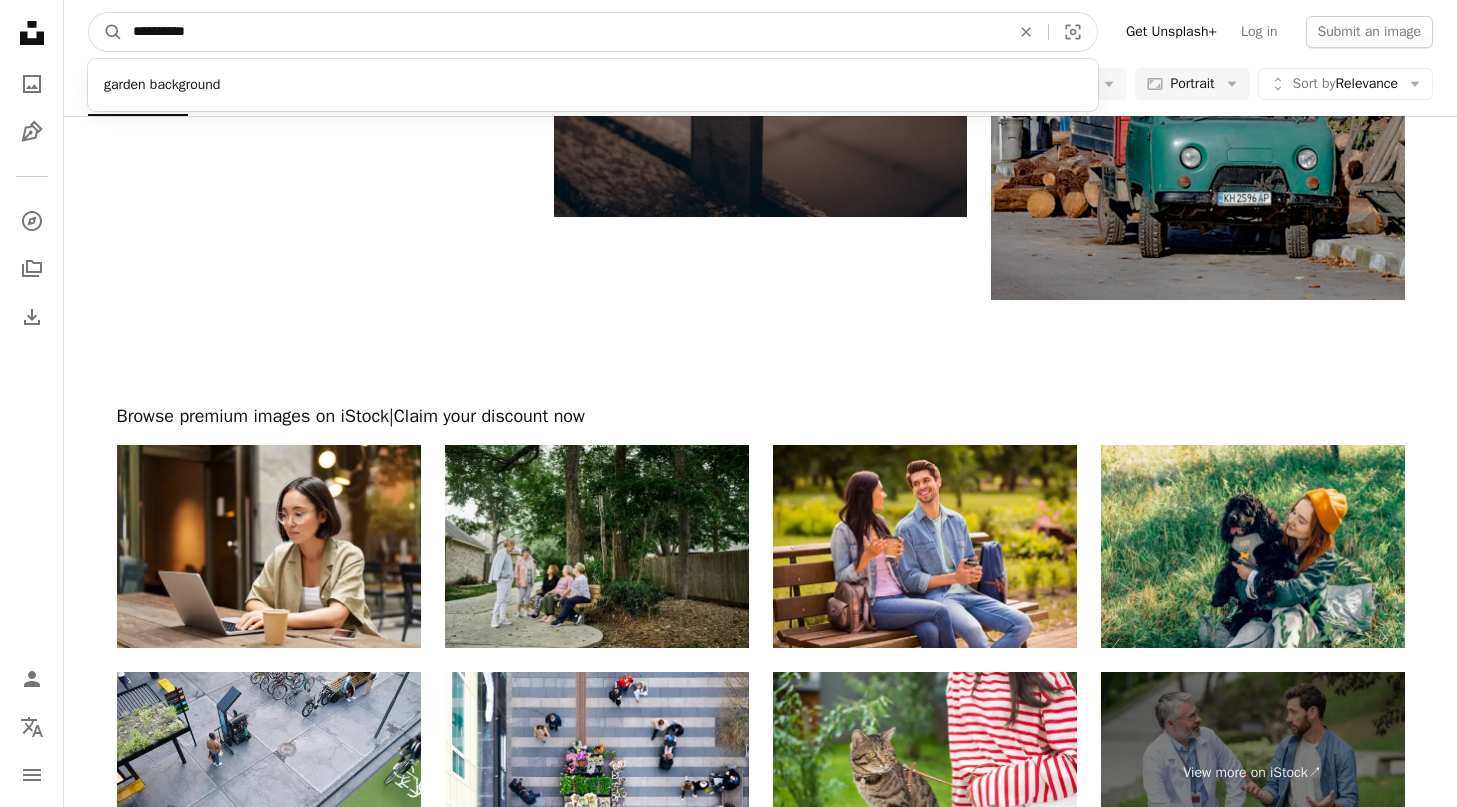 click on "A magnifying glass" at bounding box center [106, 32] 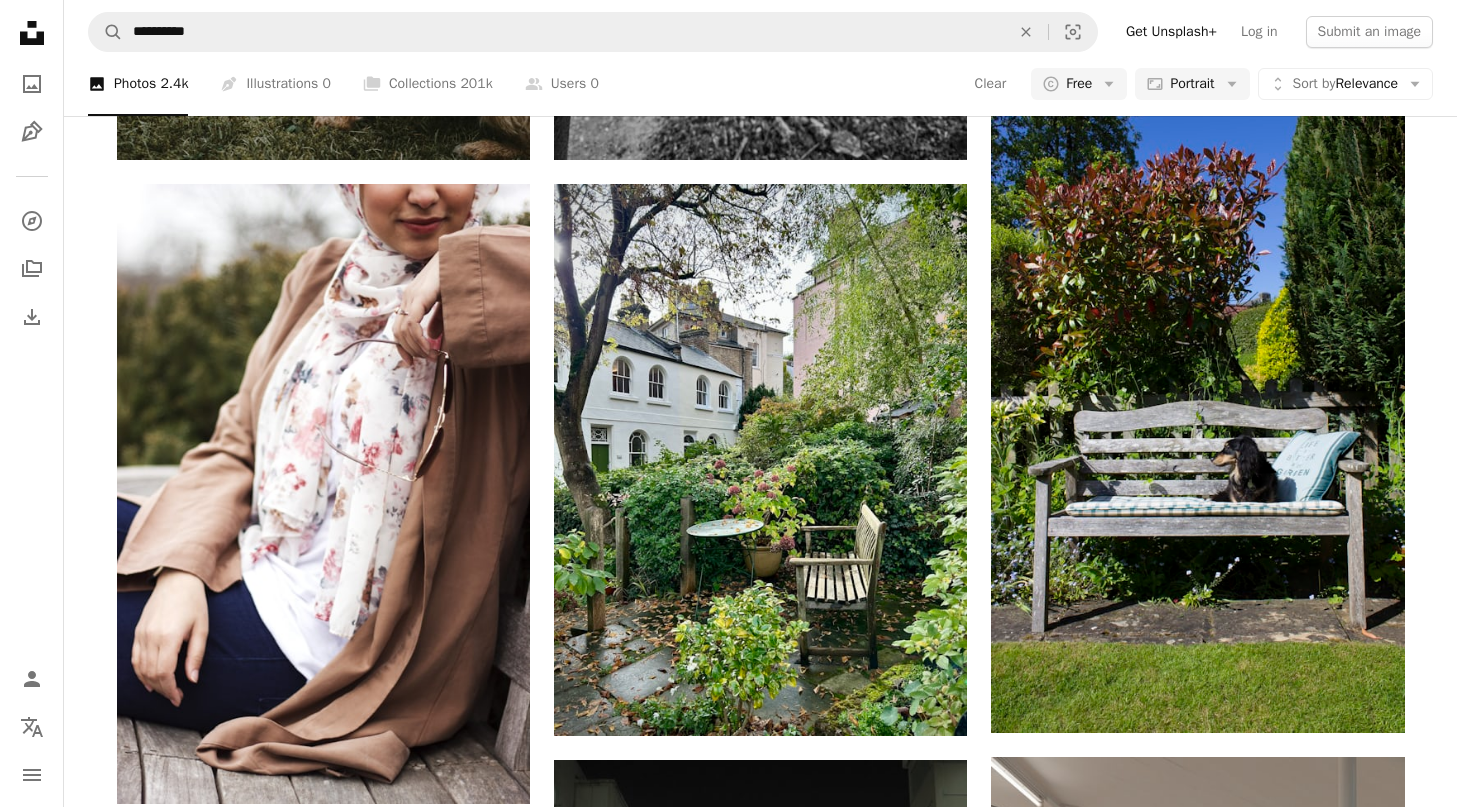 scroll, scrollTop: 963, scrollLeft: 0, axis: vertical 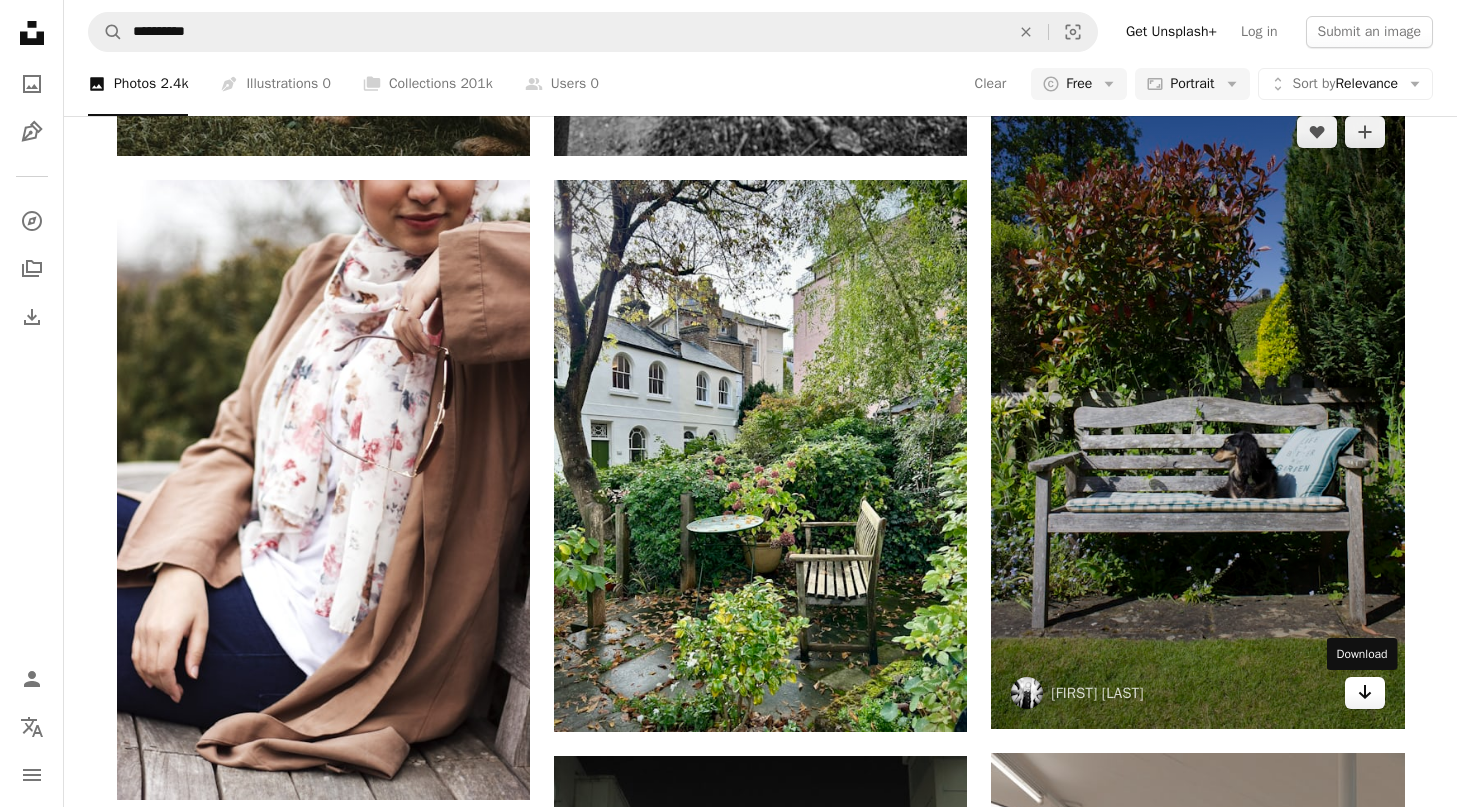 click on "Arrow pointing down" 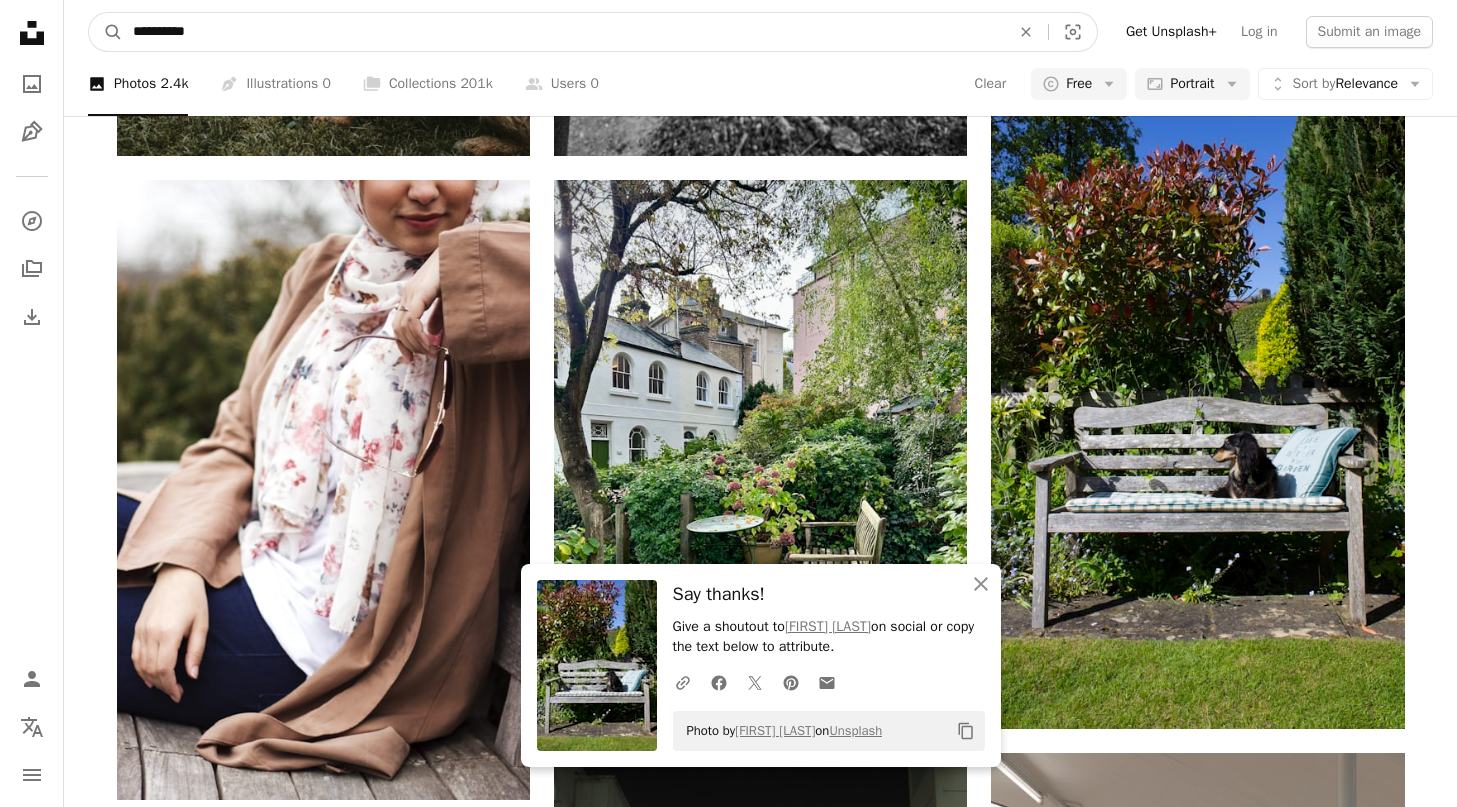 click on "**********" at bounding box center [563, 32] 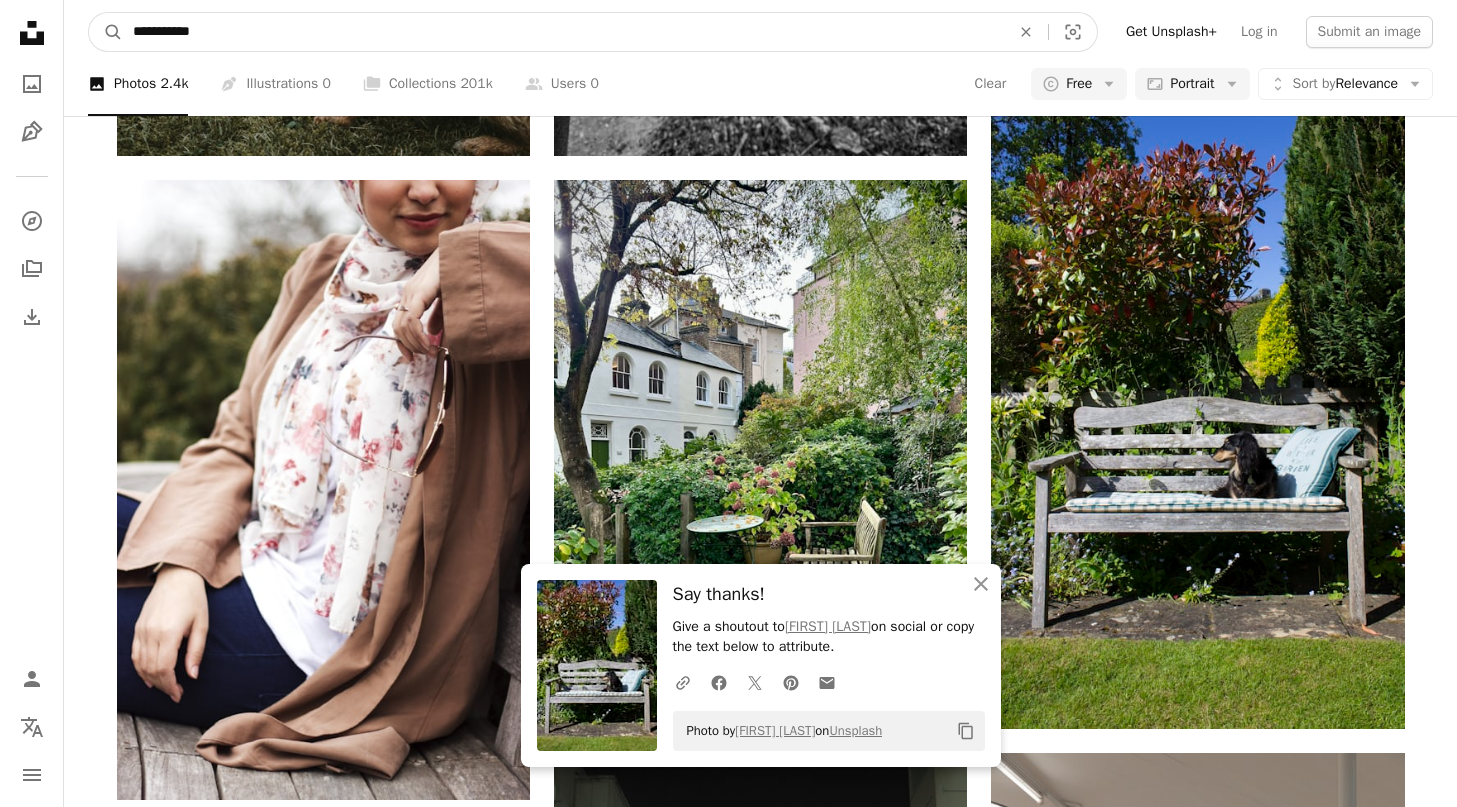 click on "A magnifying glass" at bounding box center (106, 32) 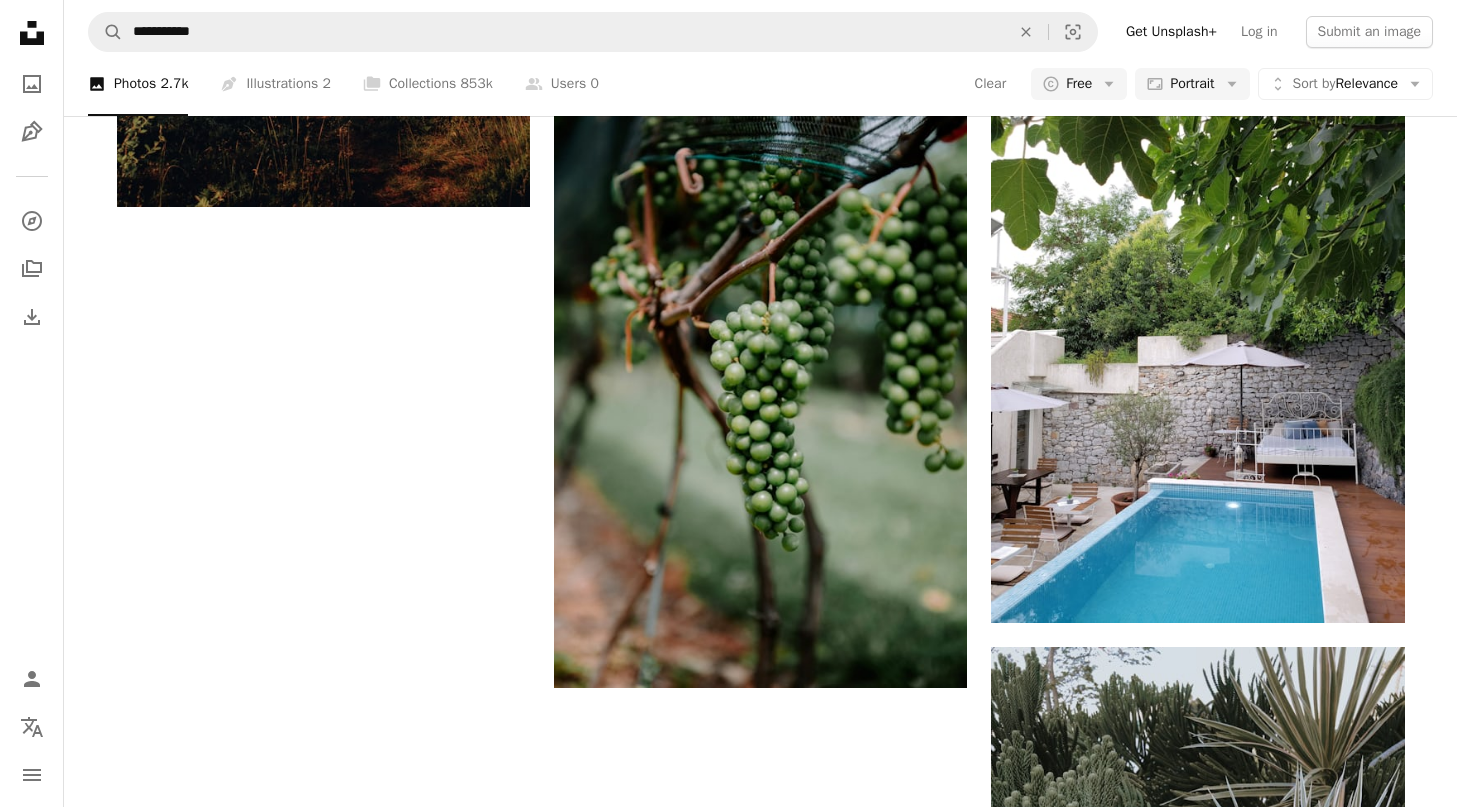 scroll, scrollTop: 4266, scrollLeft: 0, axis: vertical 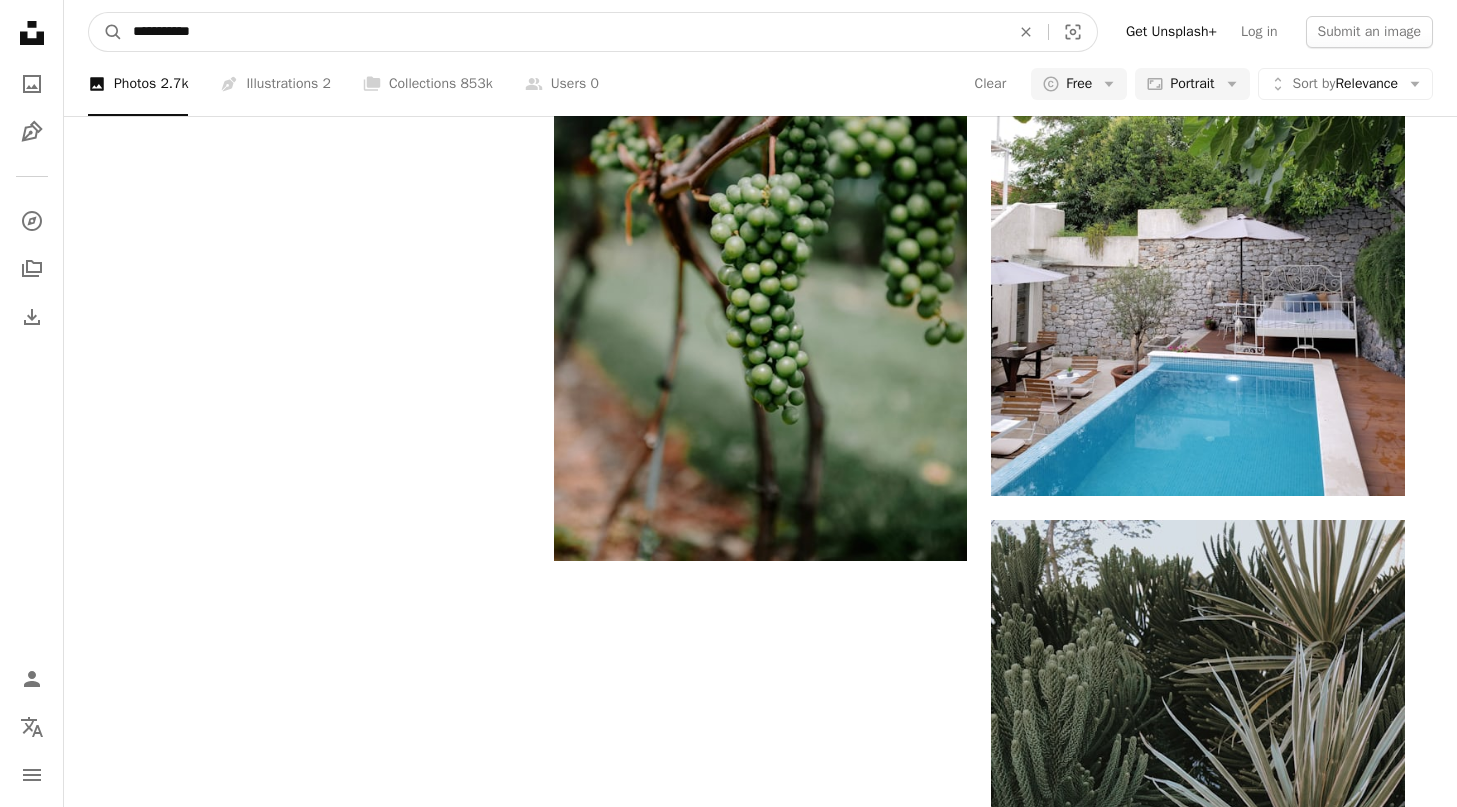 click on "**********" at bounding box center [563, 32] 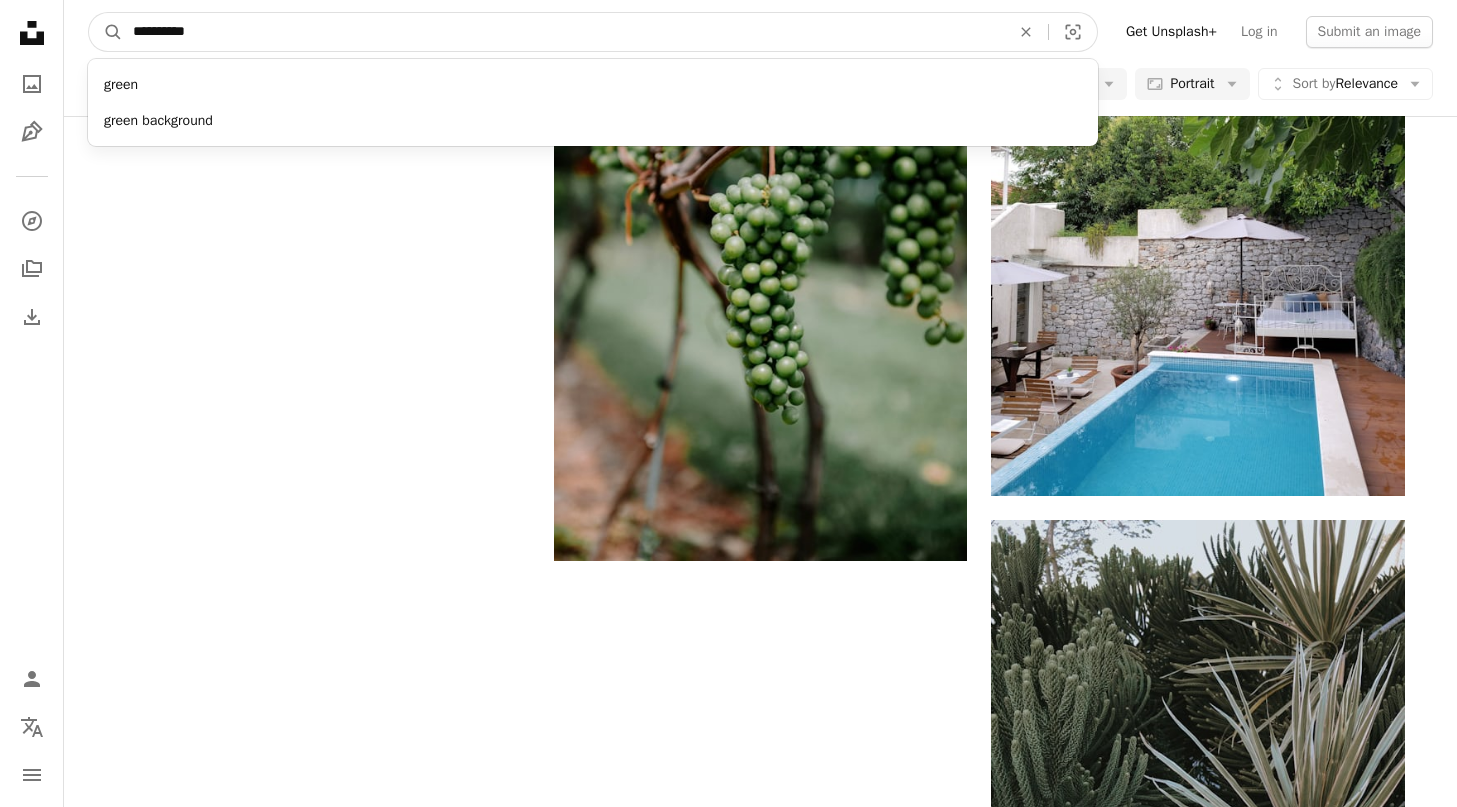 type on "**********" 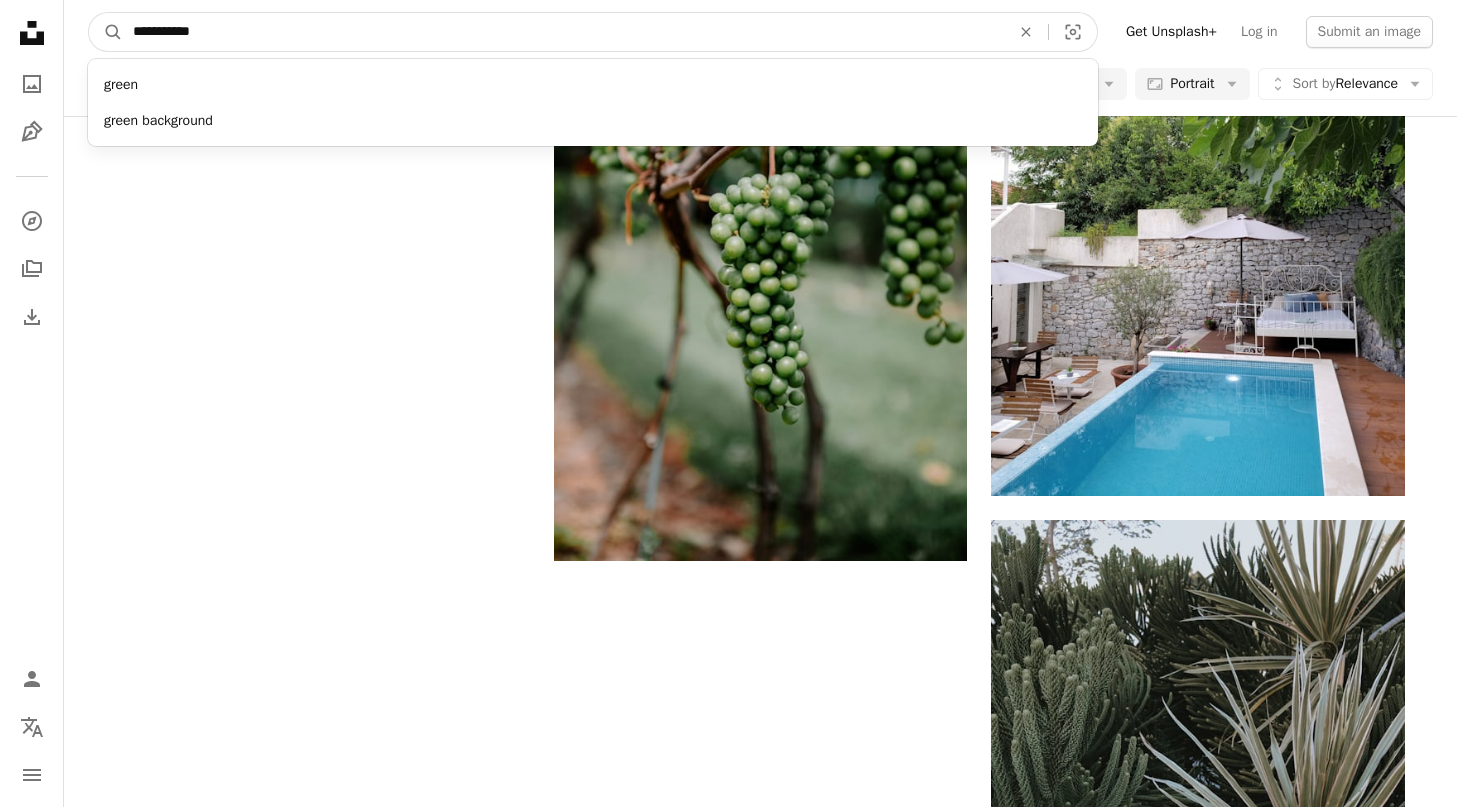 click on "A magnifying glass" at bounding box center [106, 32] 